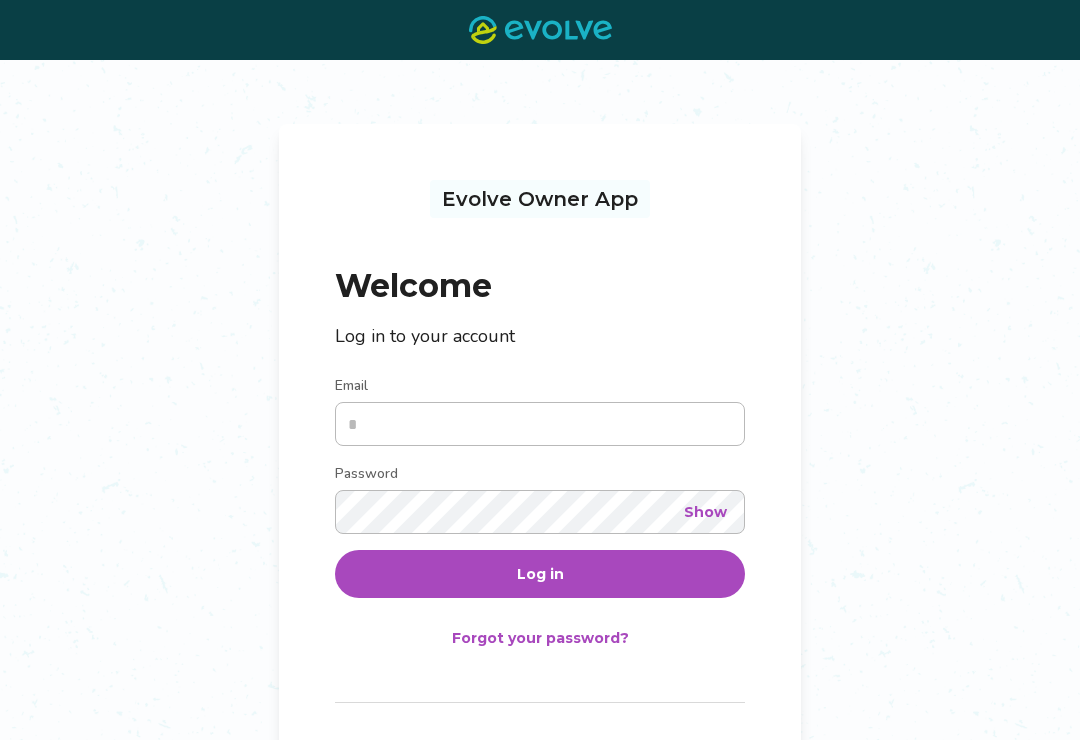 scroll, scrollTop: 0, scrollLeft: 0, axis: both 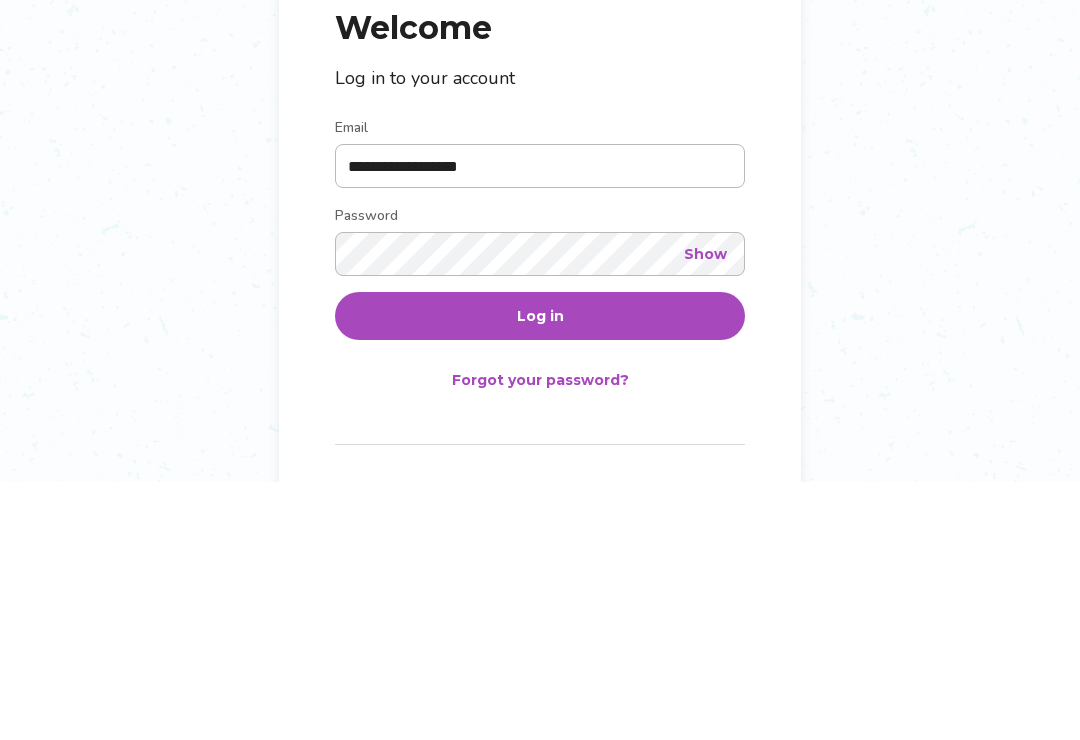 type on "**********" 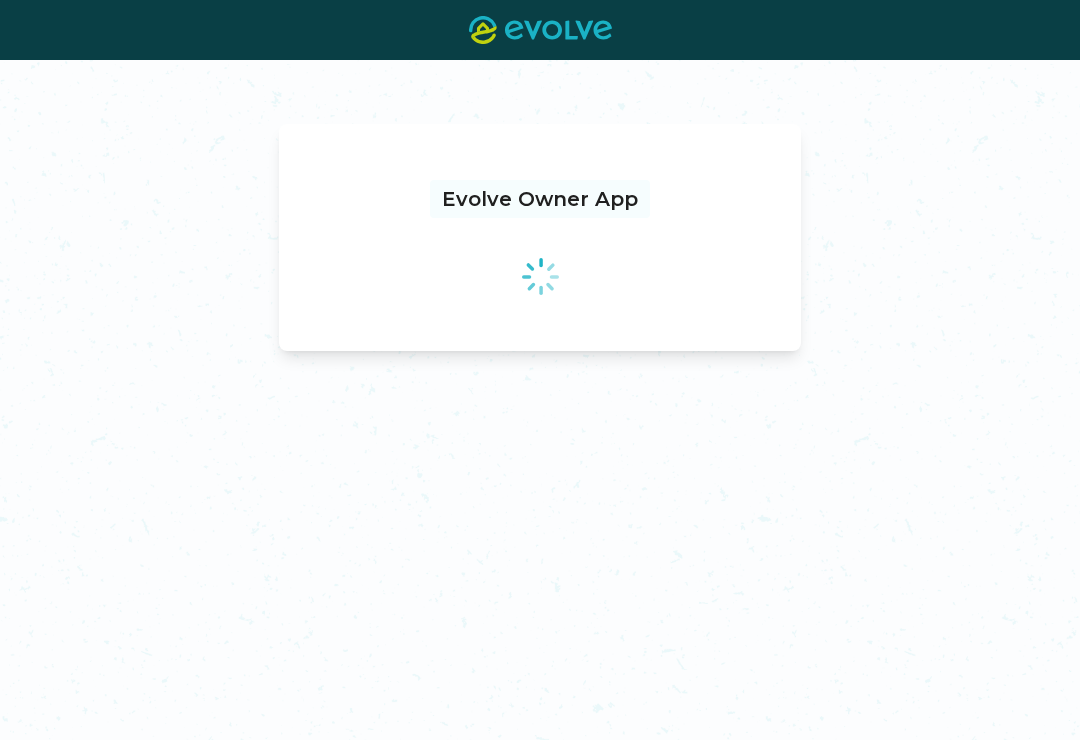 scroll, scrollTop: 0, scrollLeft: 0, axis: both 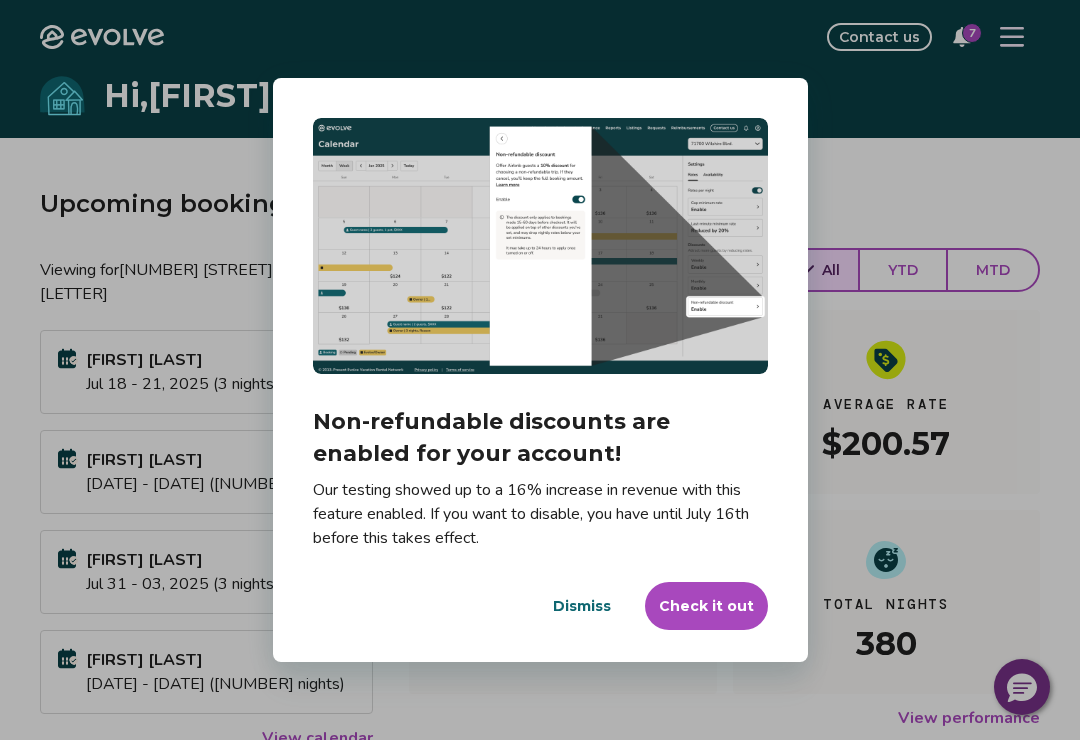 click on "Dismiss" at bounding box center [582, 606] 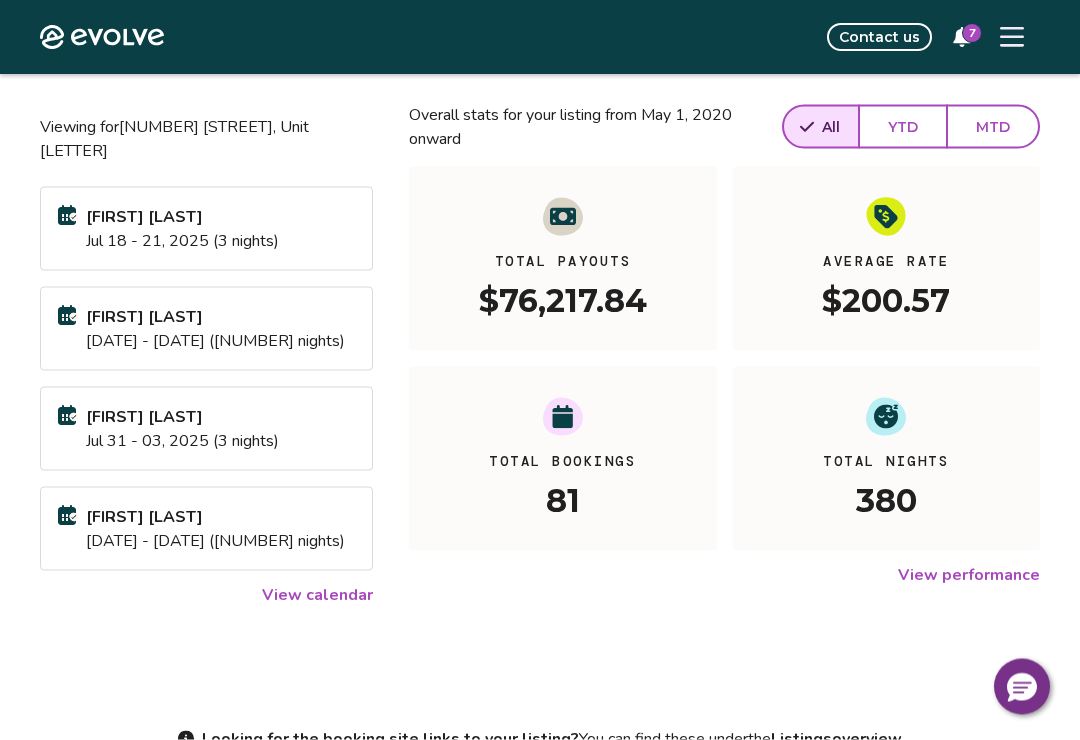scroll, scrollTop: 144, scrollLeft: 0, axis: vertical 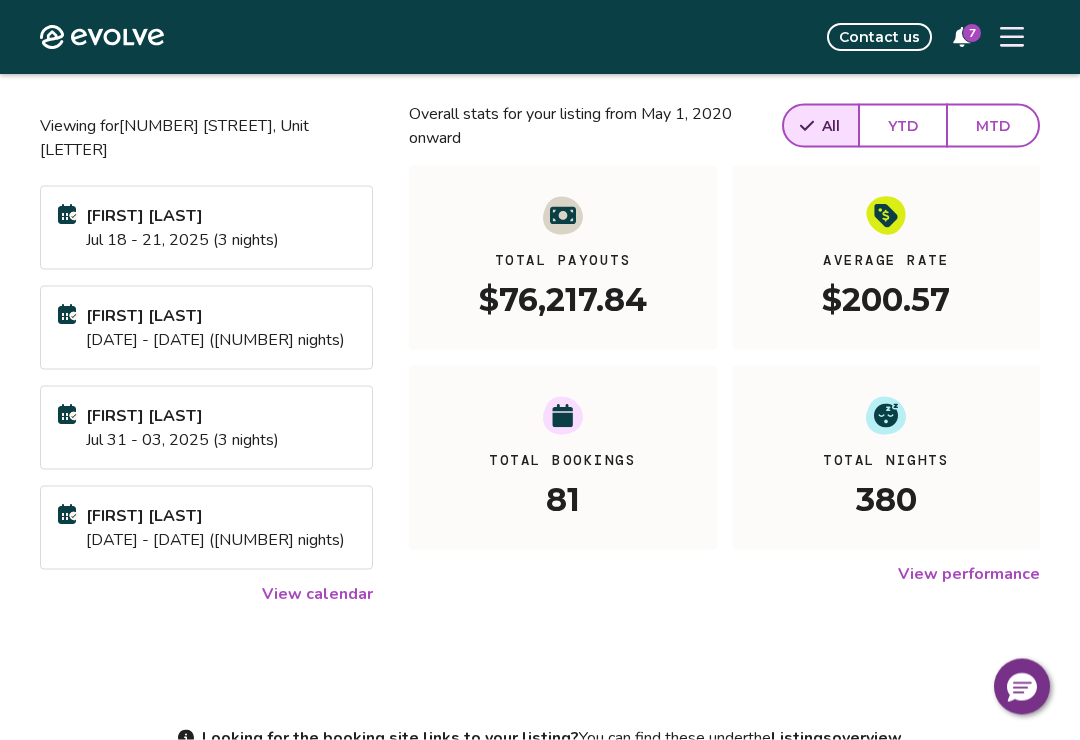 click on "View calendar" at bounding box center (317, 594) 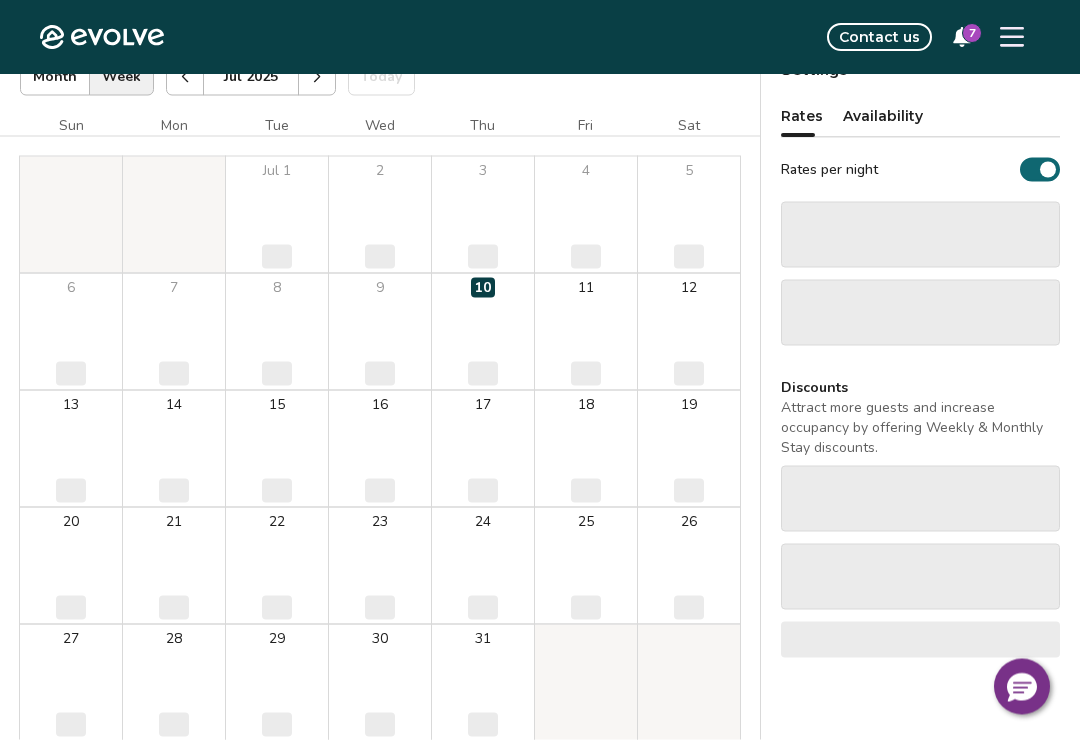 scroll, scrollTop: 0, scrollLeft: 0, axis: both 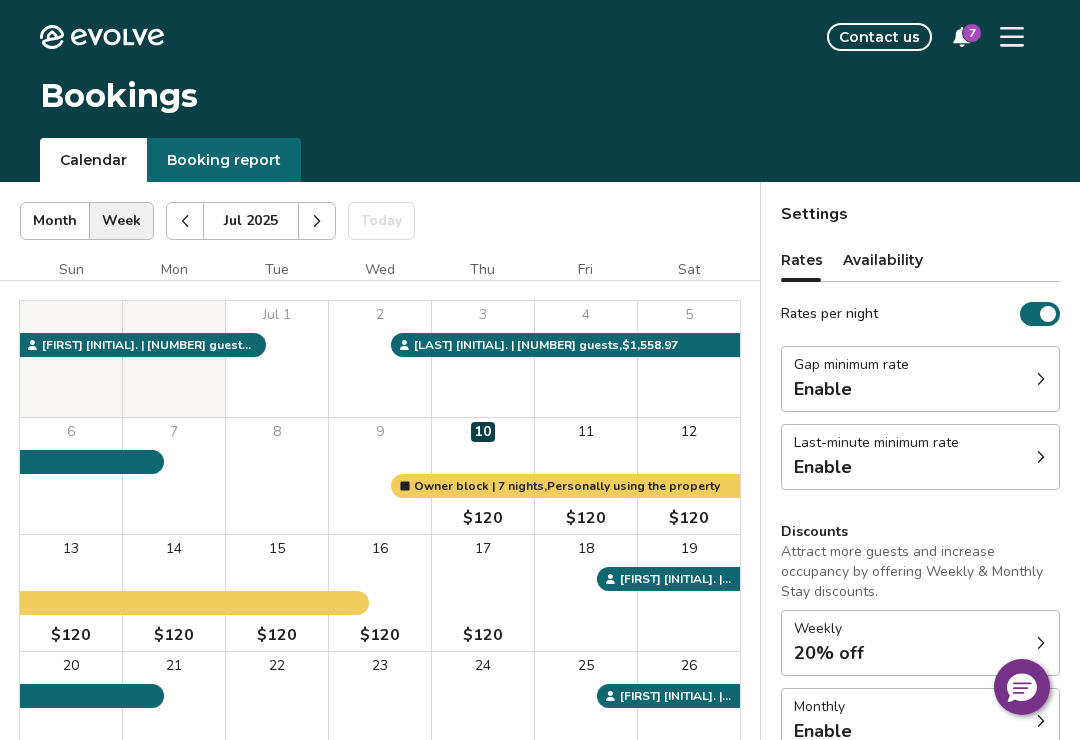 click 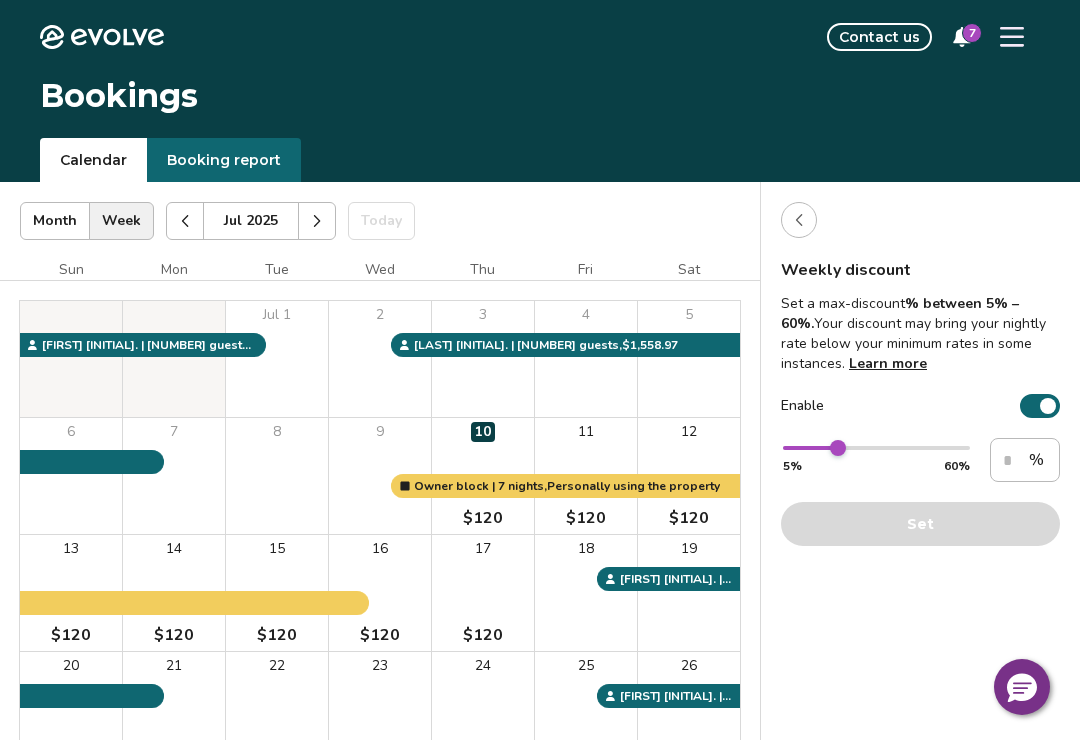 click at bounding box center [920, 220] 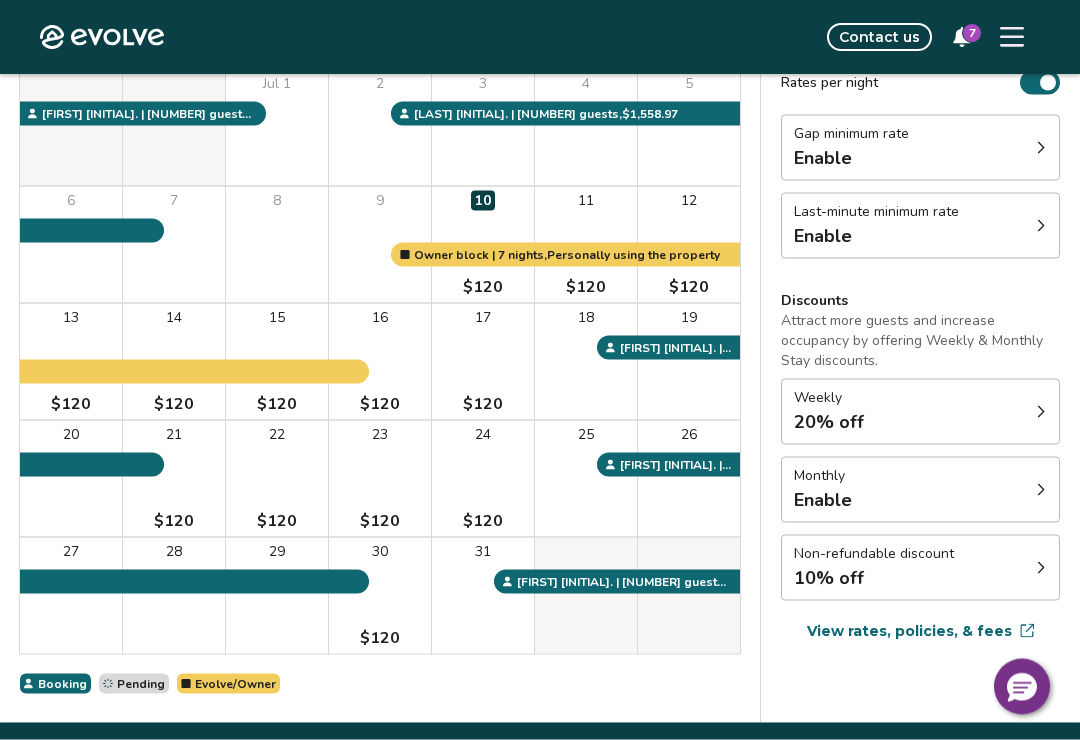 scroll, scrollTop: 231, scrollLeft: 0, axis: vertical 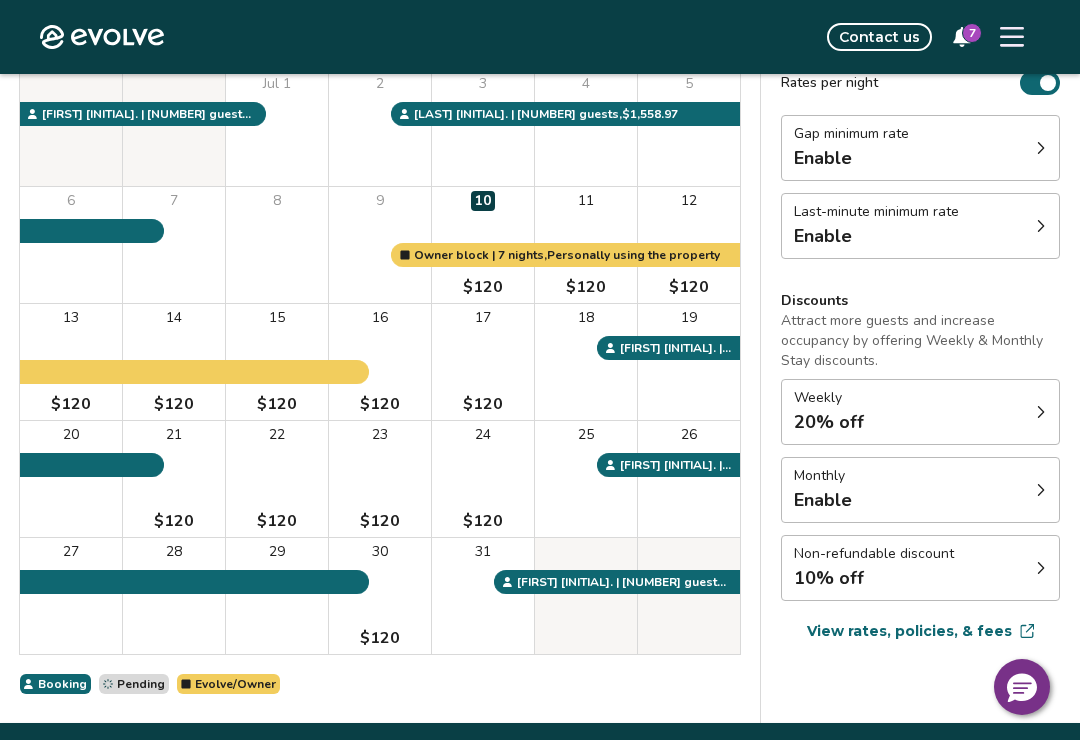 click on "Gap minimum rate Enable" at bounding box center [920, 148] 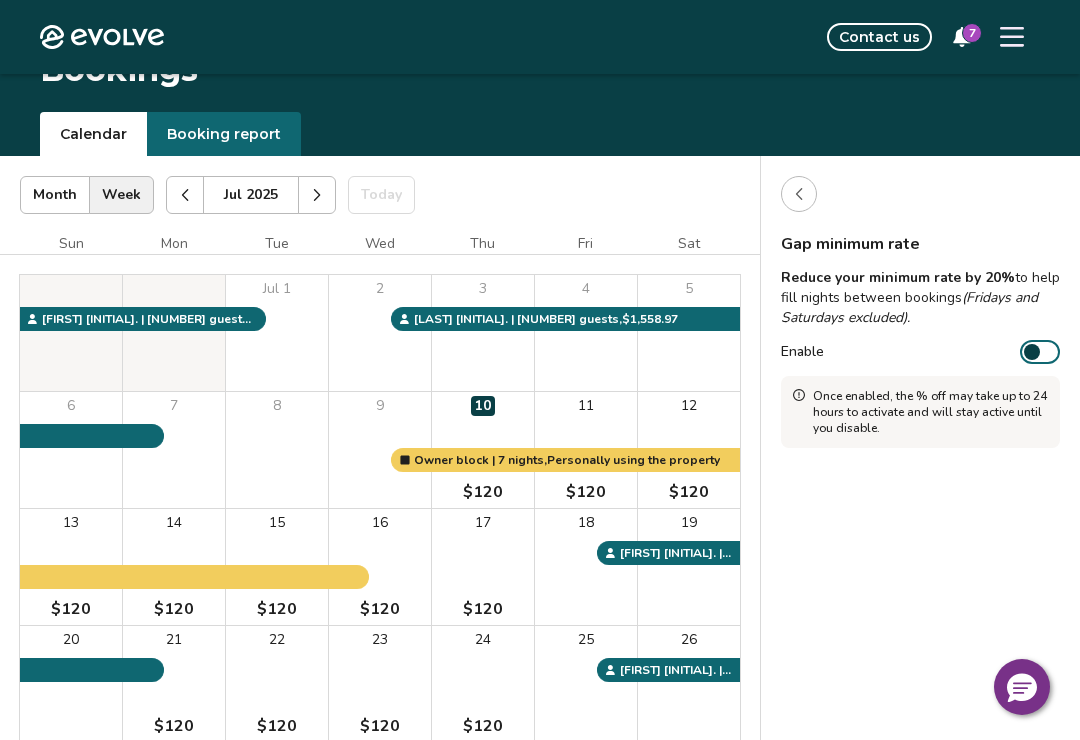 scroll, scrollTop: 23, scrollLeft: 0, axis: vertical 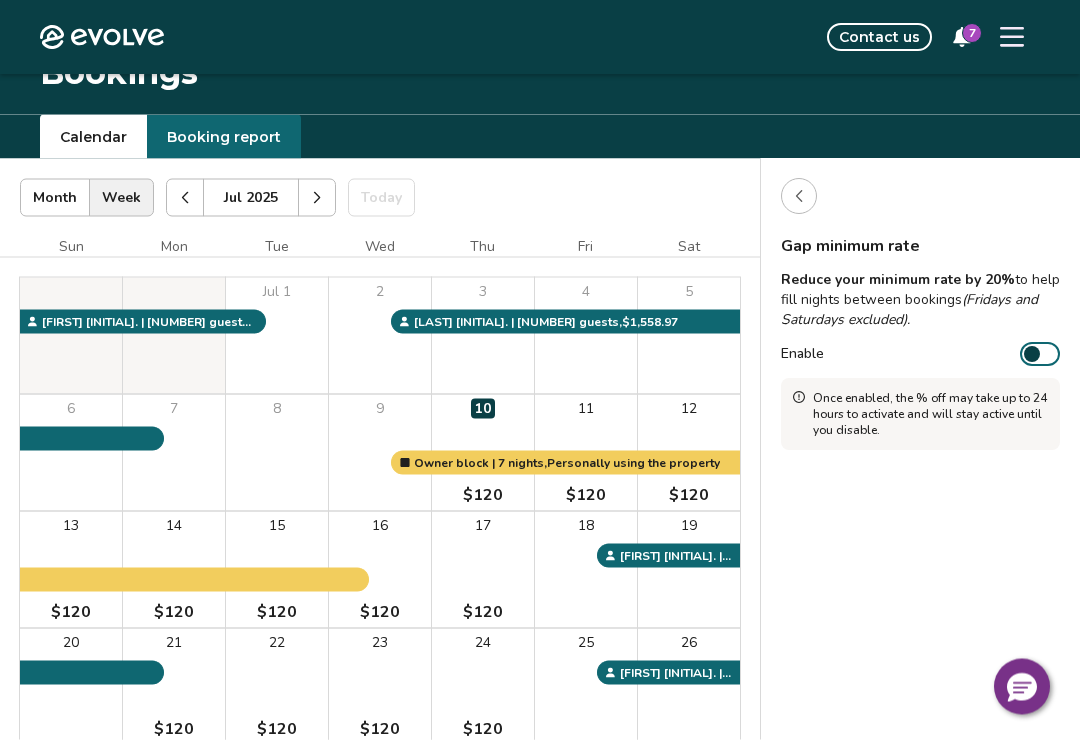 click 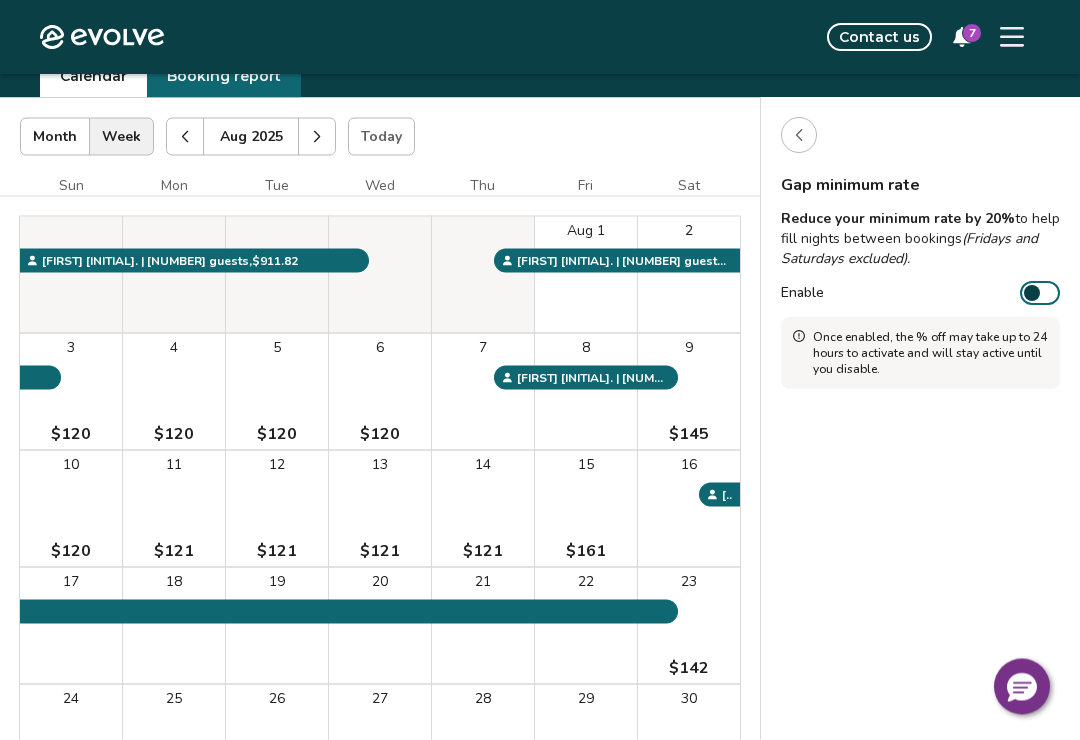 scroll, scrollTop: 74, scrollLeft: 0, axis: vertical 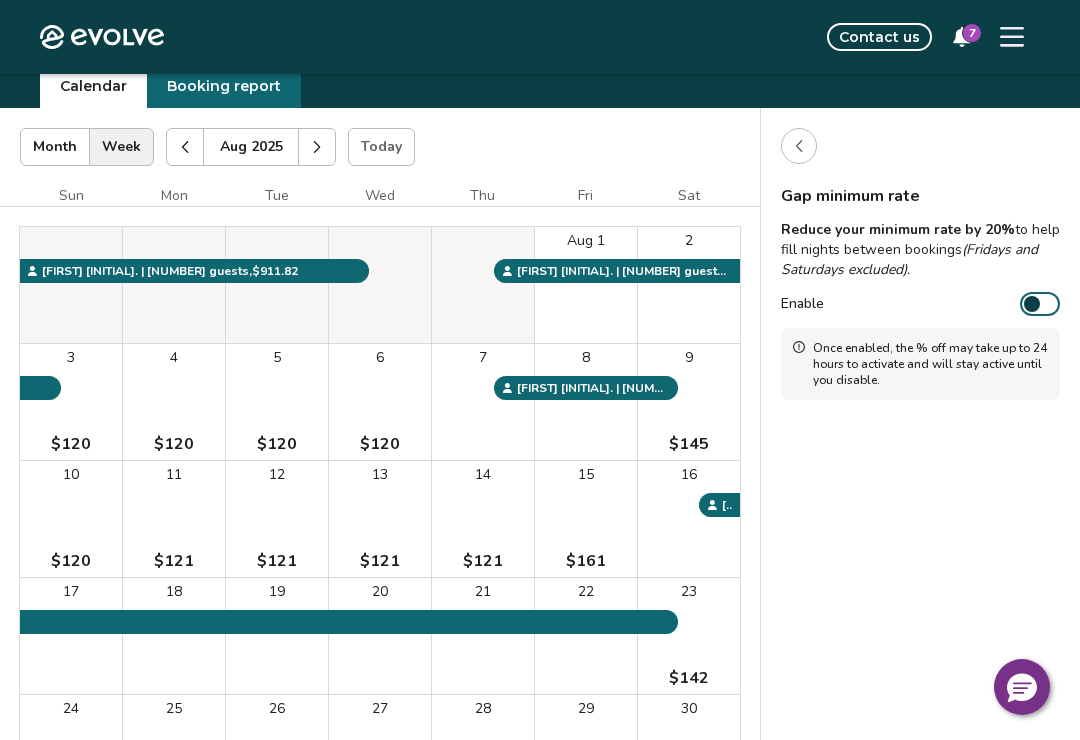 click at bounding box center [317, 147] 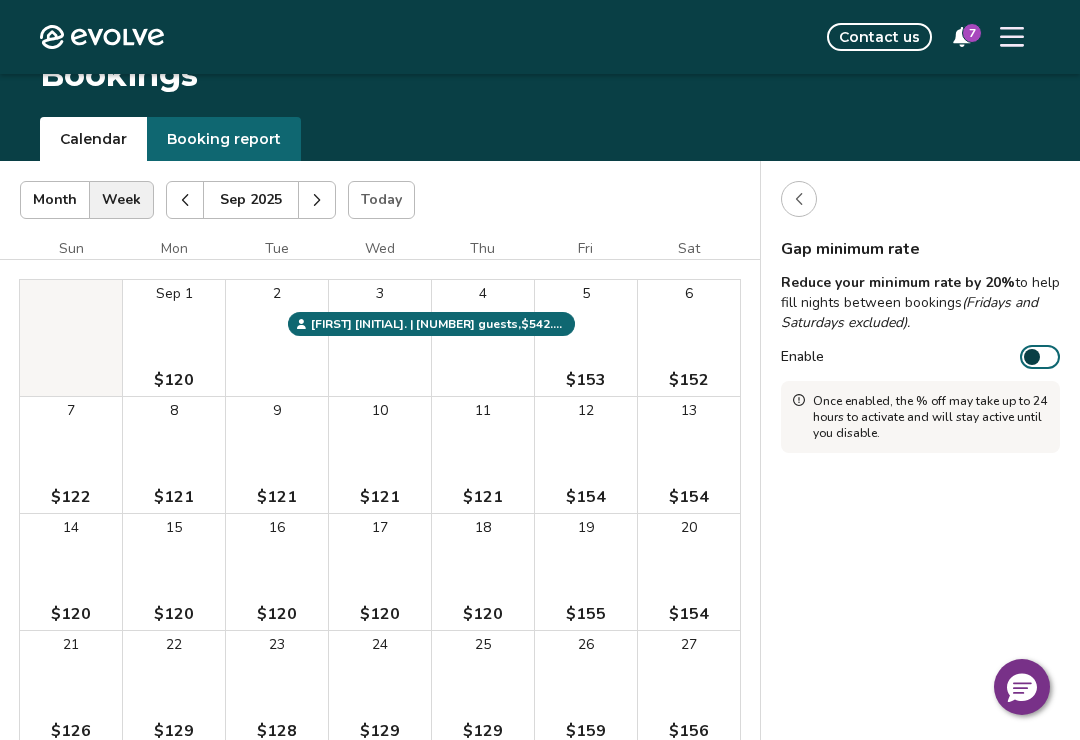 scroll, scrollTop: 0, scrollLeft: 0, axis: both 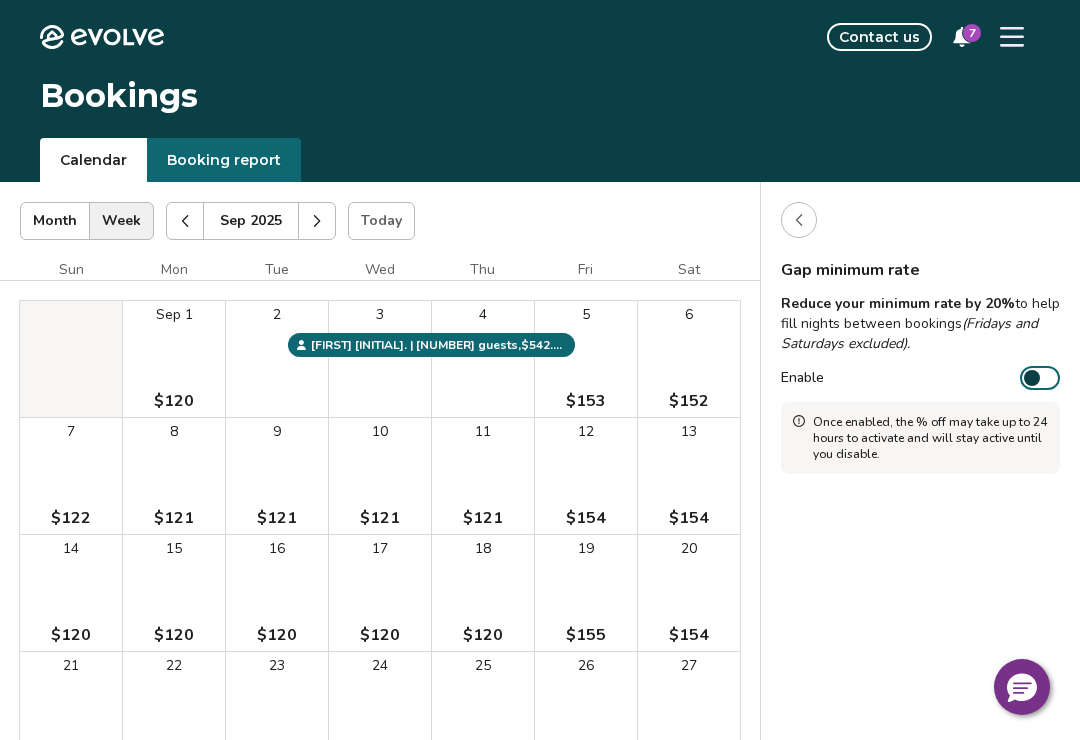 click on "Bookings" at bounding box center (540, 96) 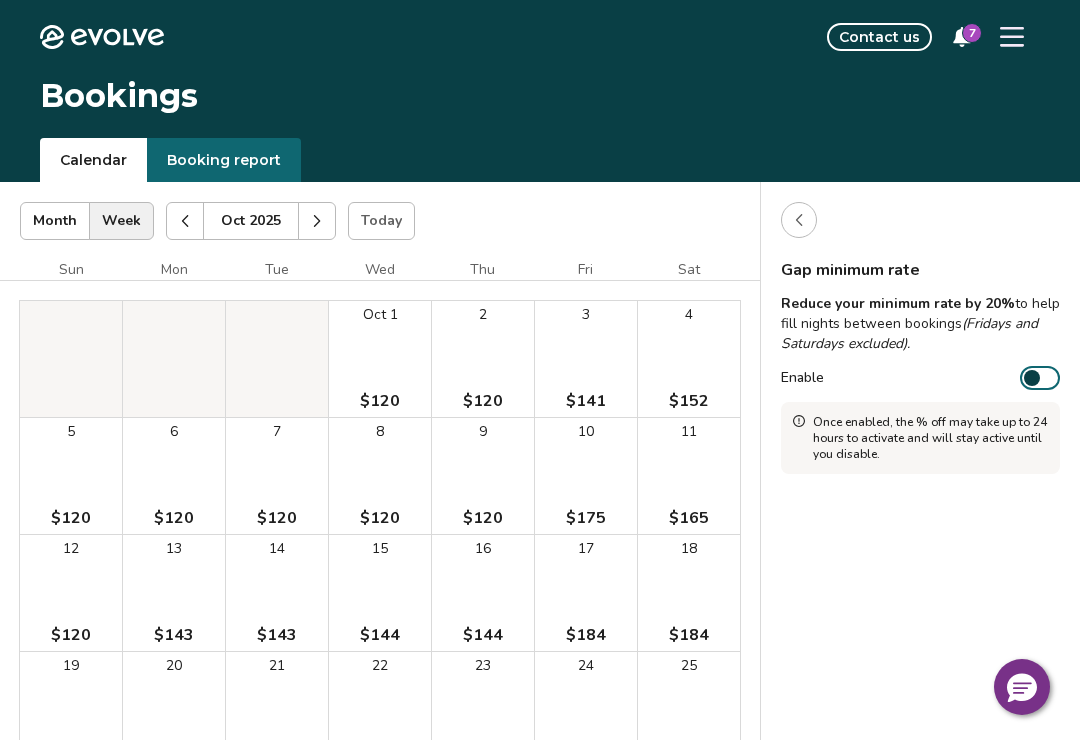 click at bounding box center (317, 221) 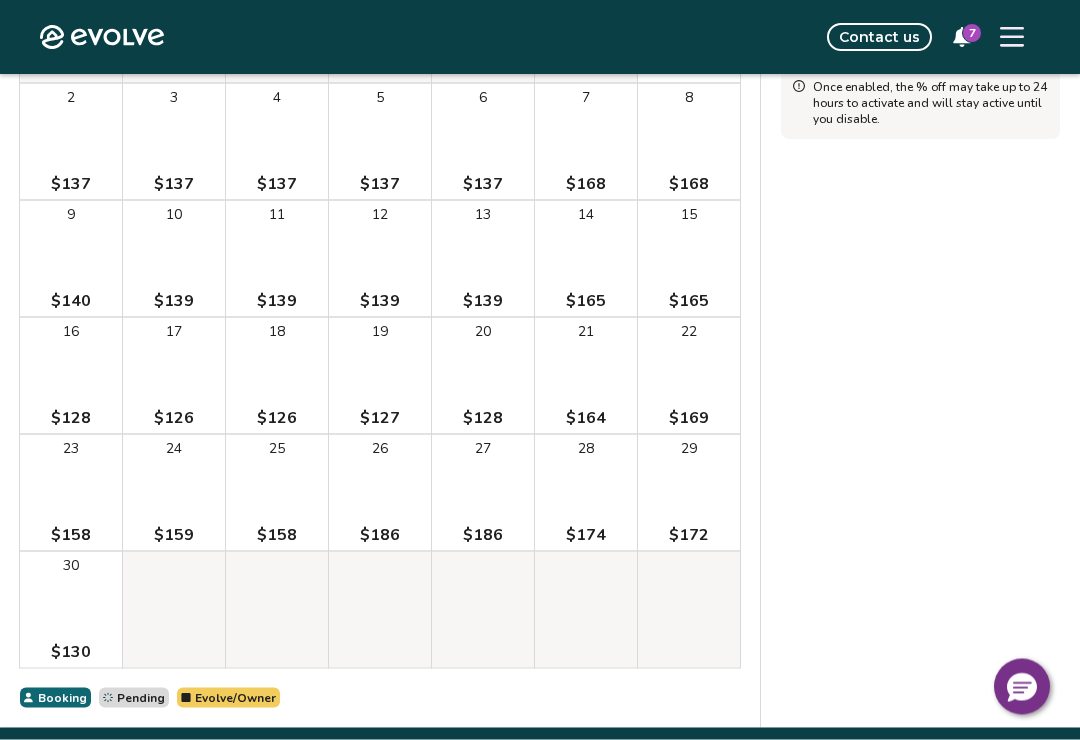 scroll, scrollTop: 371, scrollLeft: 0, axis: vertical 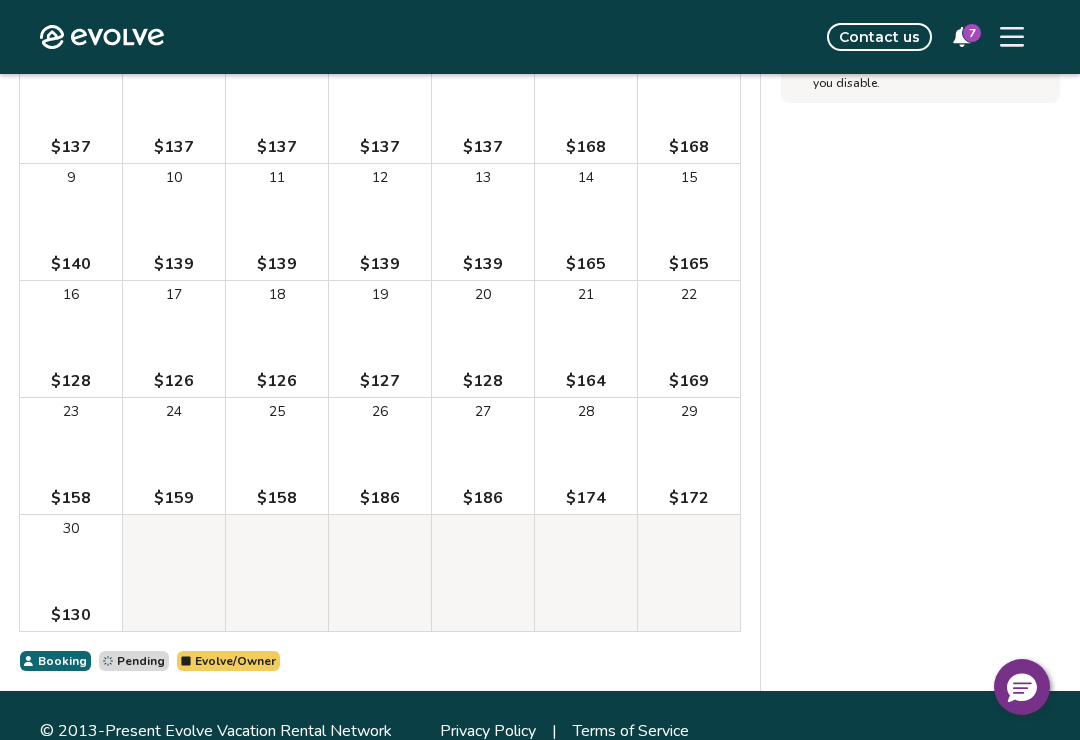 click on "Nov 2025  | Views Month Week Nov 2025 Today Settings 37 Tail Feather Ln, Unit B Nov 2025 Sun Mon Tue Wed Thu Fri Sat Nov 1 $164 2 $137 3 $137 4 $137 5 $137 6 $137 7 $168 8 $168 9 $140 10 $139 11 $139 12 $139 13 $139 14 $165 15 $165 16 $128 17 $126 18 $126 19 $127 20 $128 21 $164 22 $169 23 $158 24 $159 25 $158 26 $186 27 $186 28 $174 29 $172 30 $130 Booking Pending Evolve/Owner" at bounding box center [380, 251] 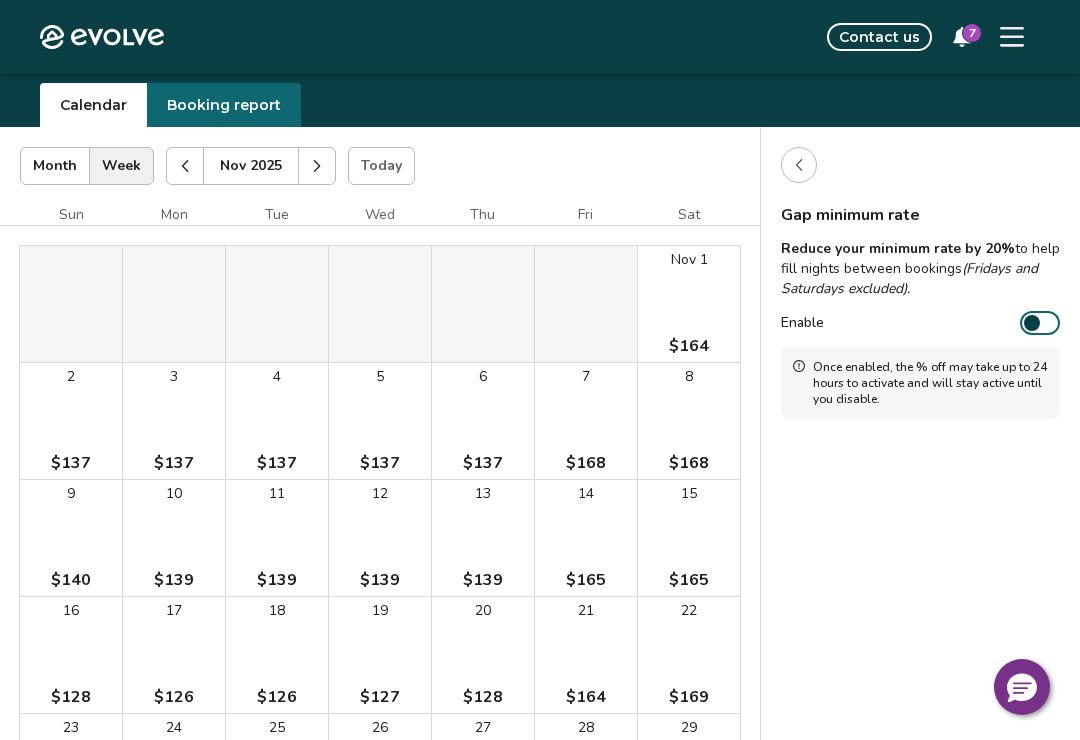scroll, scrollTop: 66, scrollLeft: 0, axis: vertical 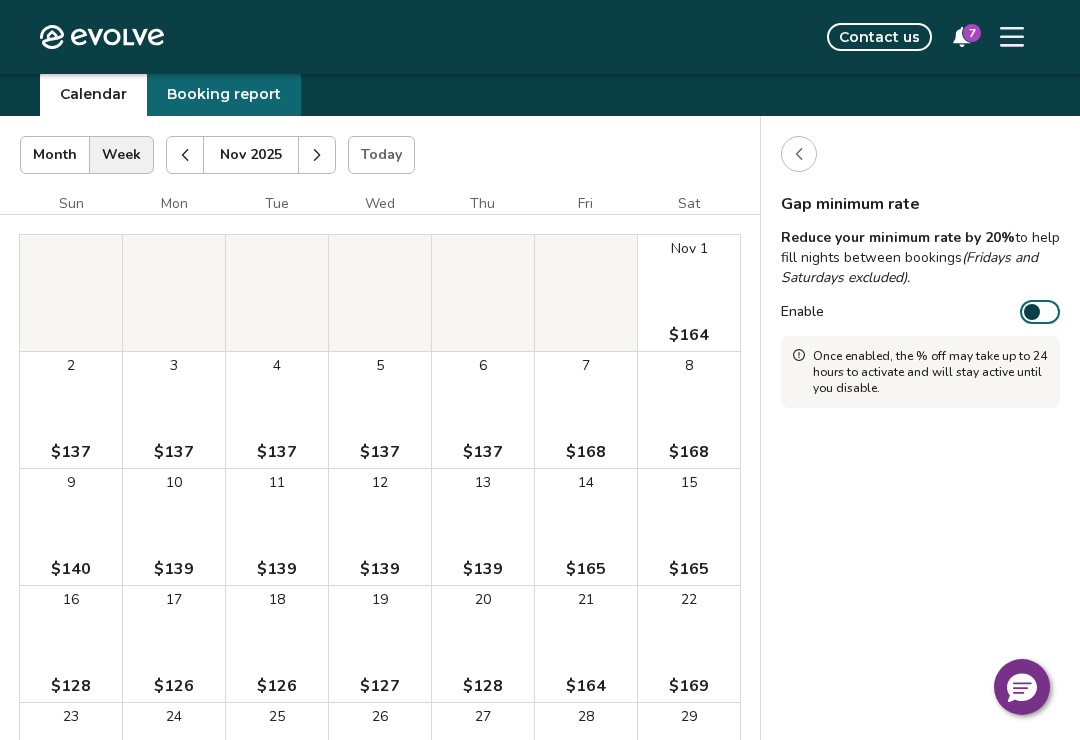click at bounding box center [1012, 37] 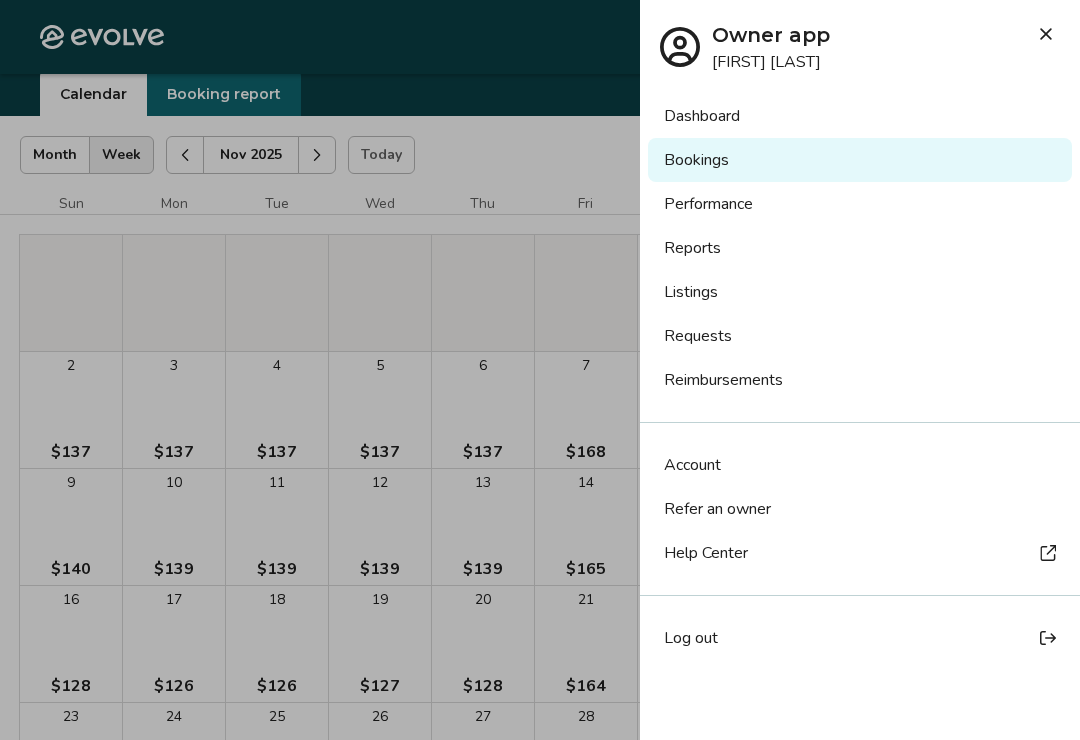 click on "Bookings" at bounding box center (860, 160) 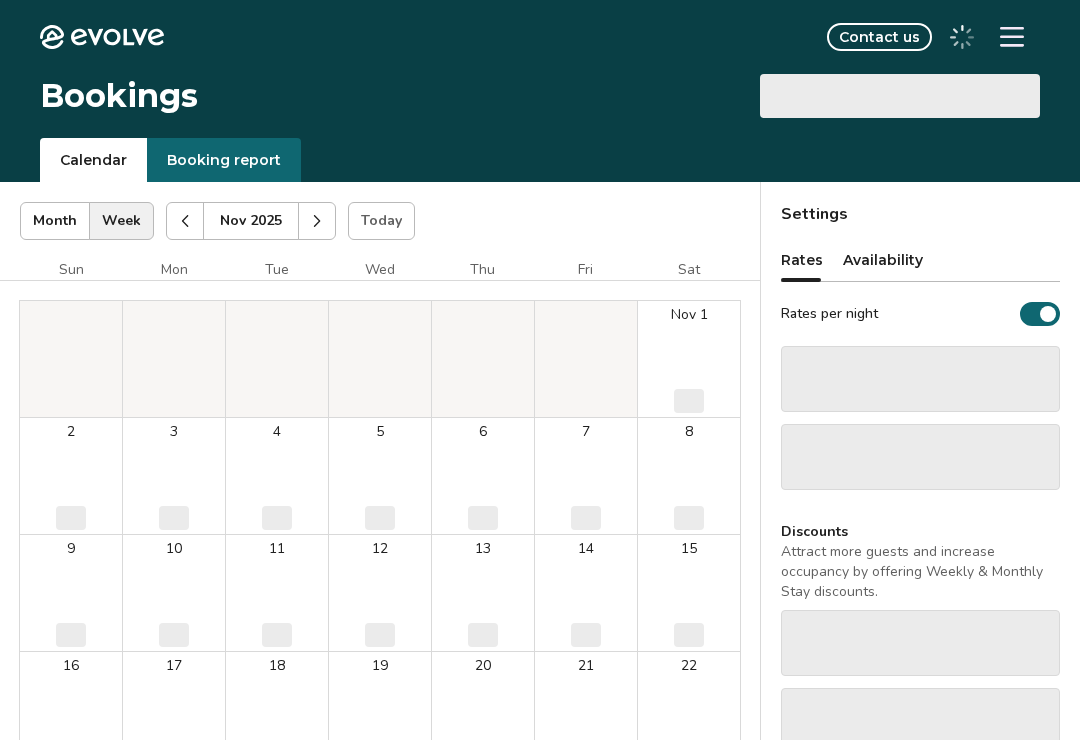 scroll, scrollTop: 0, scrollLeft: 0, axis: both 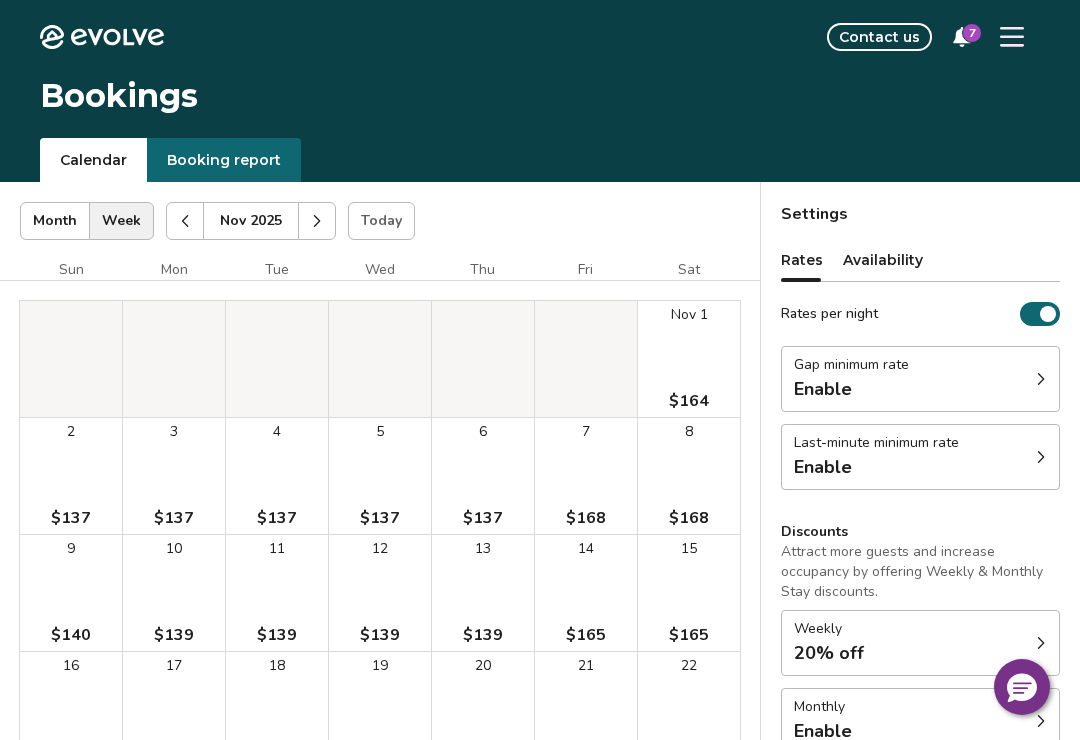 click on "7" at bounding box center [962, 37] 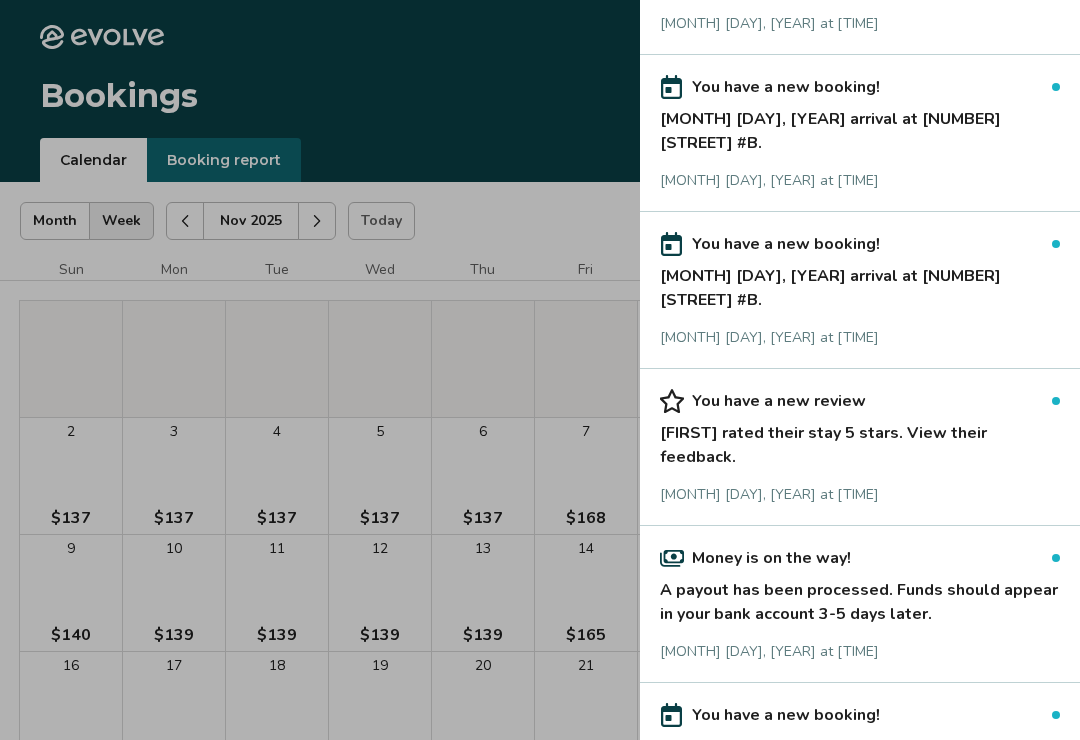 scroll, scrollTop: 393, scrollLeft: 0, axis: vertical 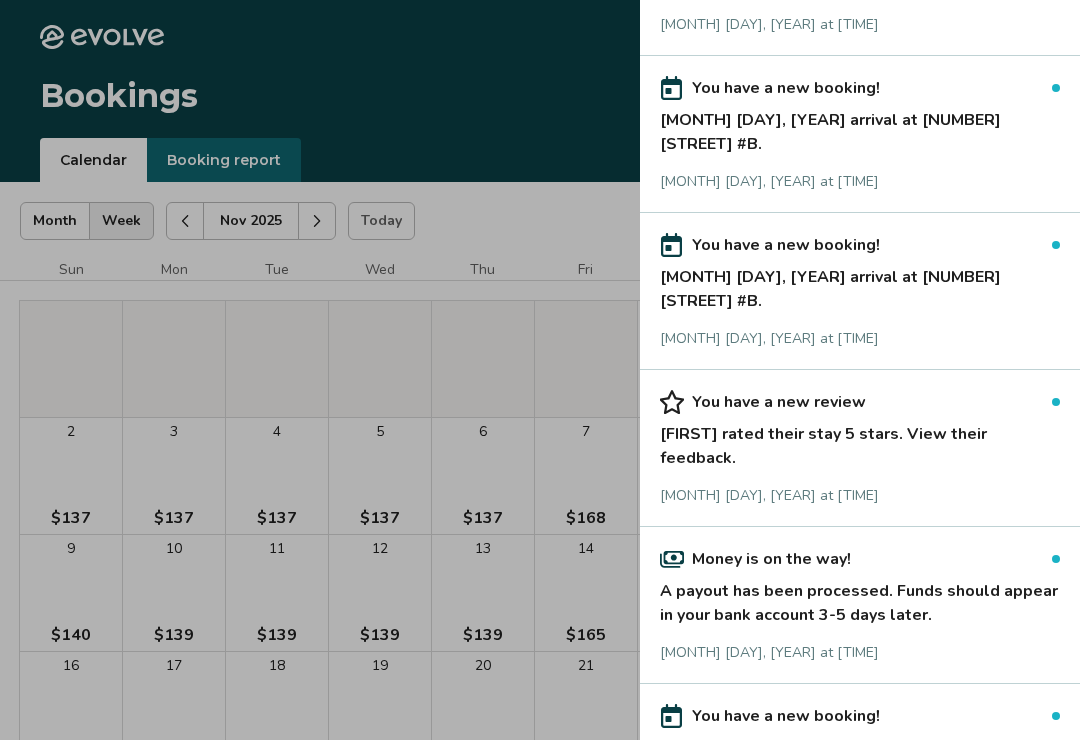 click on "Michael rated their stay 5 stars. View their feedback." at bounding box center (860, 442) 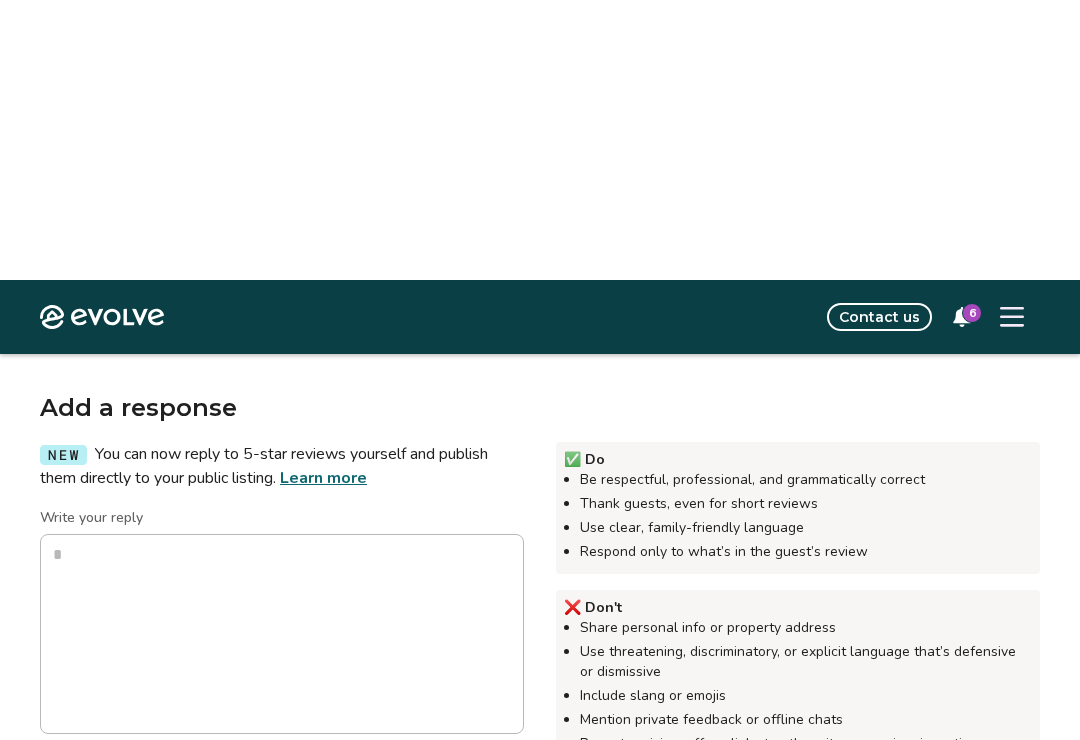 type on "*" 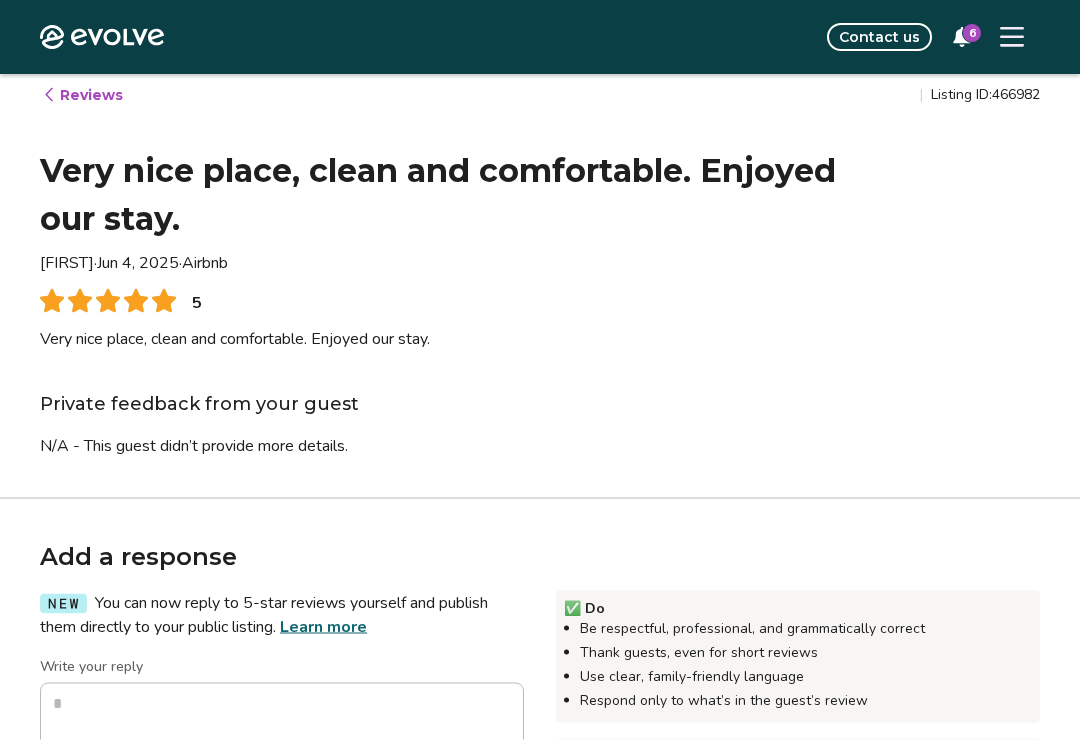 scroll, scrollTop: 0, scrollLeft: 0, axis: both 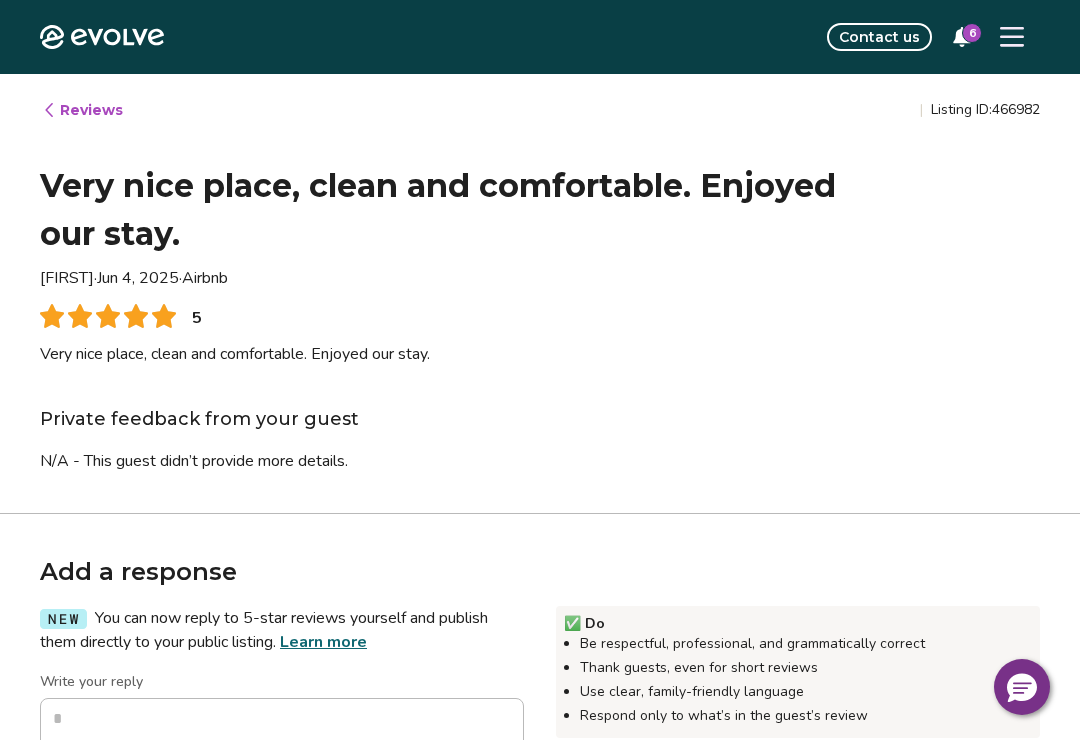 click on "6" at bounding box center (972, 33) 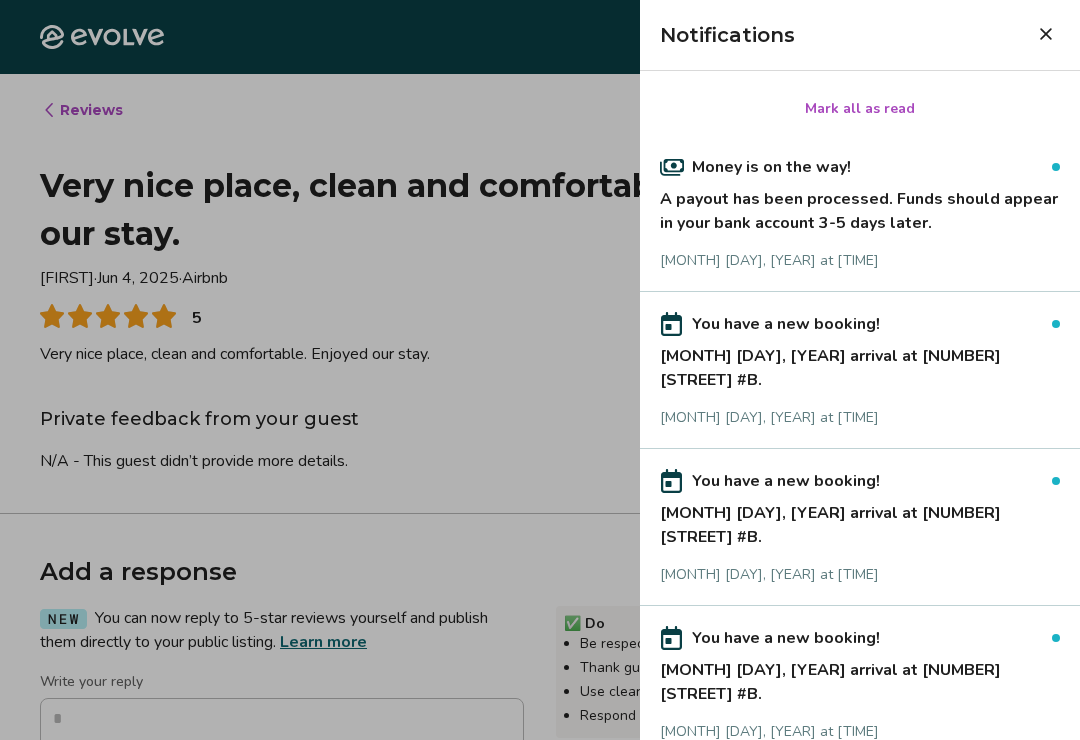 scroll, scrollTop: 0, scrollLeft: 0, axis: both 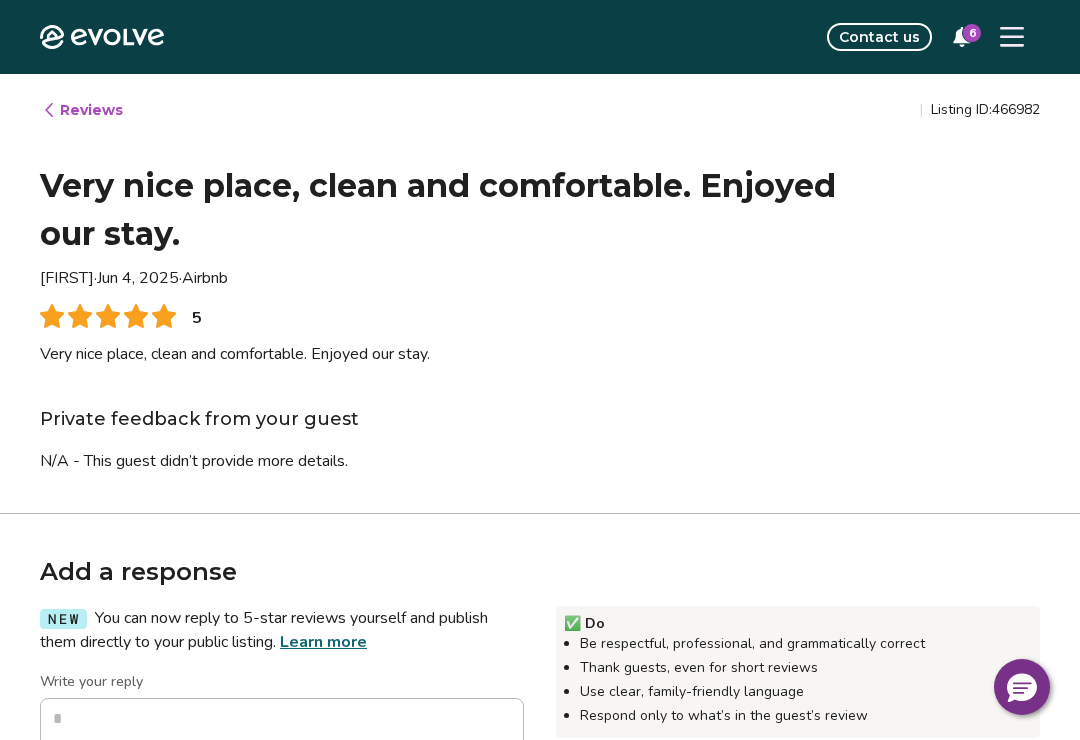 click 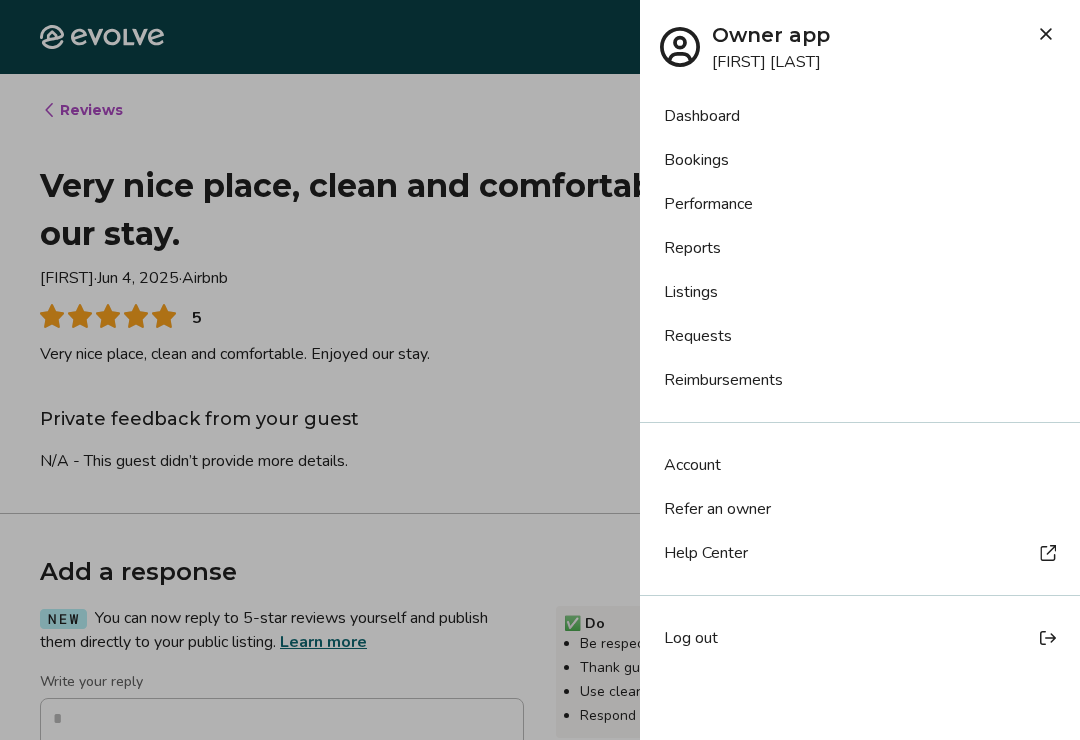 click on "Bookings" at bounding box center [860, 160] 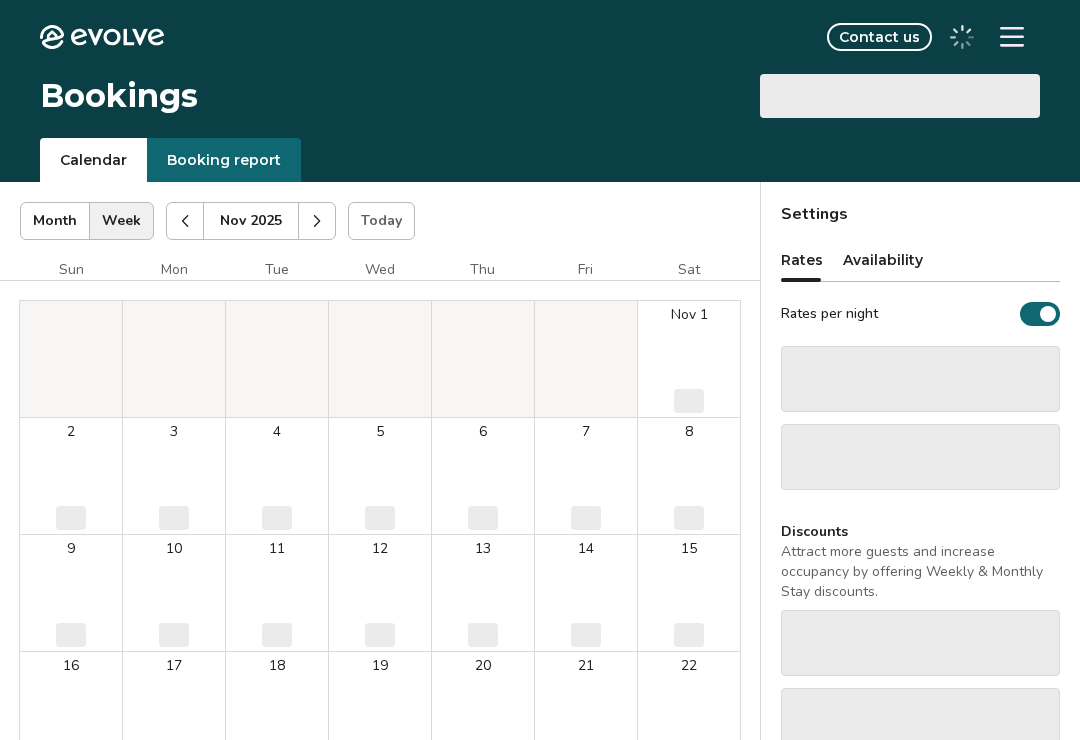 scroll, scrollTop: 0, scrollLeft: 0, axis: both 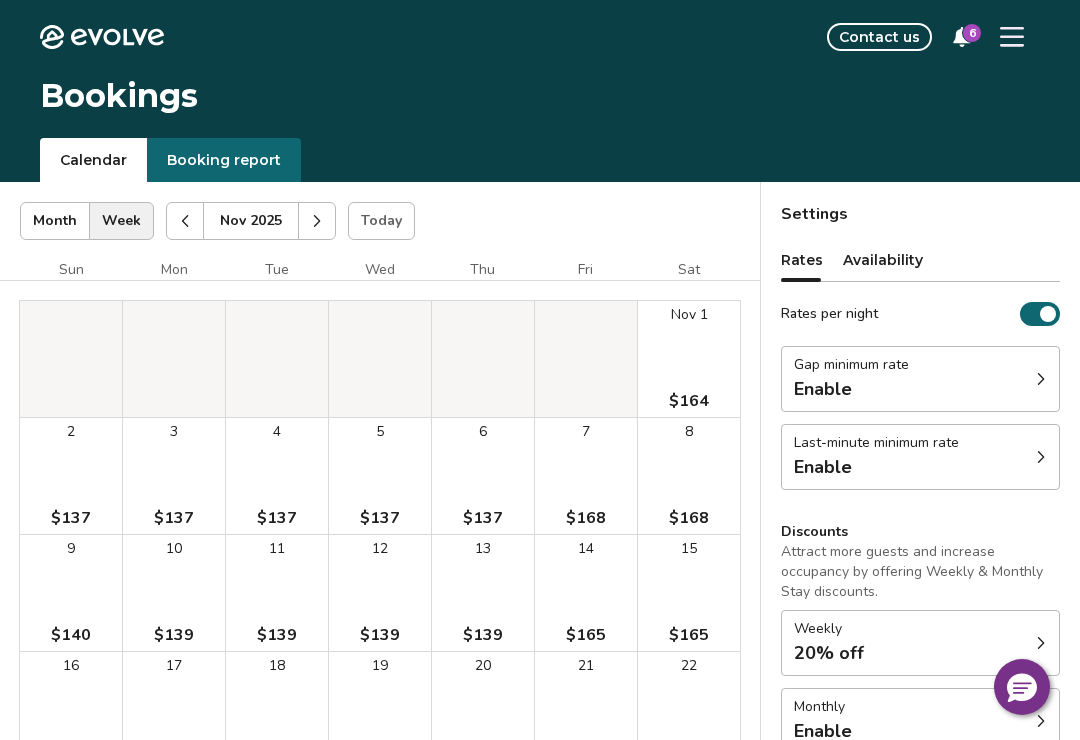 click on "Booking report" at bounding box center [224, 160] 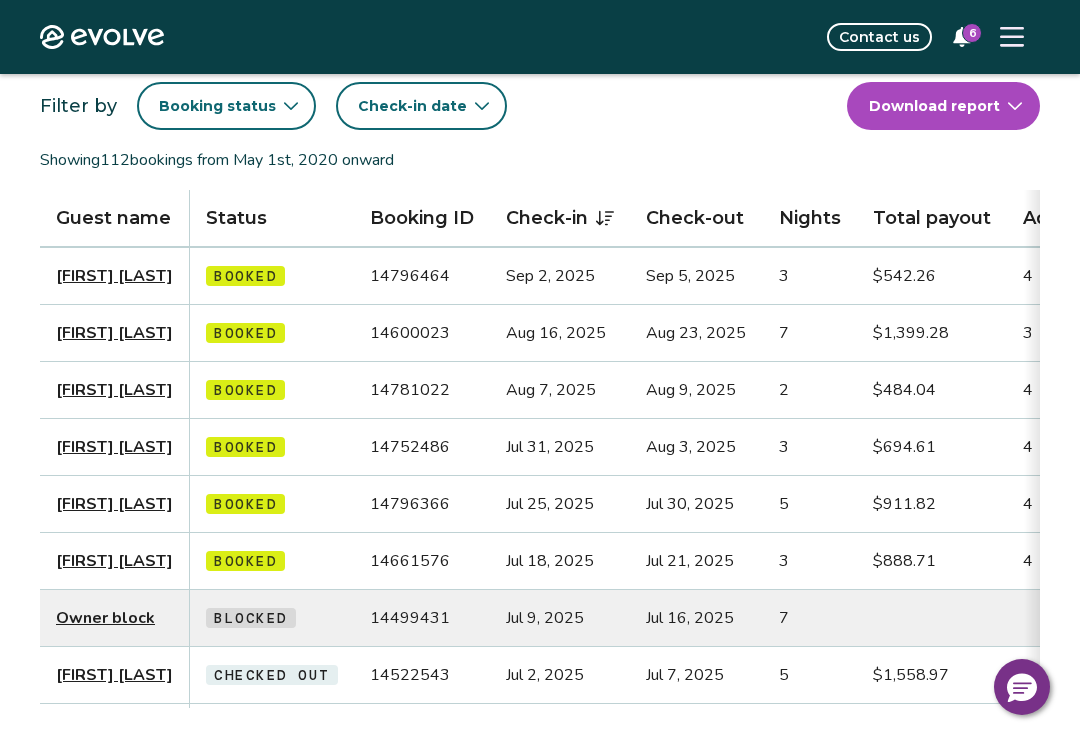 scroll, scrollTop: 0, scrollLeft: 0, axis: both 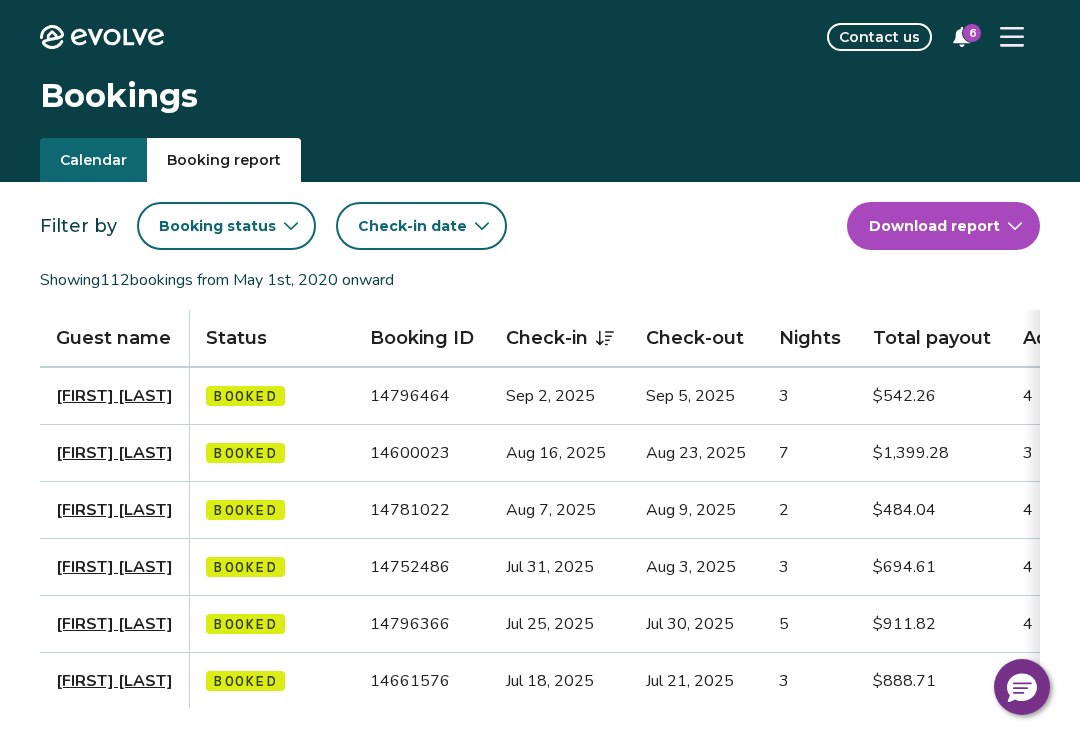click on "Contact us" at bounding box center [879, 37] 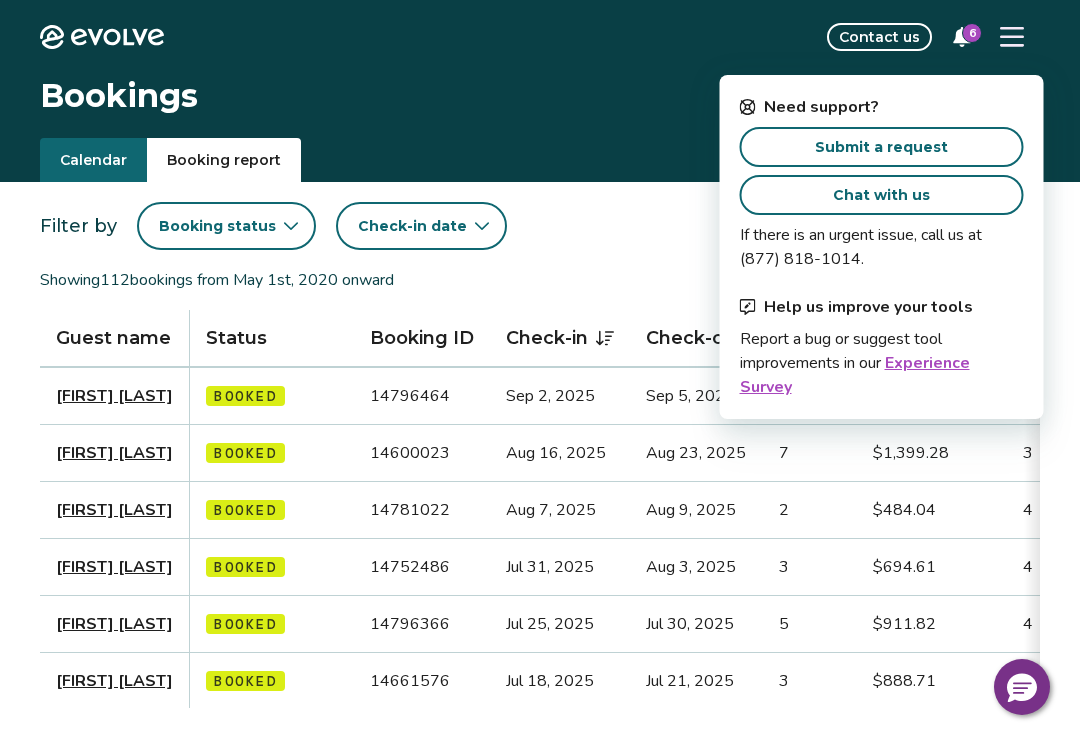 click on "Need support? Submit a request Chat with us If there is an urgent issue, call us at   (877) 818-1014 .  Help us improve your tools Report a bug or suggest tool improvements in our   Experience Survey" at bounding box center (882, 247) 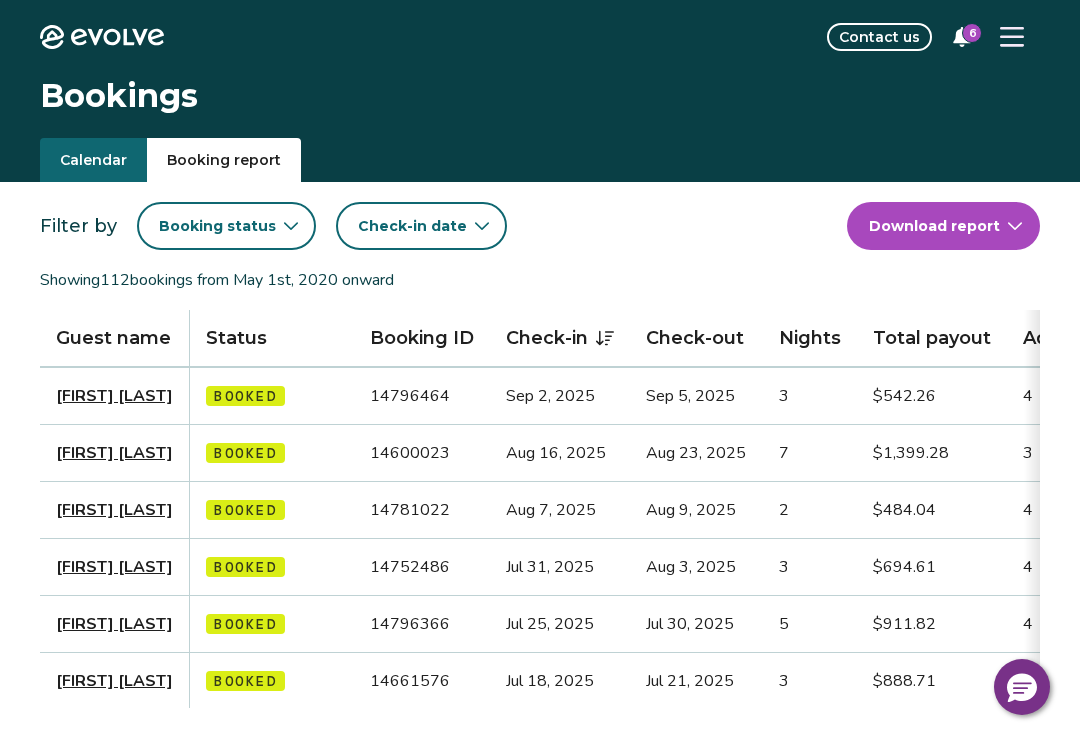 click 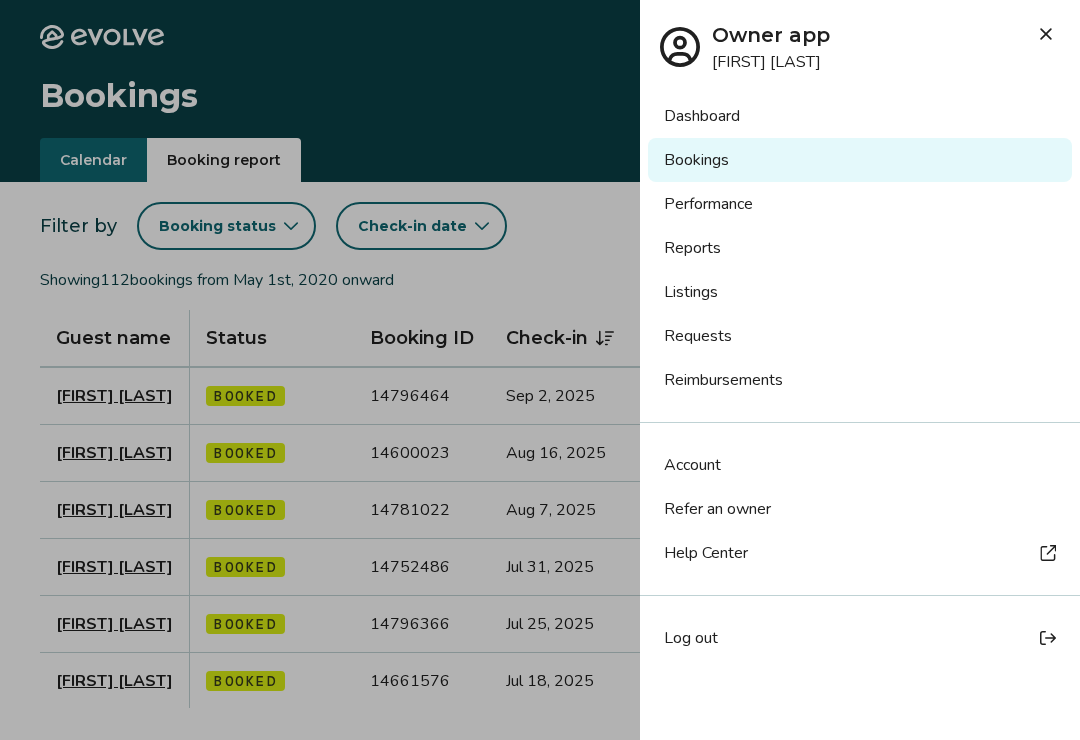 click on "Dashboard" at bounding box center [860, 116] 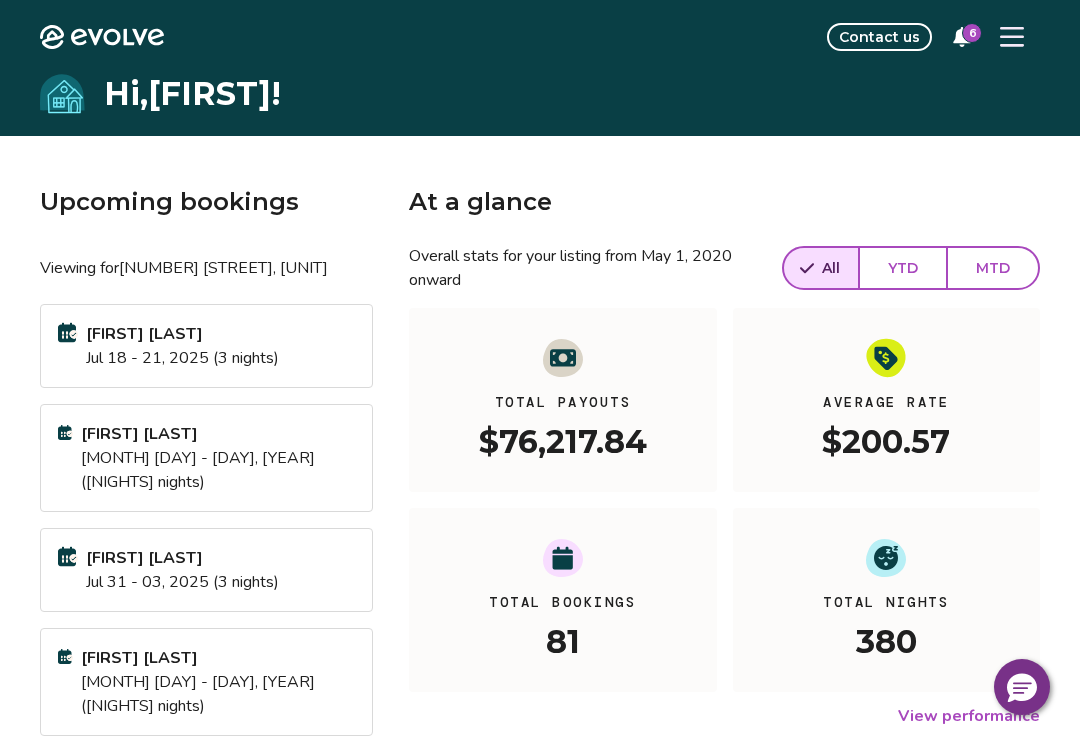 scroll, scrollTop: 0, scrollLeft: 0, axis: both 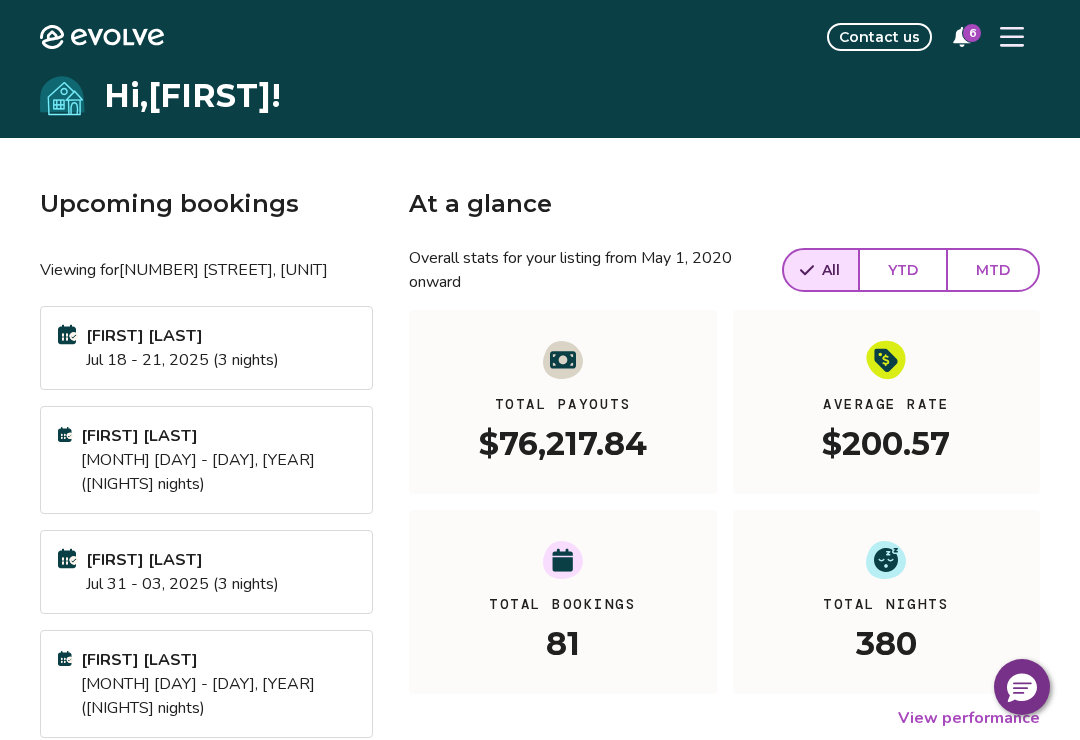 click on "Evolve Contact us 6 Hi,  [FIRST] ! Upcoming bookings Viewing for  [NUMBER] [STREET], [UNIT] [FIRST] [LAST] [MONTH] [DAY] - [DAY], [YEAR] ([NIGHTS] nights) [FIRST] [LAST] [MONTH] [DAY] - [DAY], [YEAR] ([NIGHTS] nights) [FIRST] [LAST] [MONTH] [DAY] - [DAY], [YEAR] ([NIGHTS] nights) [FIRST] [LAST] [MONTH] [DAY] - [DAY], [YEAR] ([NIGHTS] nights) View calendar At a glance Overall stats for your listing from May 1, 2020 onward All YTD MTD Total Payouts $76,217.84 Average Rate $200.57 Total Bookings 81 Total Nights 380 View performance Looking for the booking site links to your listing?  You can find these under  the  Listings  overview © 2013-Present Evolve Vacation Rental Network Privacy Policy | Terms of Service" at bounding box center [540, 539] 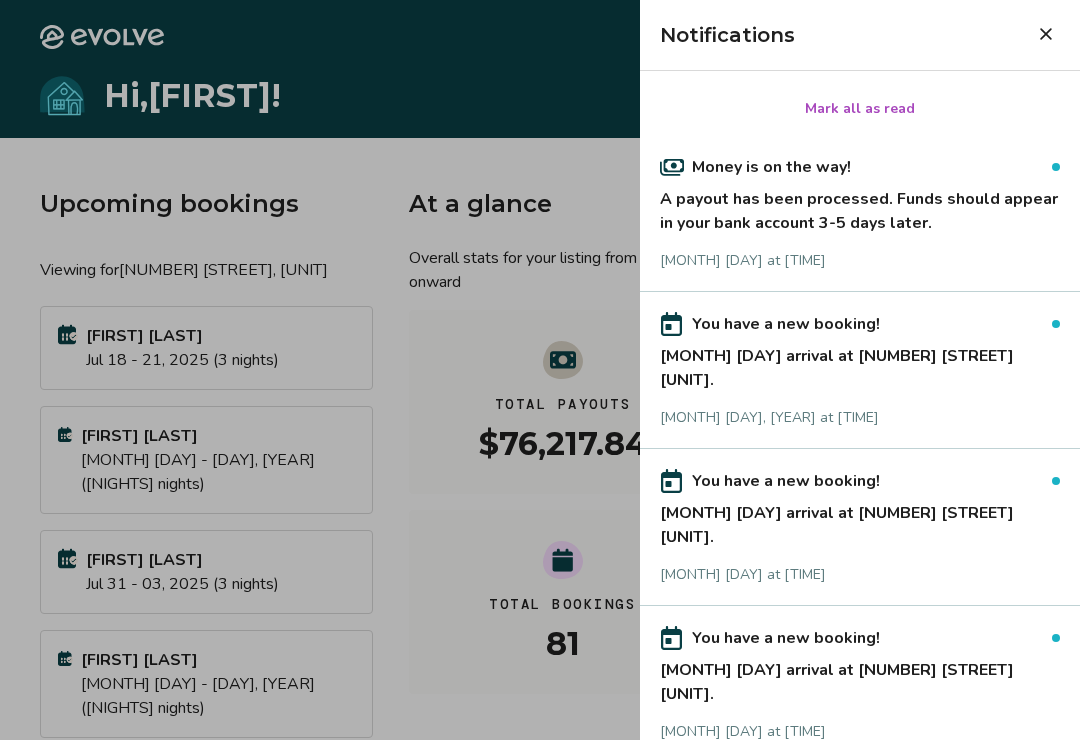 click at bounding box center (1046, 34) 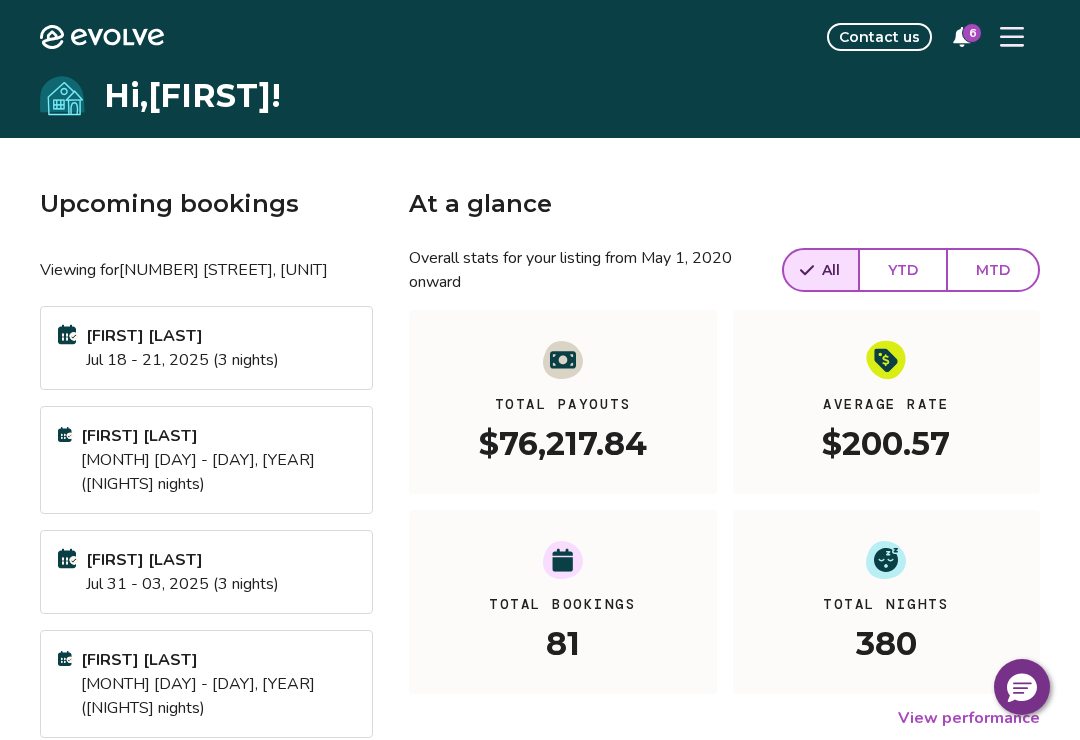 click 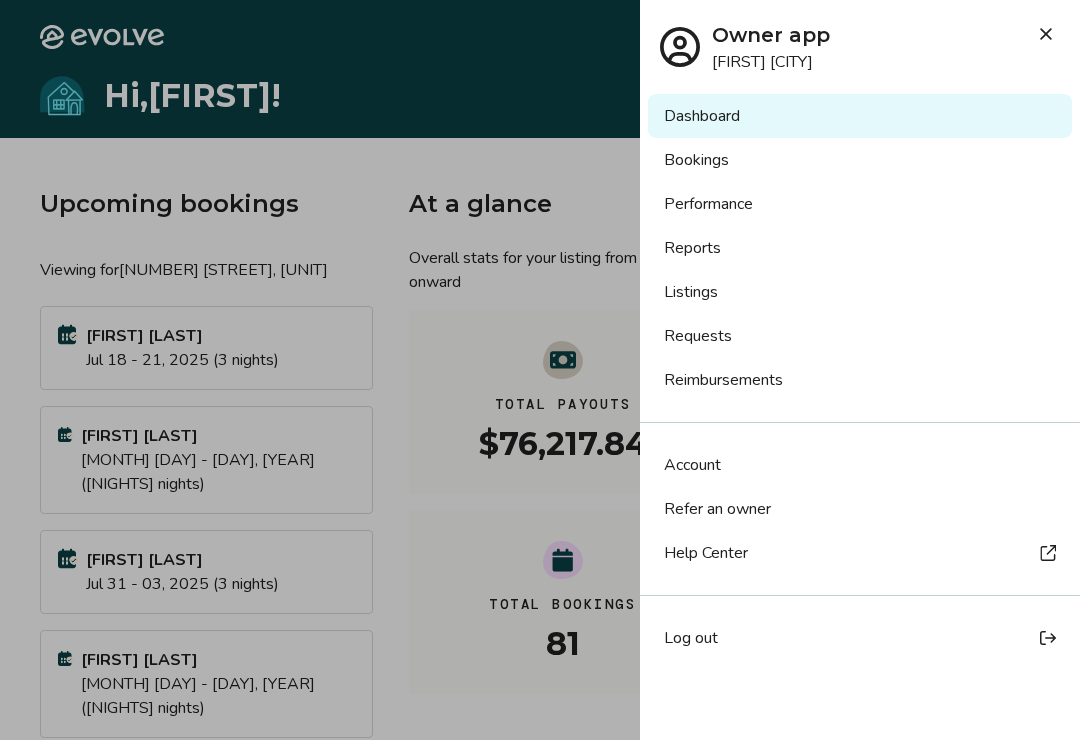 click 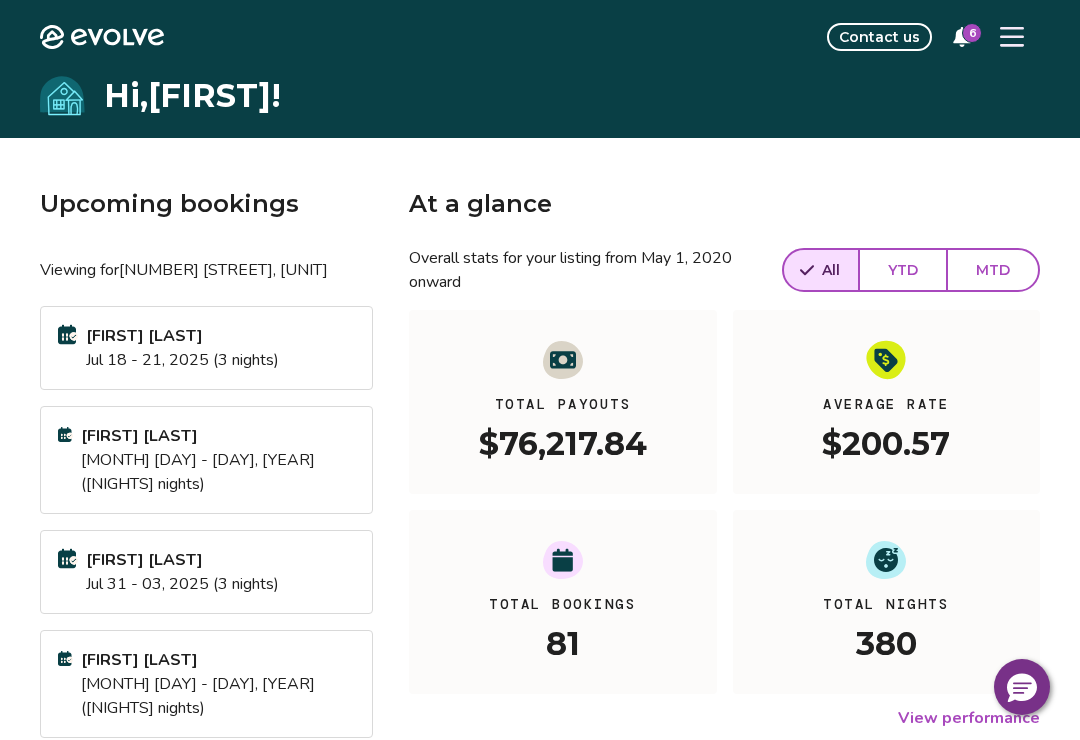click 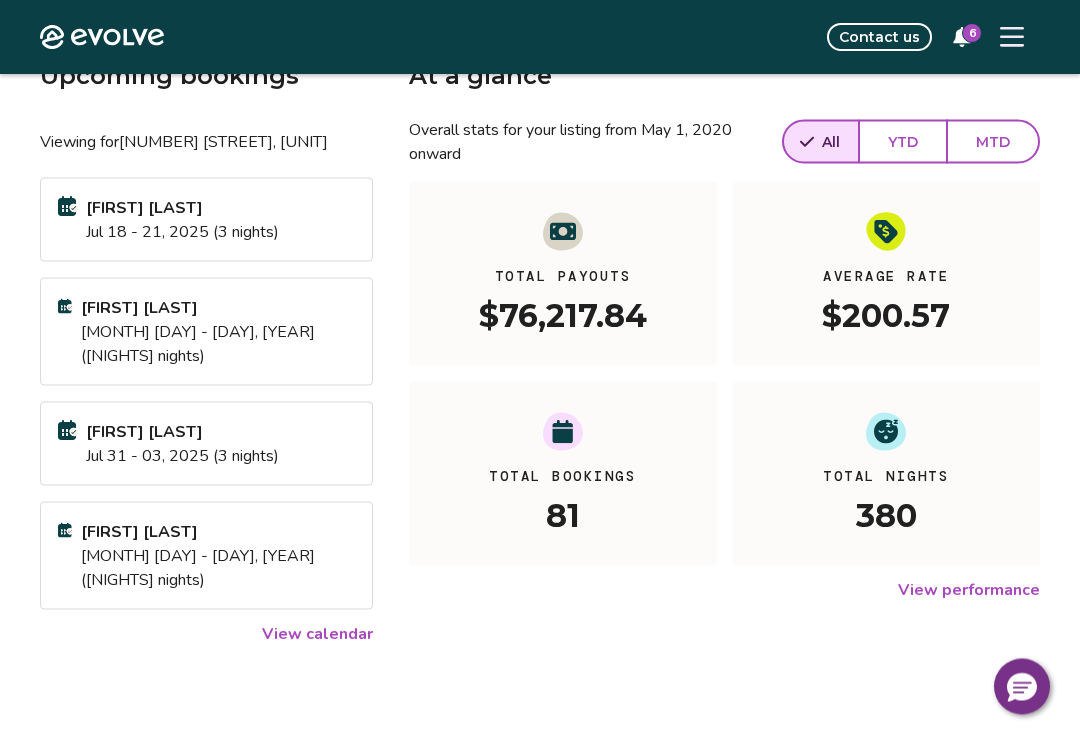 scroll, scrollTop: 130, scrollLeft: 0, axis: vertical 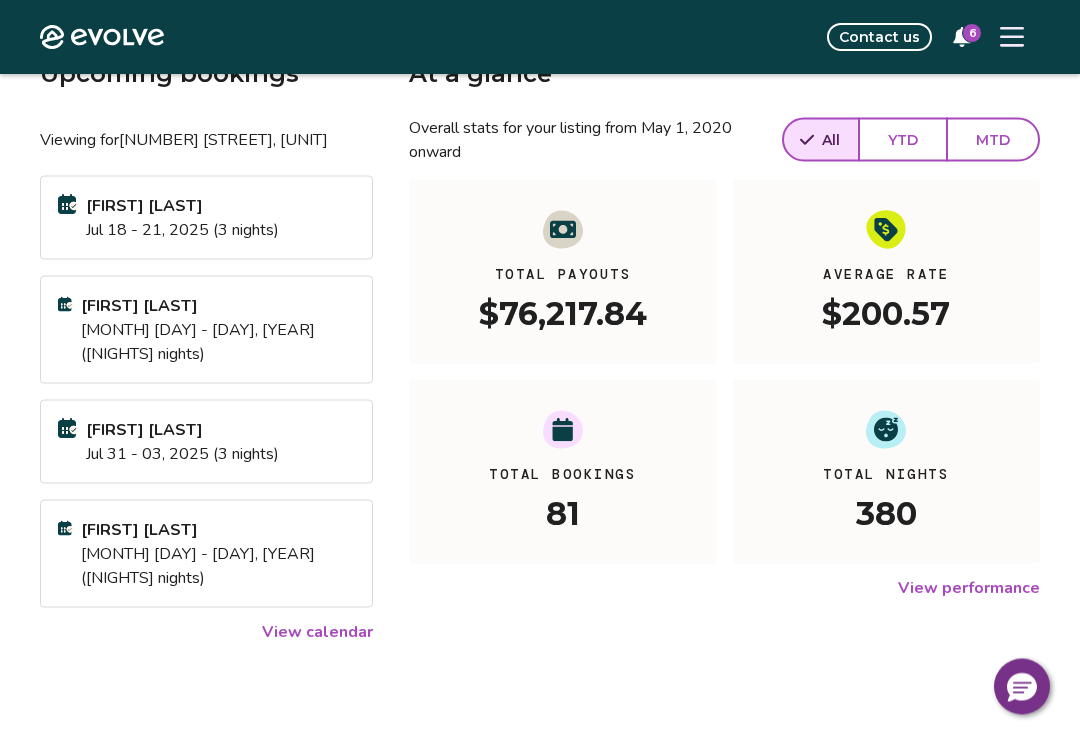 click on "View calendar" at bounding box center [317, 632] 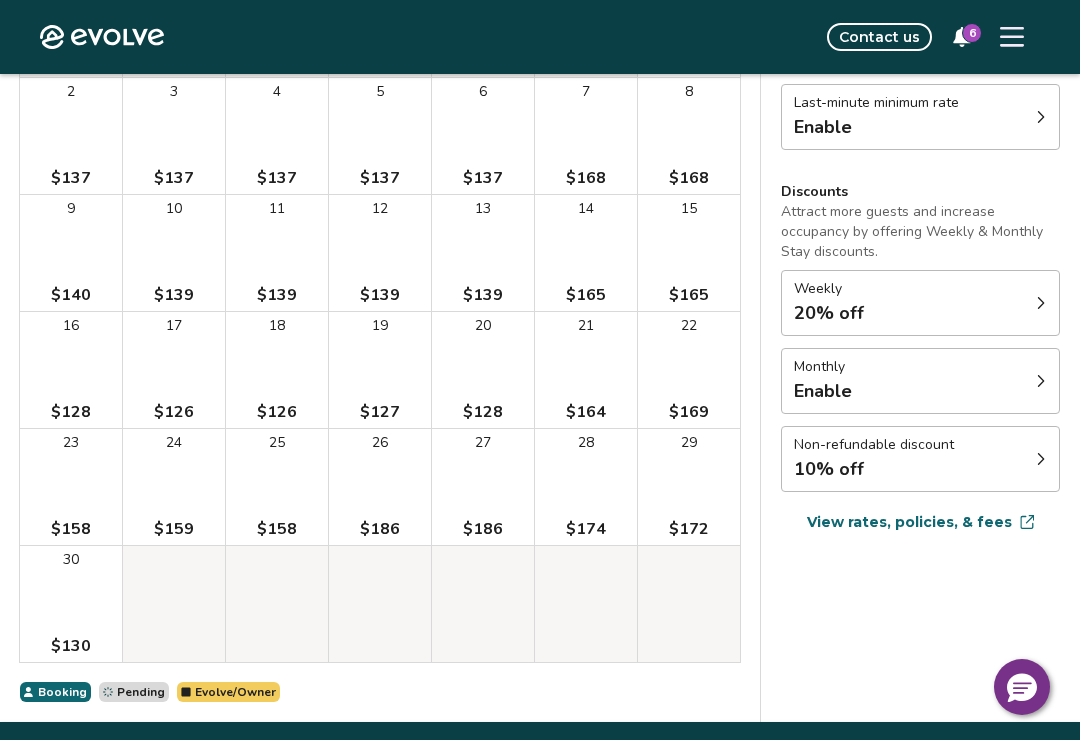 scroll, scrollTop: 339, scrollLeft: 0, axis: vertical 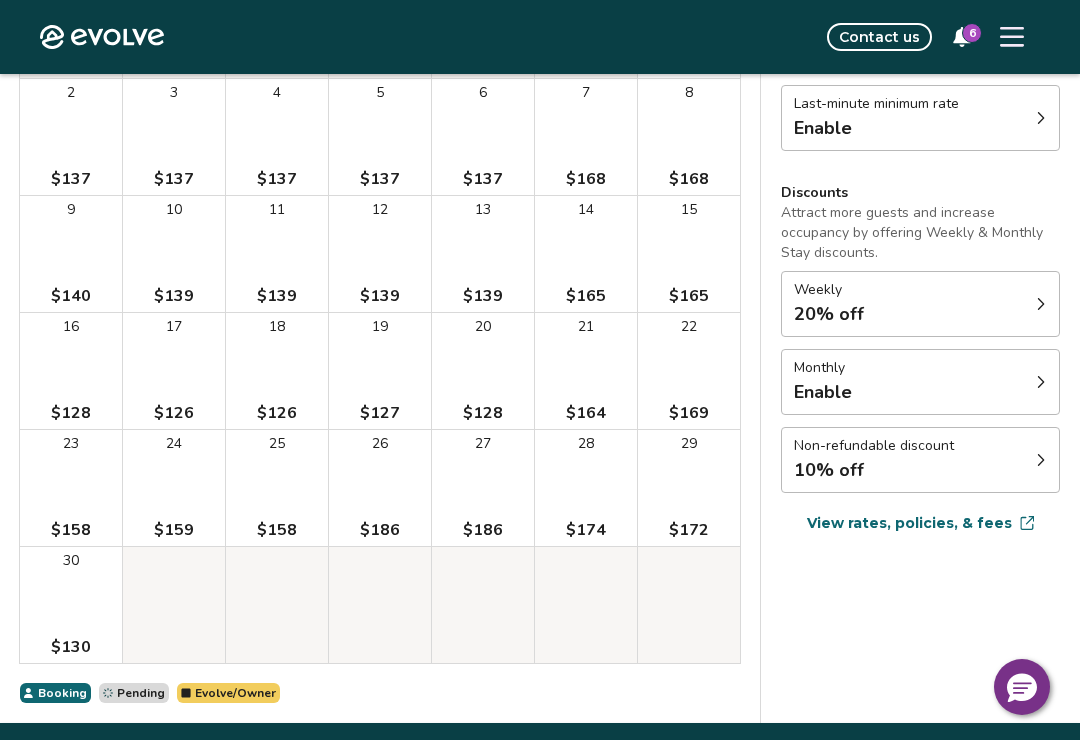 click on "Booking" at bounding box center [62, 693] 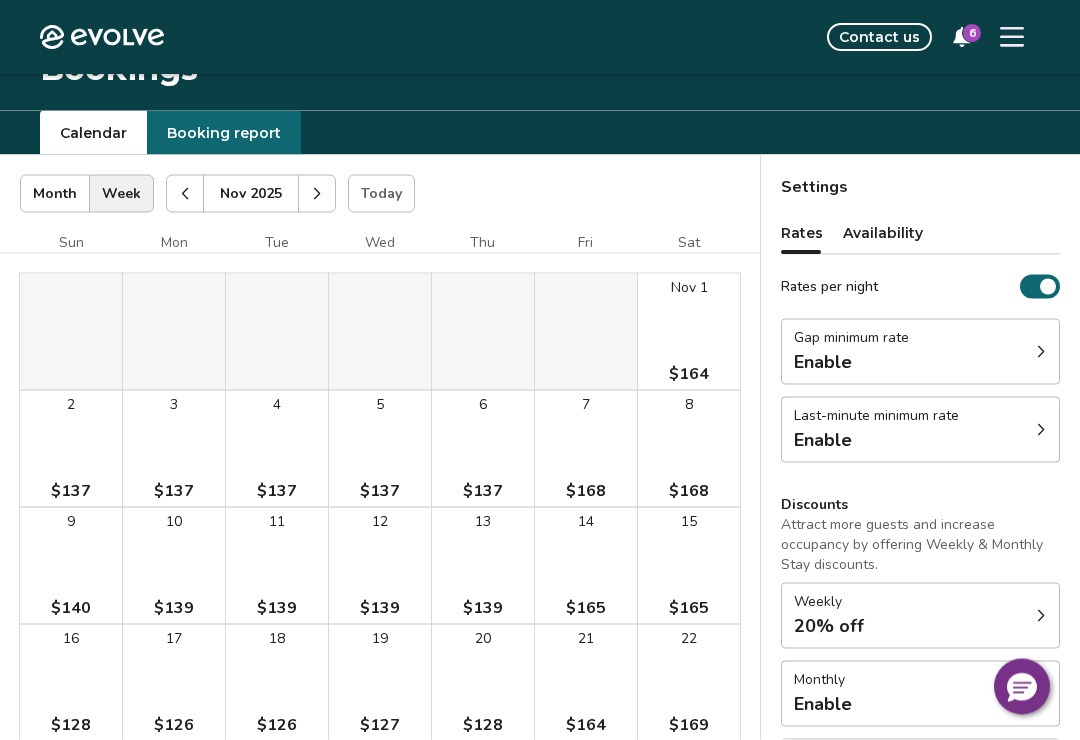 scroll, scrollTop: 34, scrollLeft: 0, axis: vertical 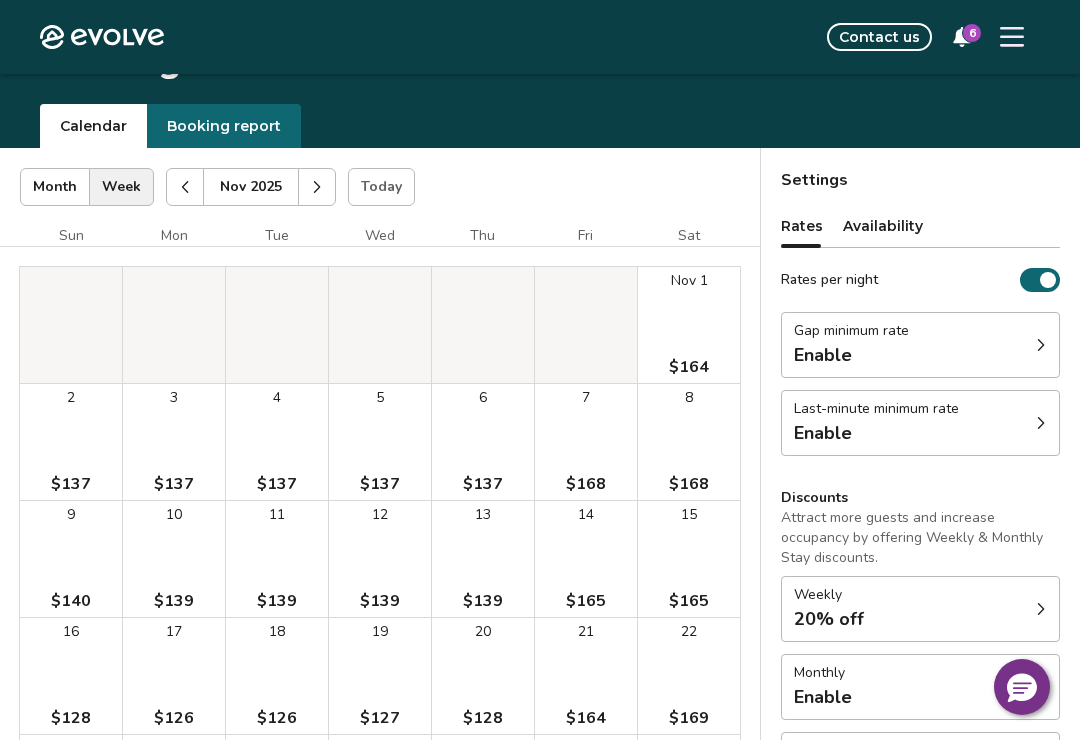 click at bounding box center [317, 187] 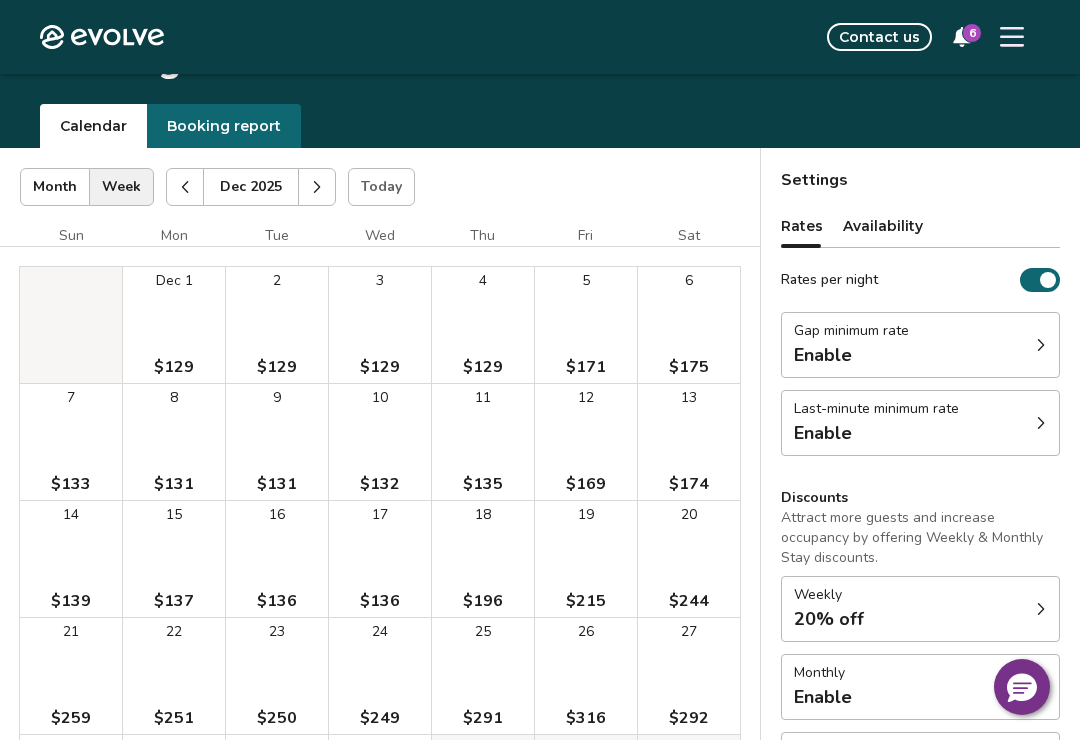 click at bounding box center [185, 187] 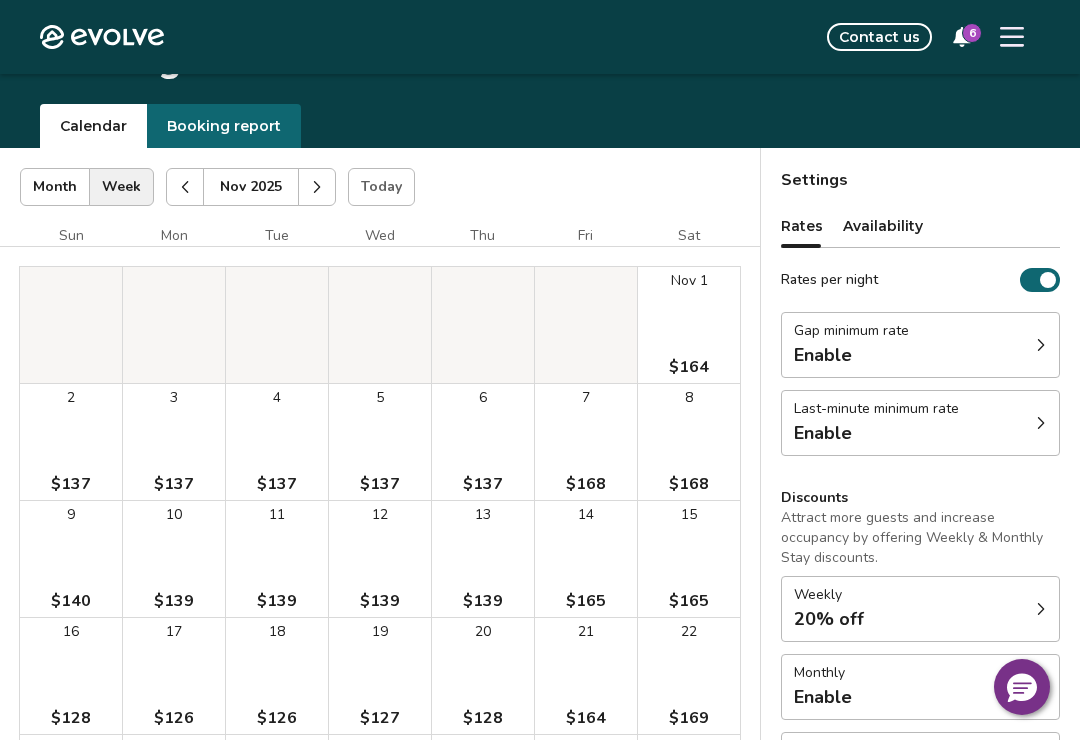 click on "8 $168" at bounding box center (689, 442) 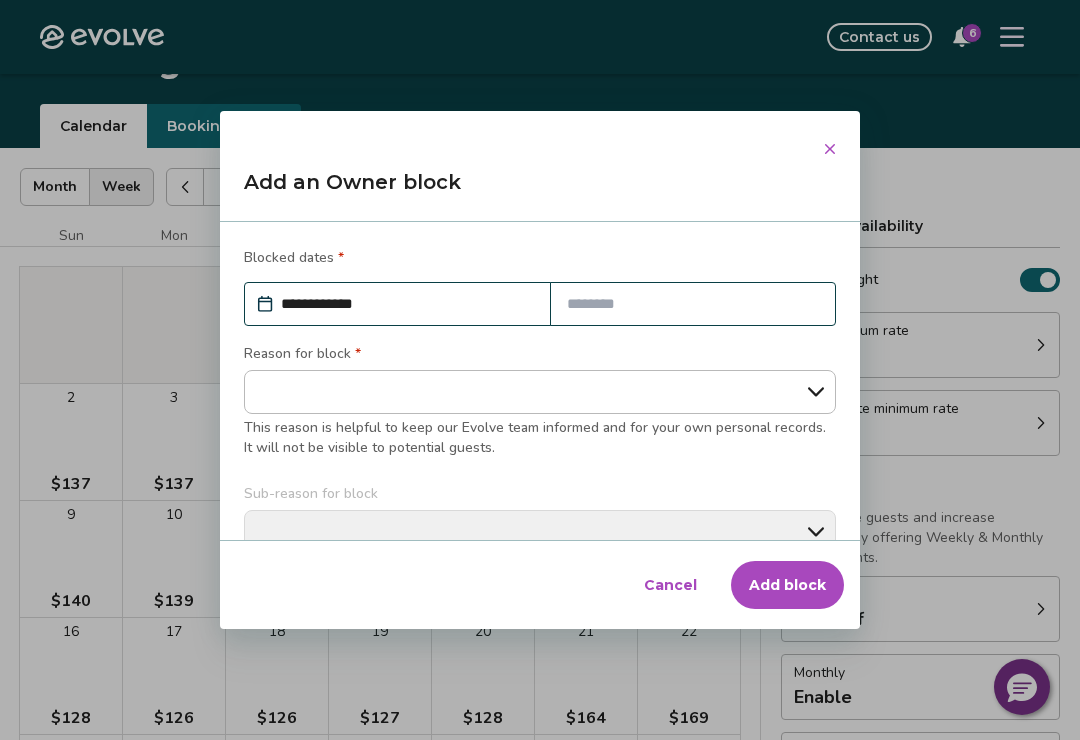 click at bounding box center [693, 304] 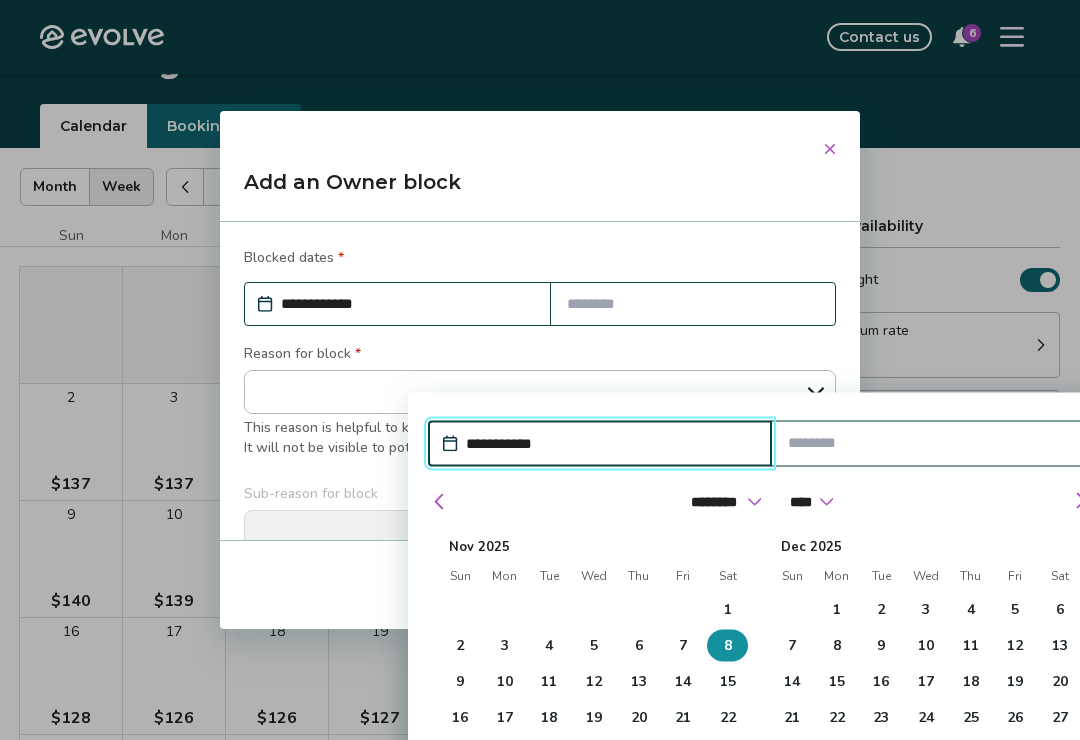 scroll, scrollTop: 0, scrollLeft: 0, axis: both 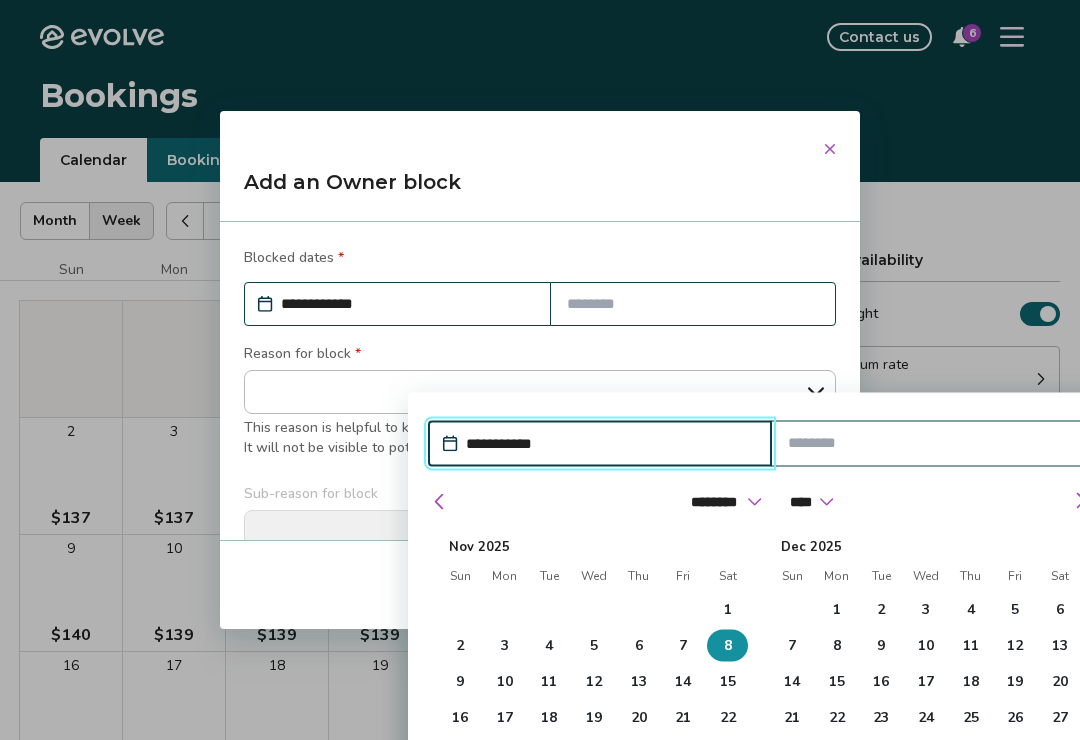 click at bounding box center (1080, 501) 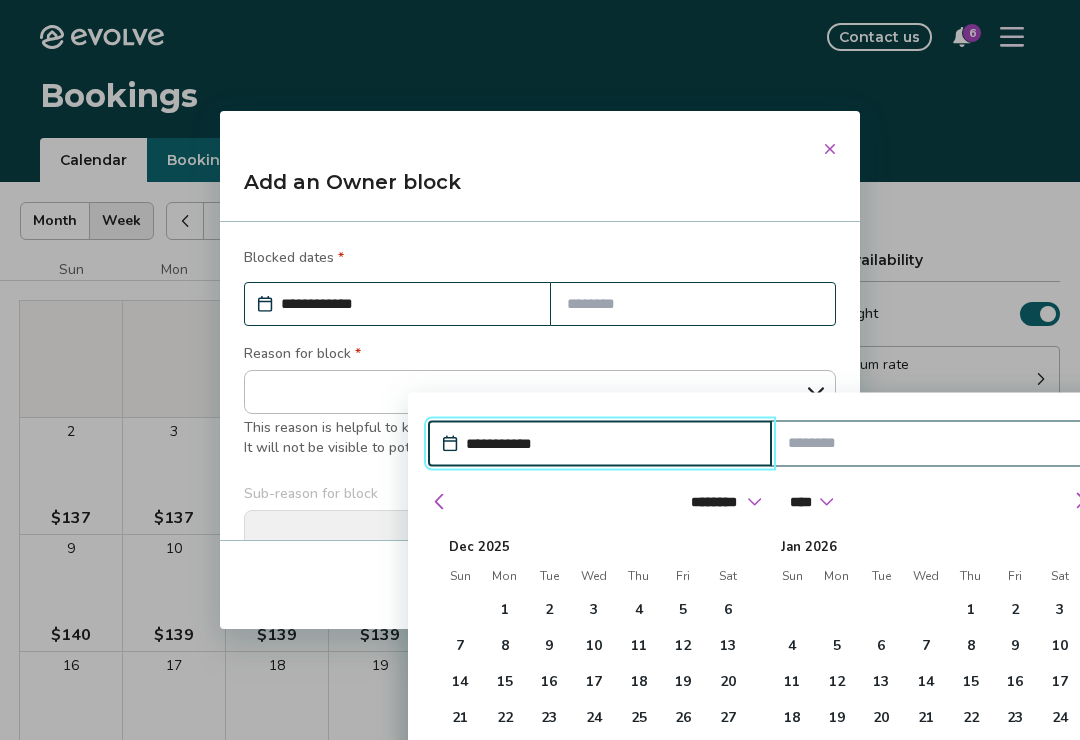 click at bounding box center [1080, 501] 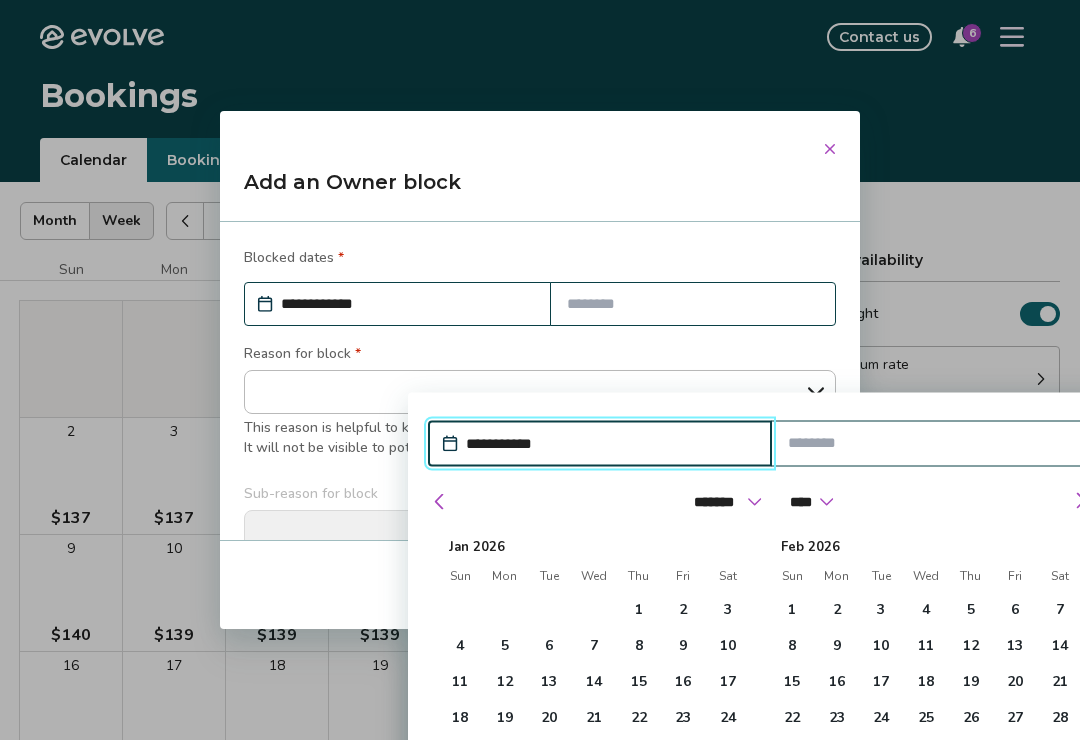 click at bounding box center [1080, 501] 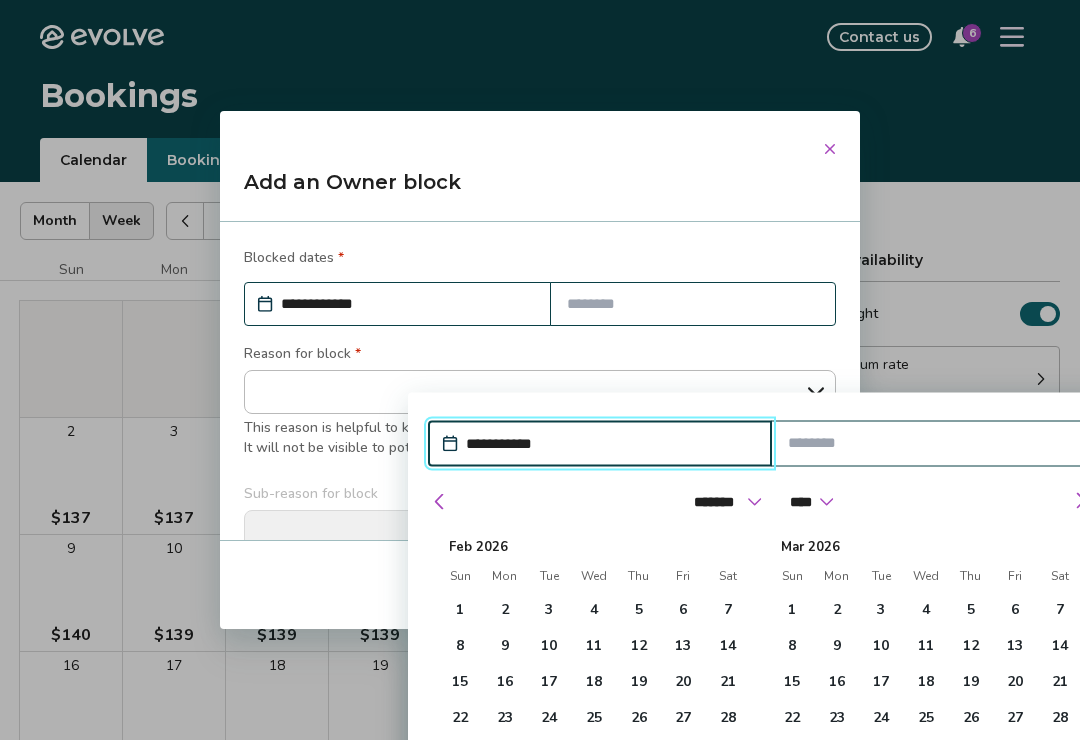 click at bounding box center [1080, 501] 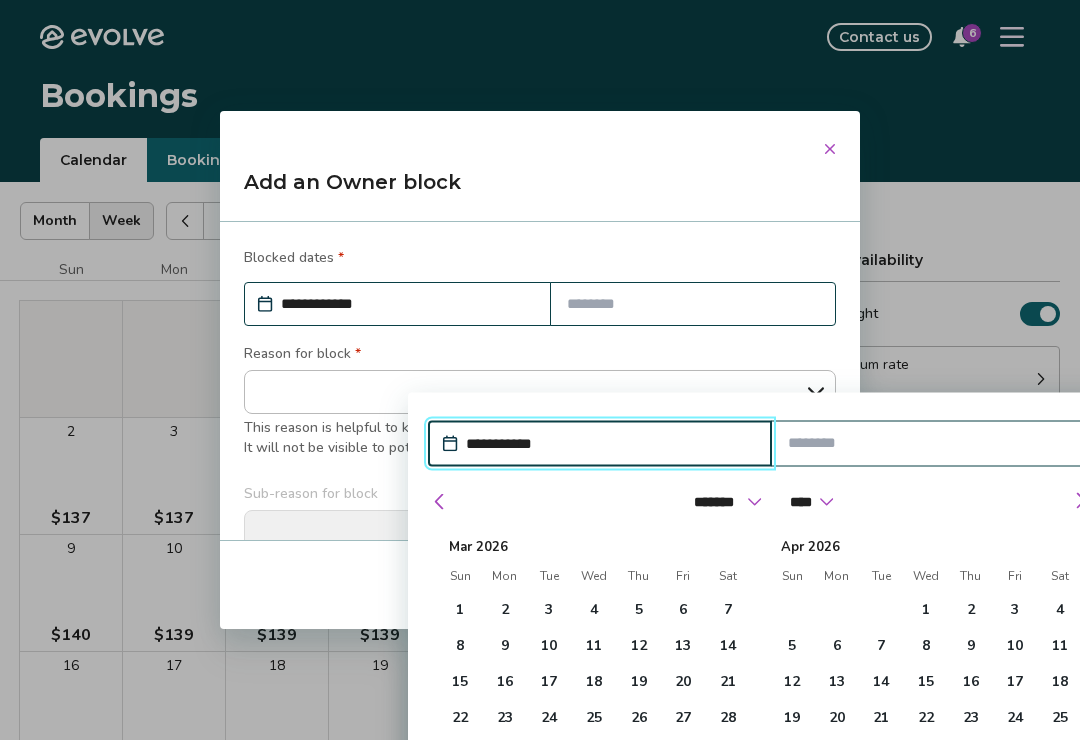 click on "6" at bounding box center [837, 645] 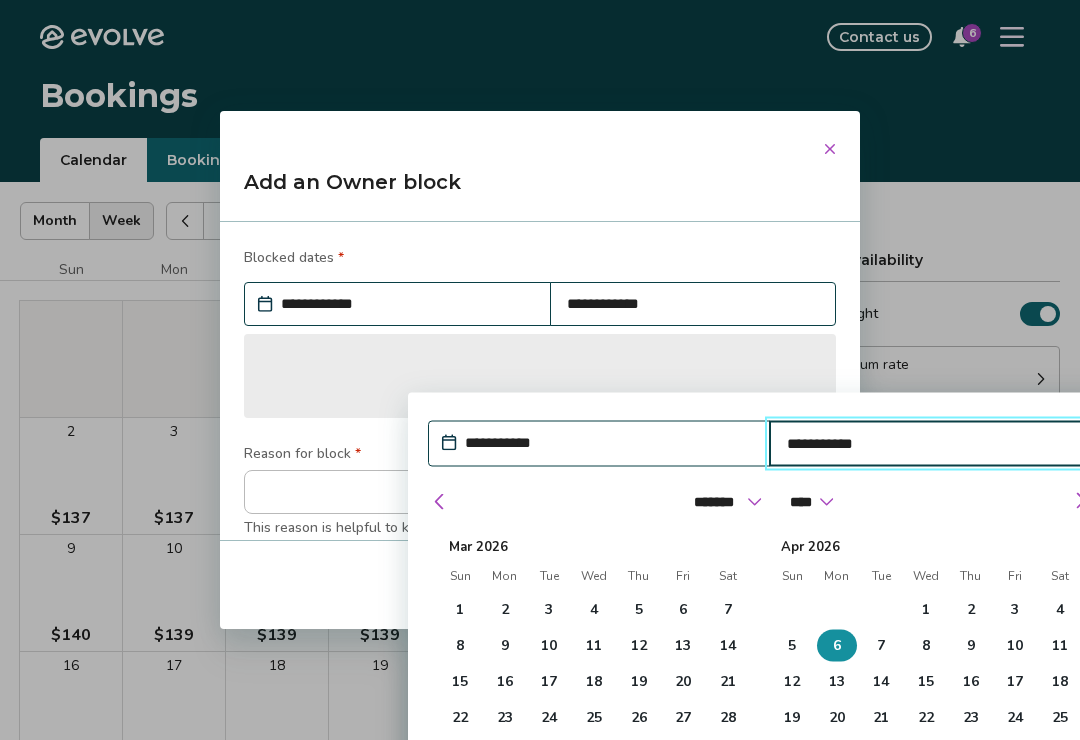 type on "*" 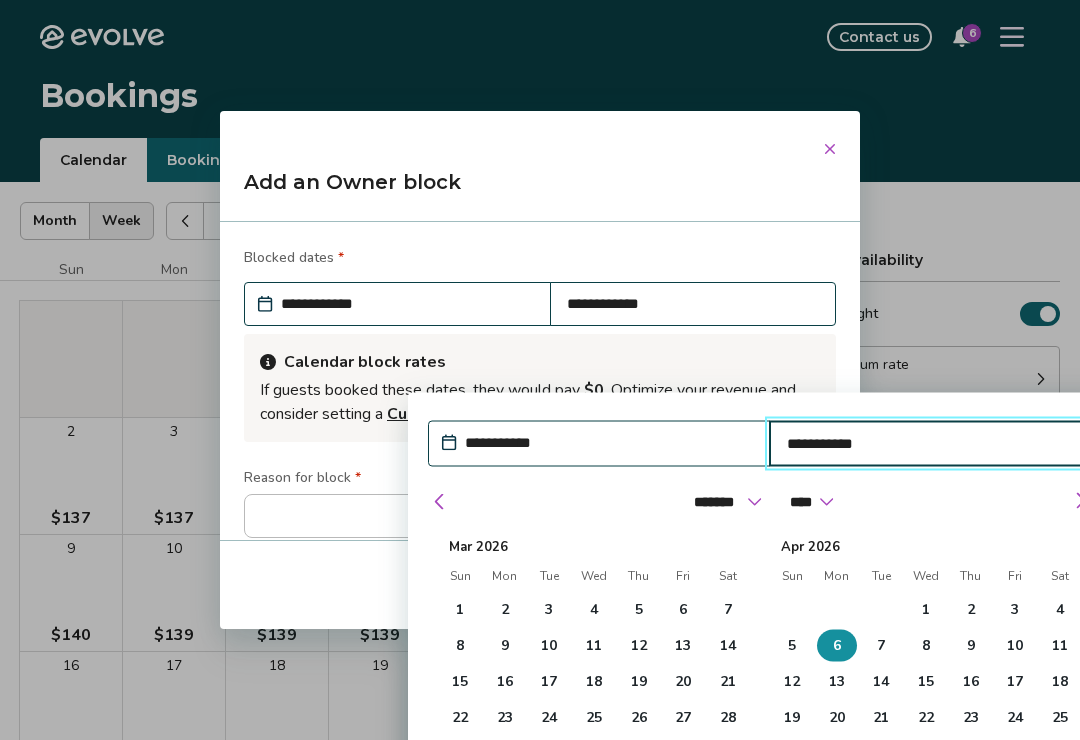 type on "*" 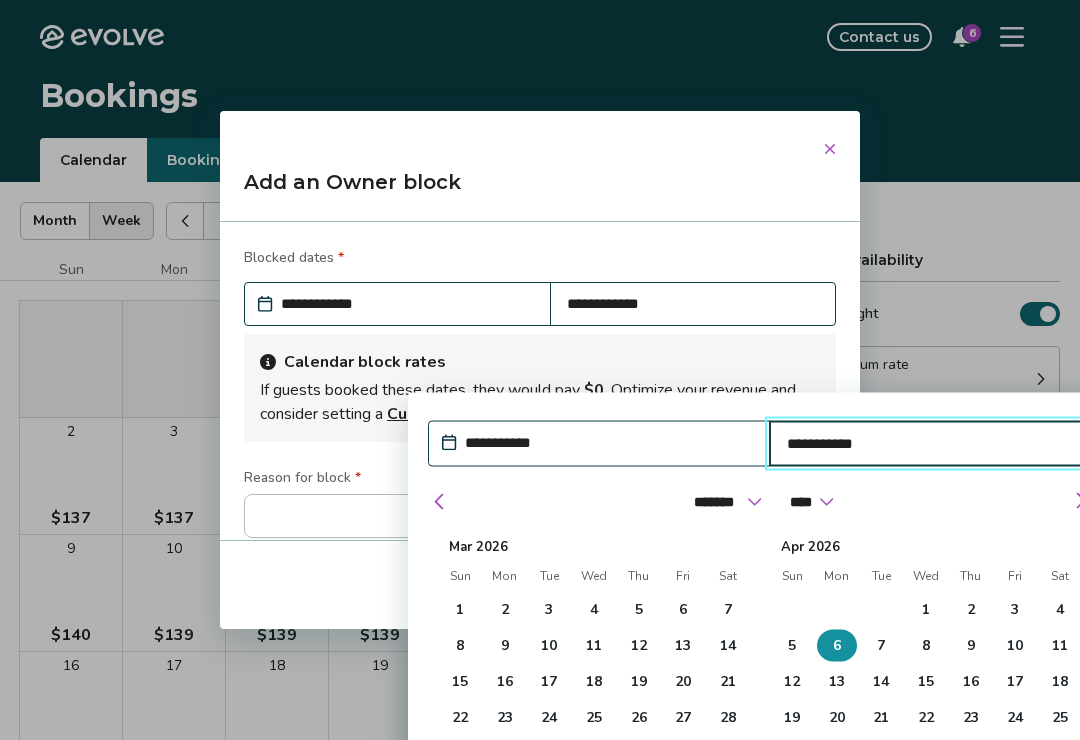 click on "Apply Dates" at bounding box center [1027, 815] 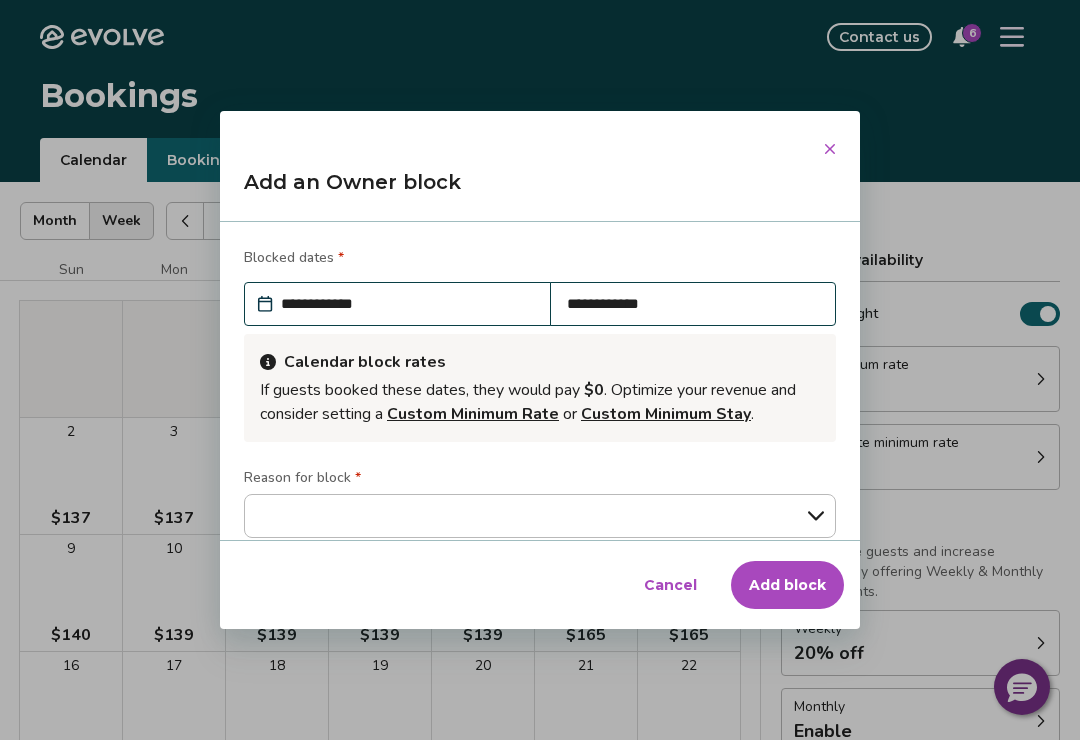 click on "**********" at bounding box center (407, 304) 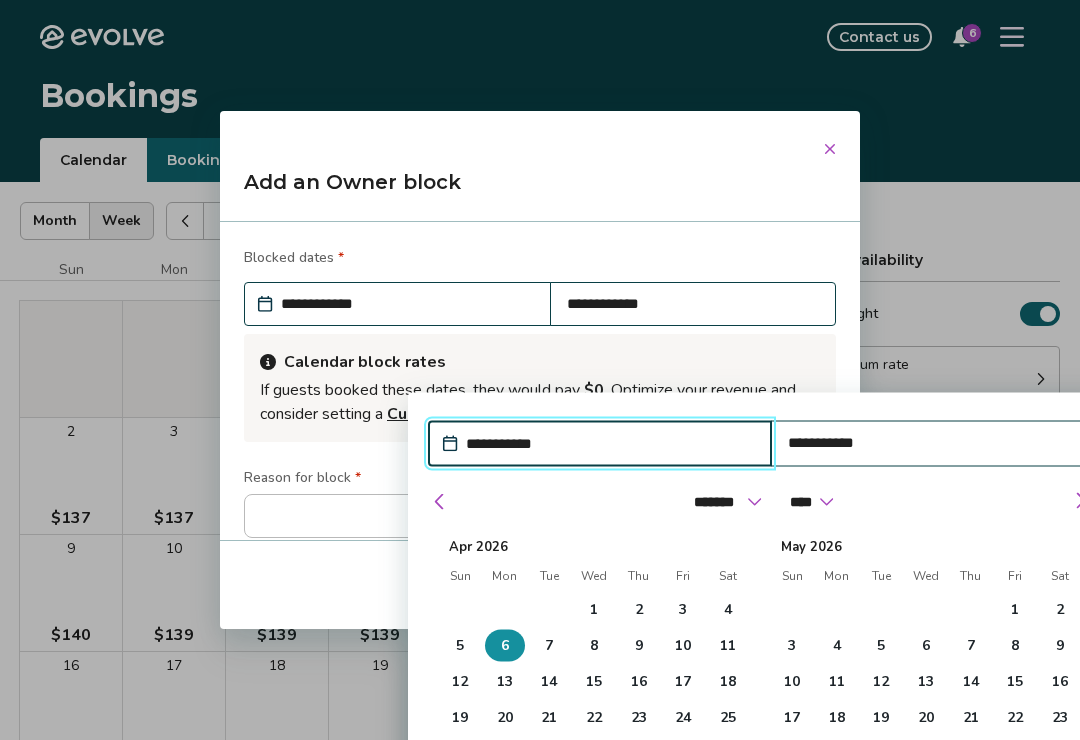 click at bounding box center [440, 502] 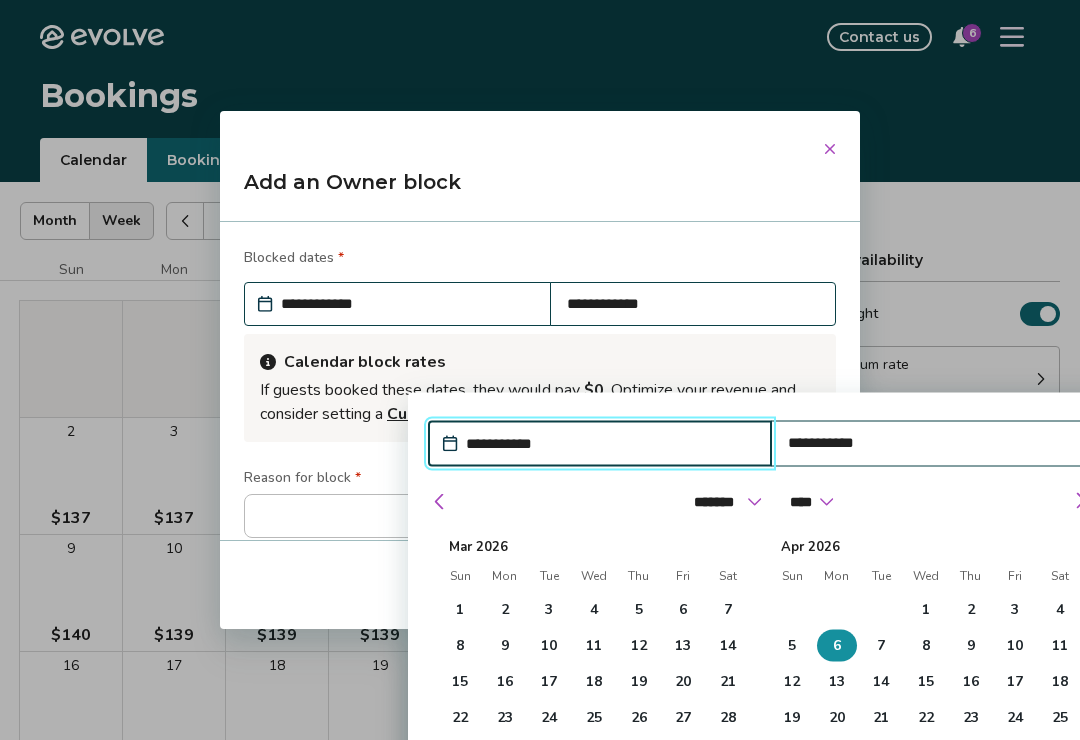 click at bounding box center [440, 502] 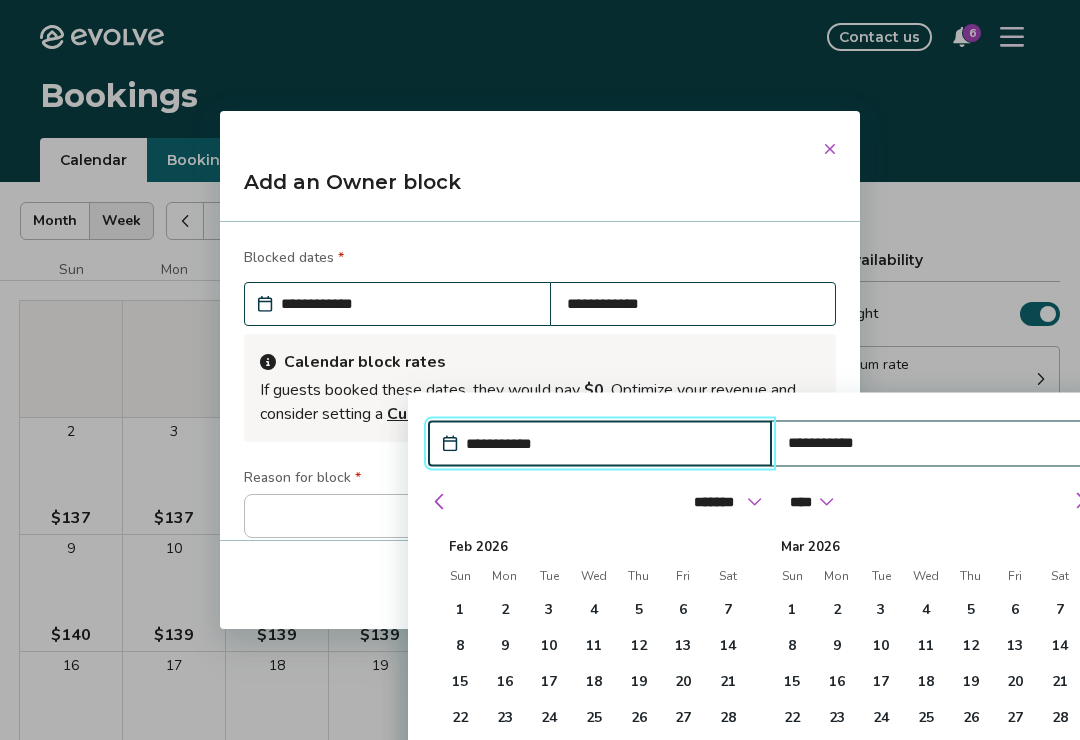 click at bounding box center [440, 502] 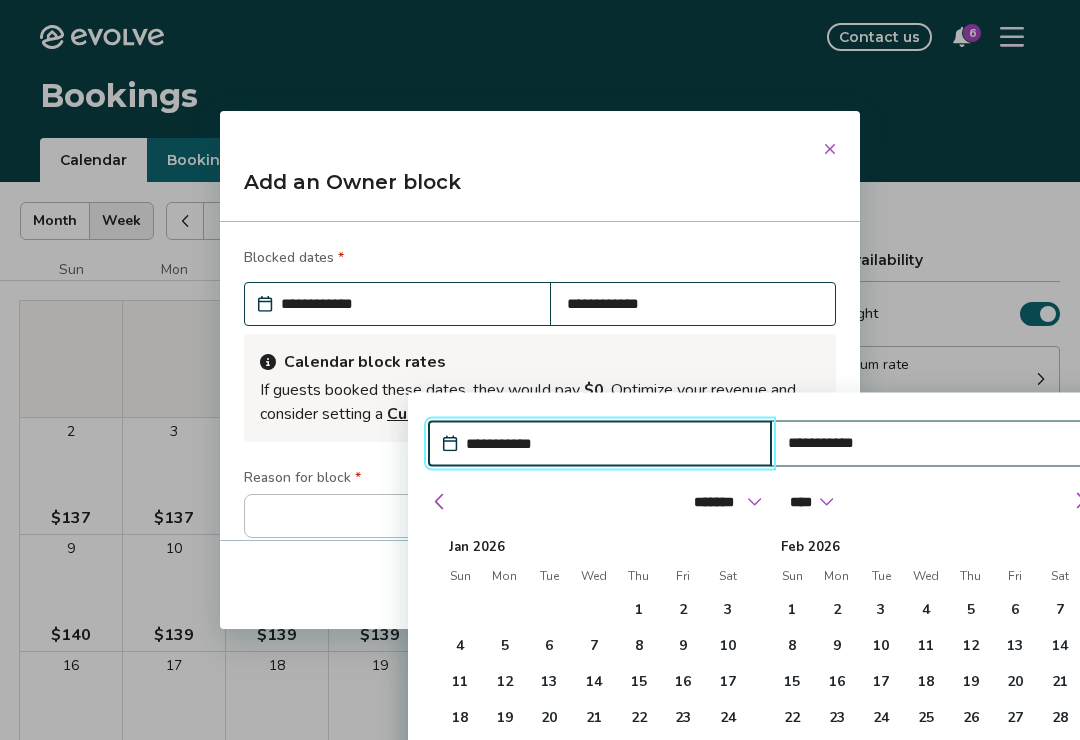 click at bounding box center (440, 502) 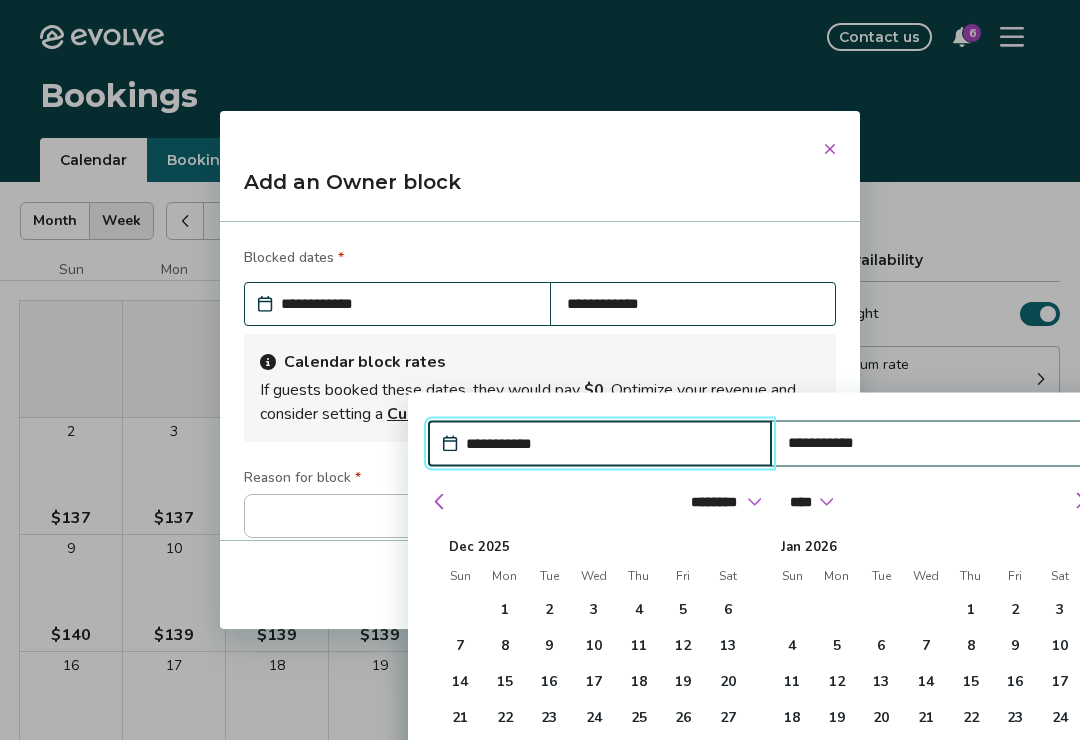click at bounding box center (440, 502) 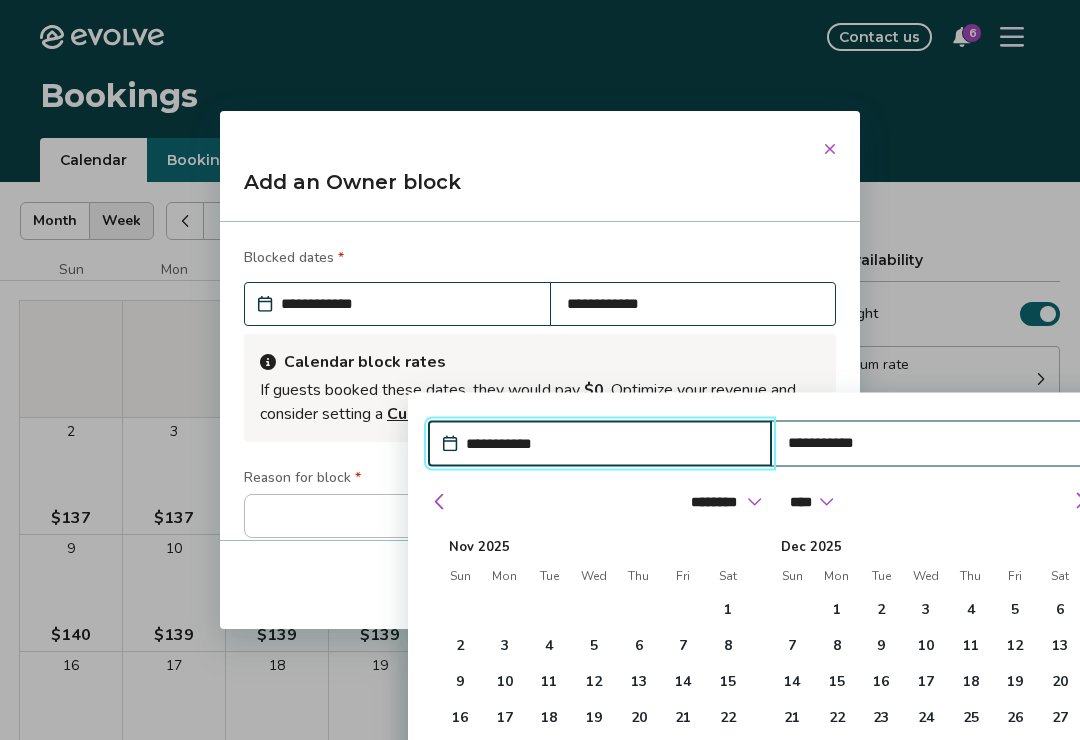 click on "8" at bounding box center (727, 645) 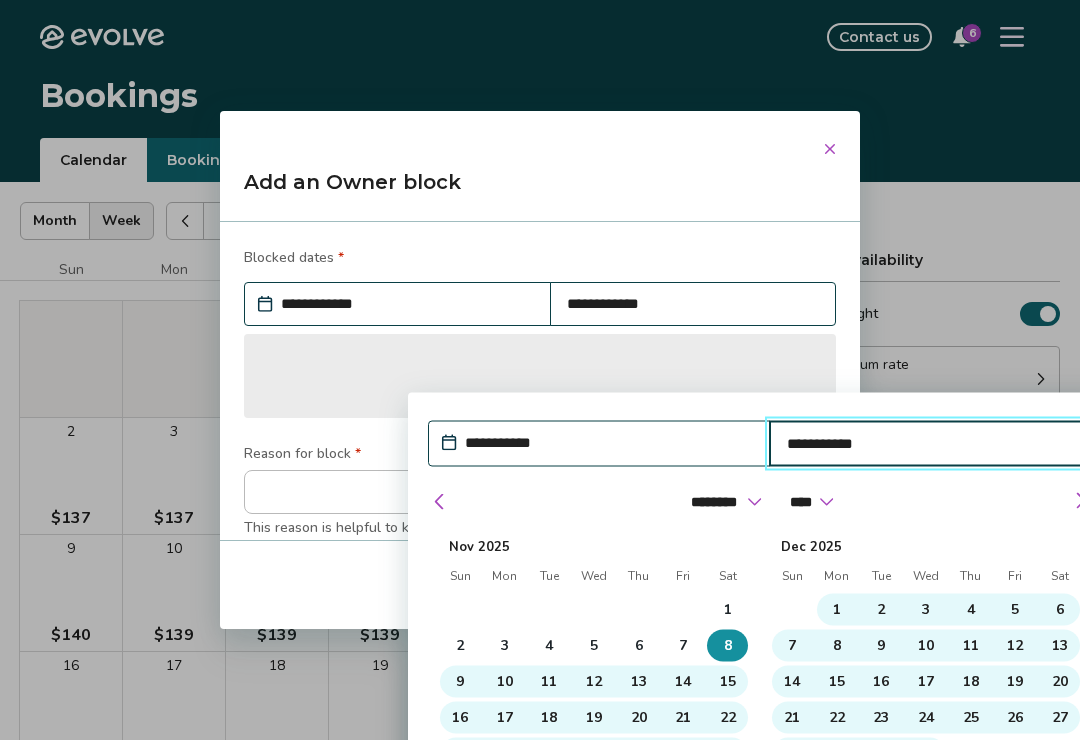 type on "*" 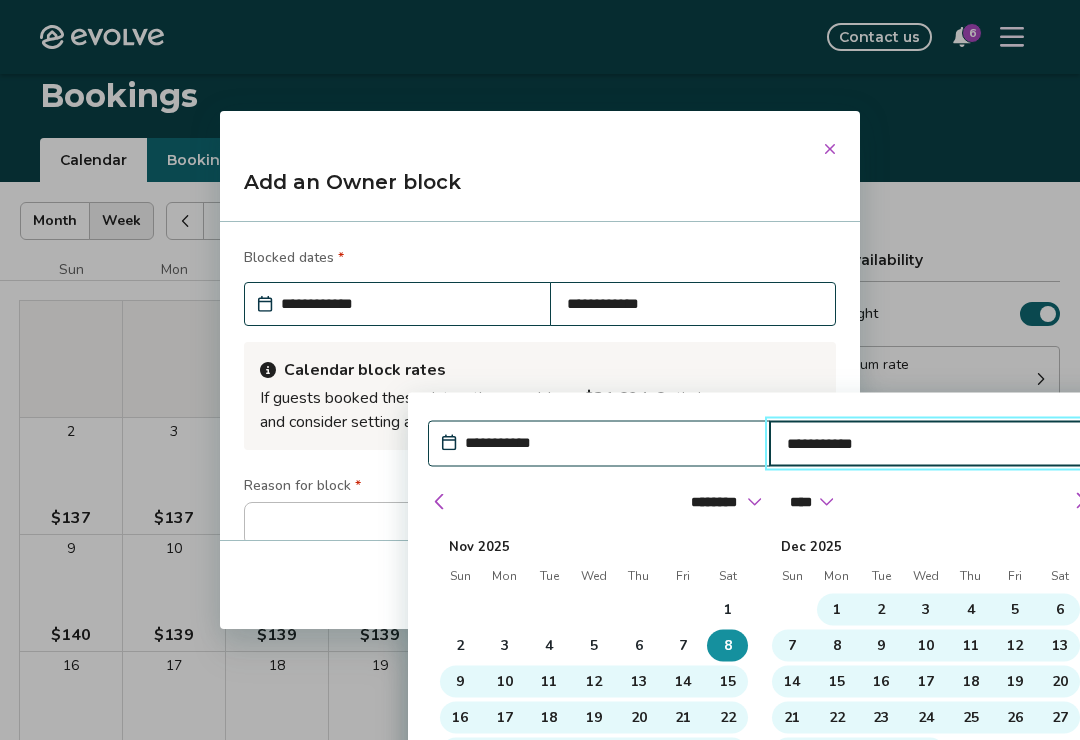 scroll, scrollTop: 371, scrollLeft: 0, axis: vertical 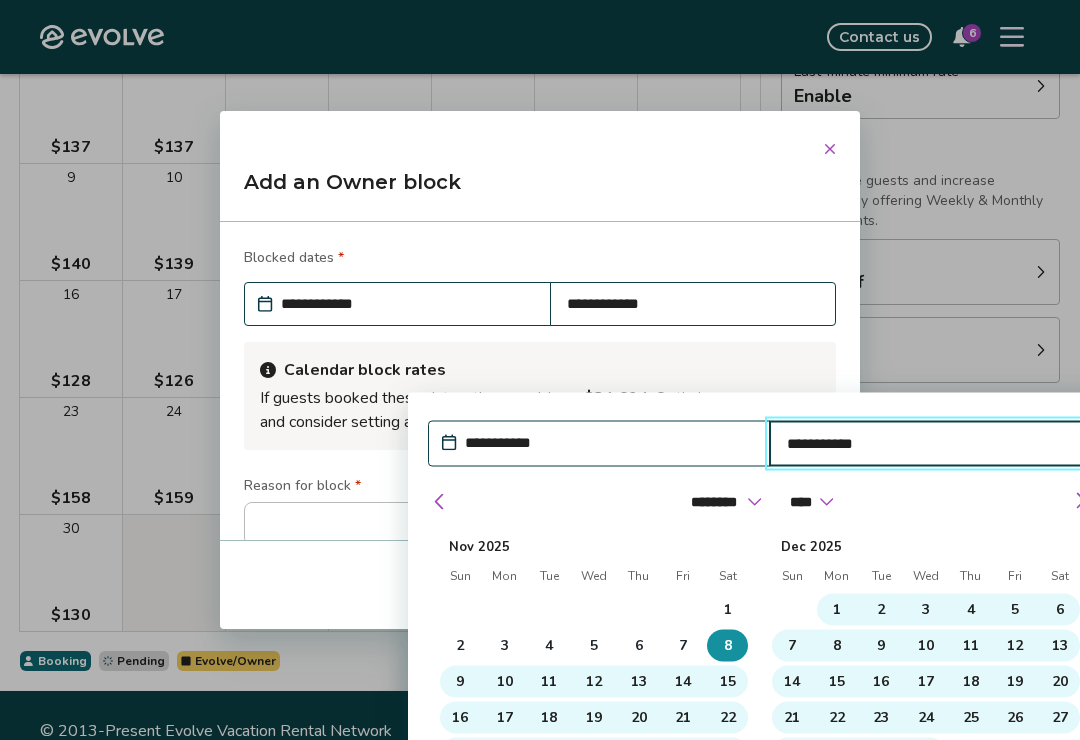 click on "**********" at bounding box center (540, 370) 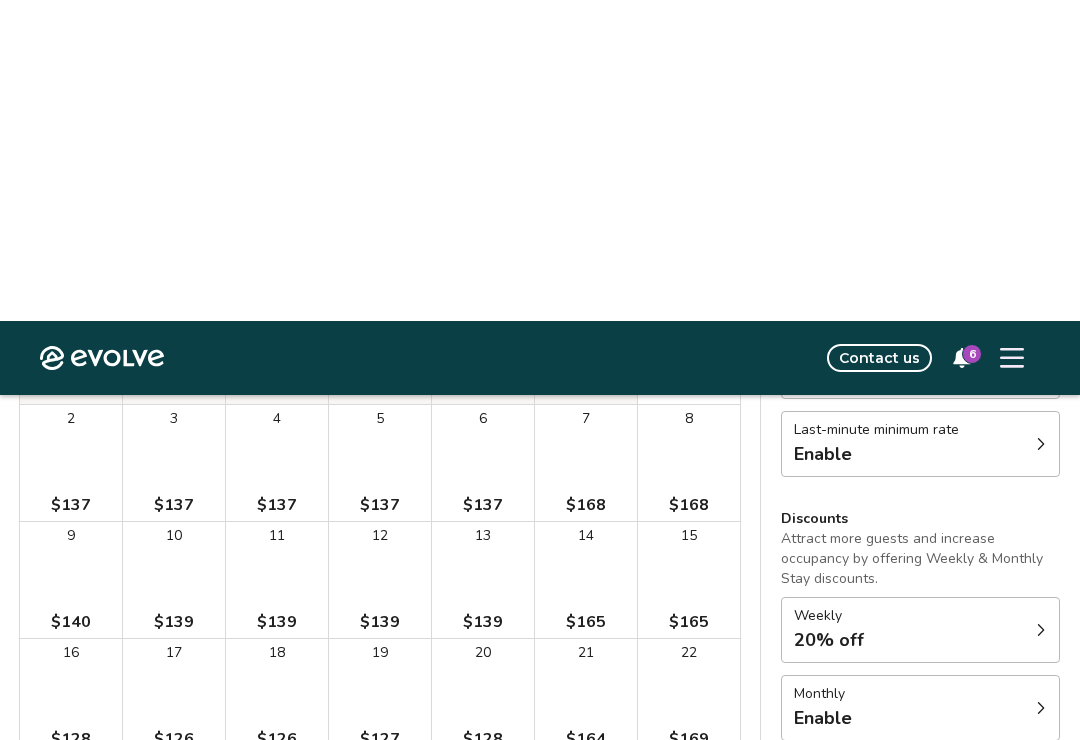 scroll, scrollTop: 0, scrollLeft: 0, axis: both 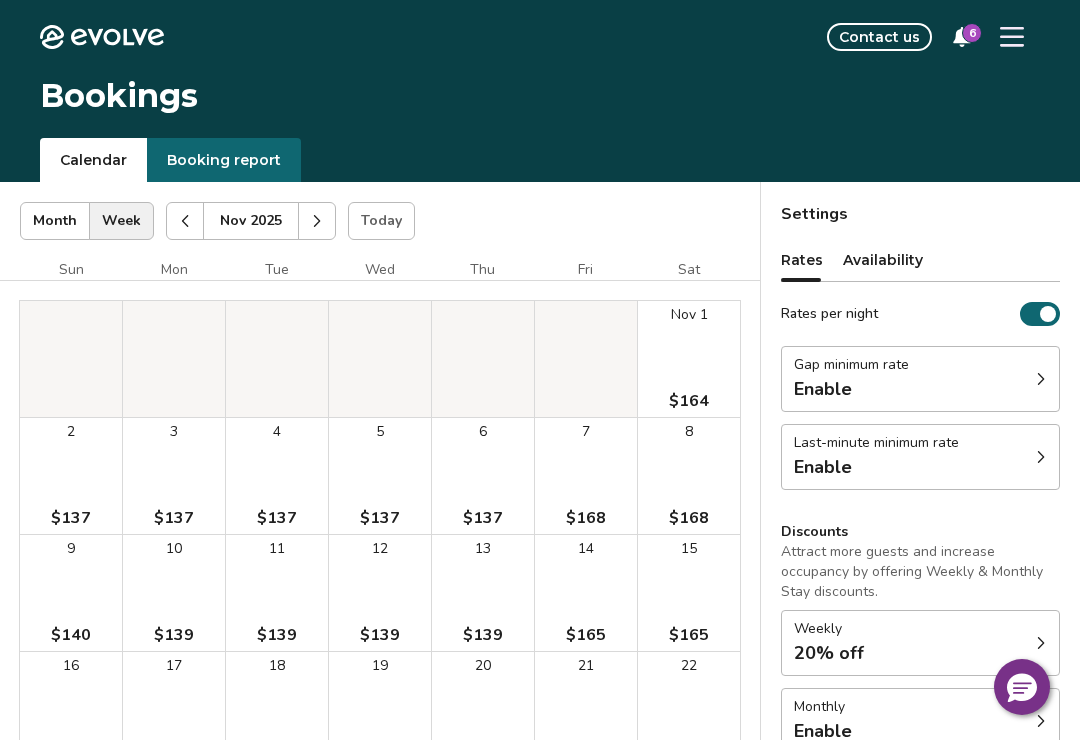 click on "Calendar" at bounding box center [93, 160] 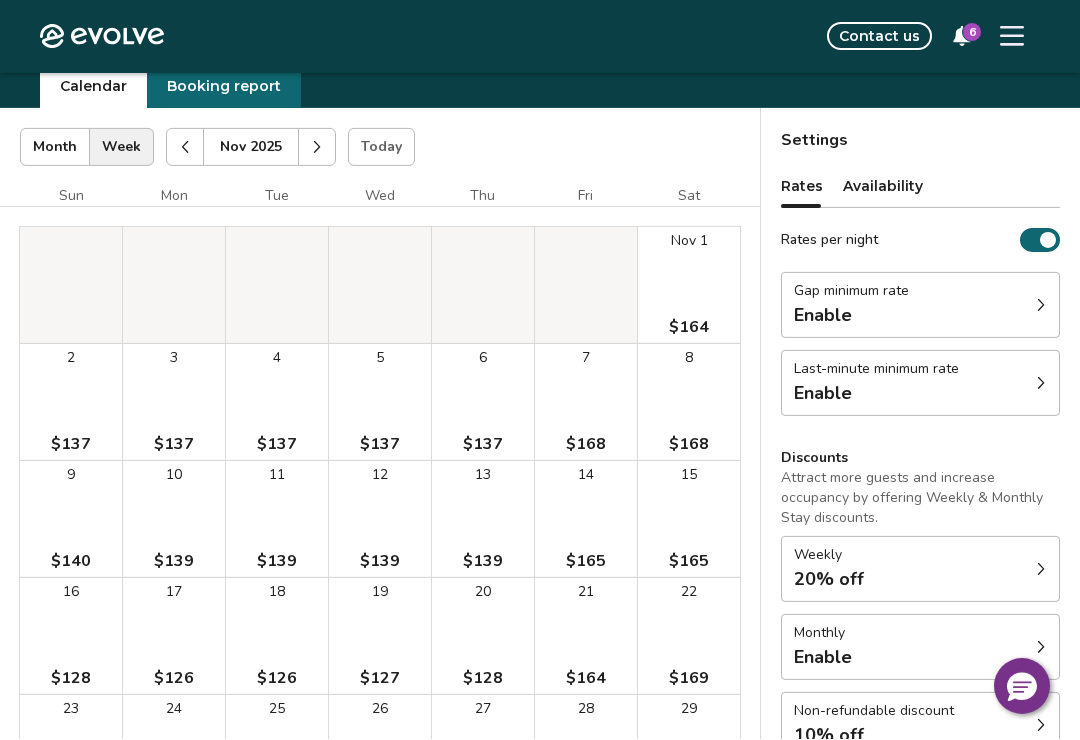 scroll, scrollTop: 371, scrollLeft: 0, axis: vertical 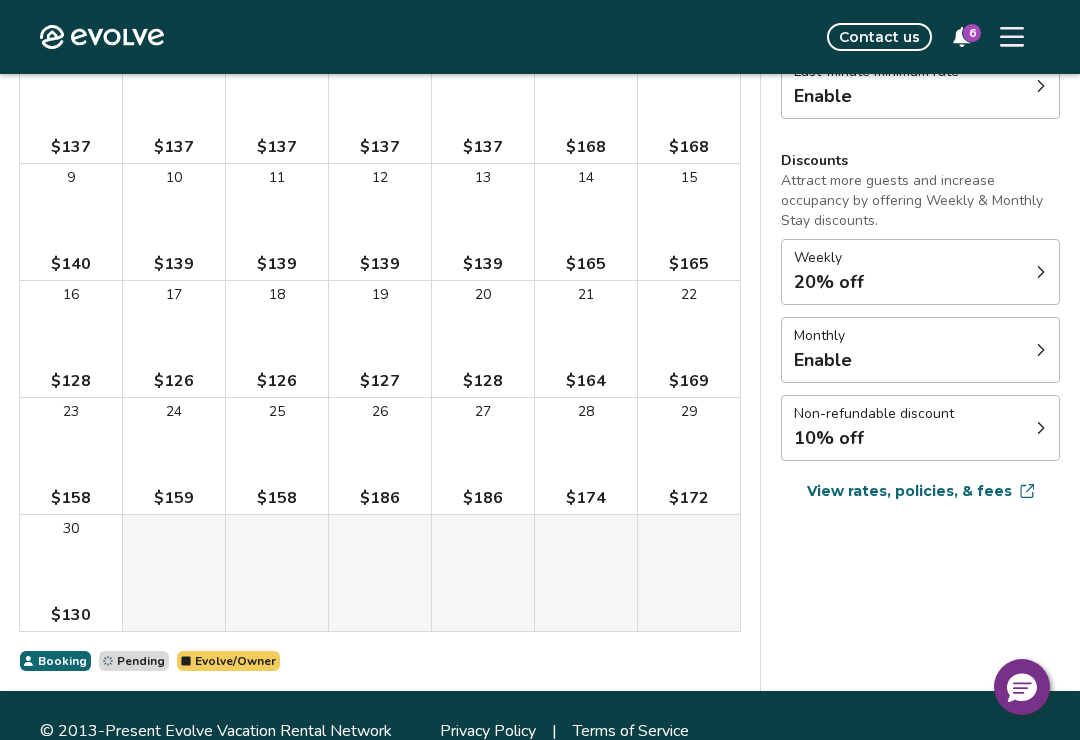 click on "Booking" at bounding box center [62, 661] 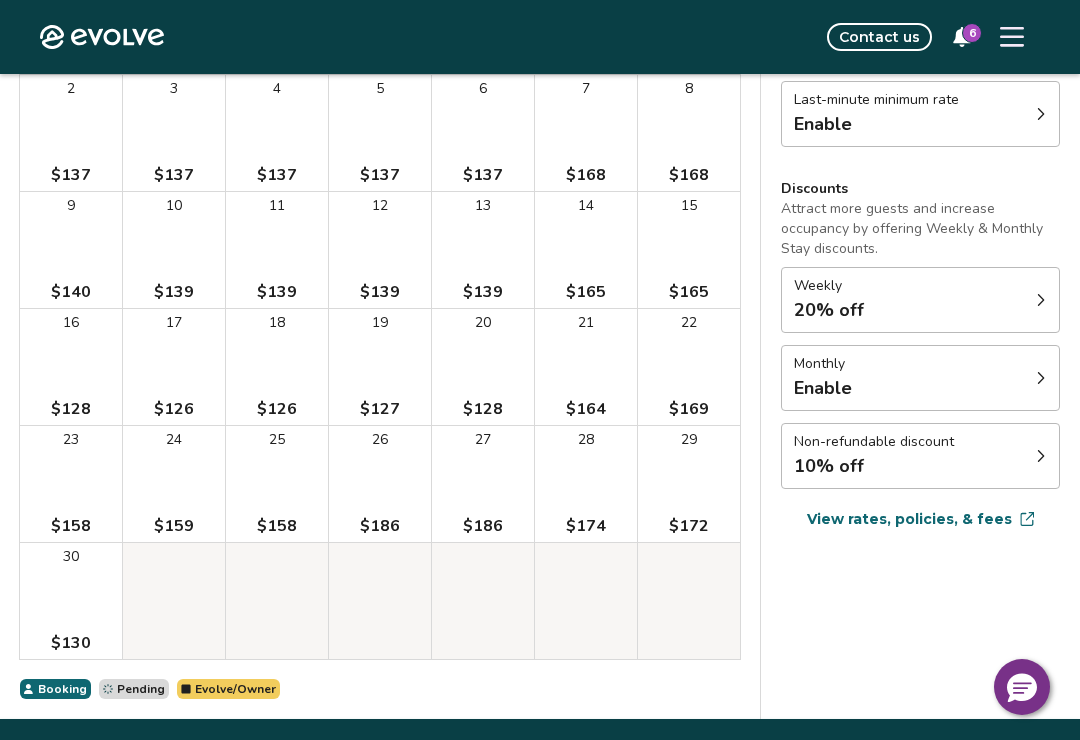 scroll, scrollTop: 371, scrollLeft: 0, axis: vertical 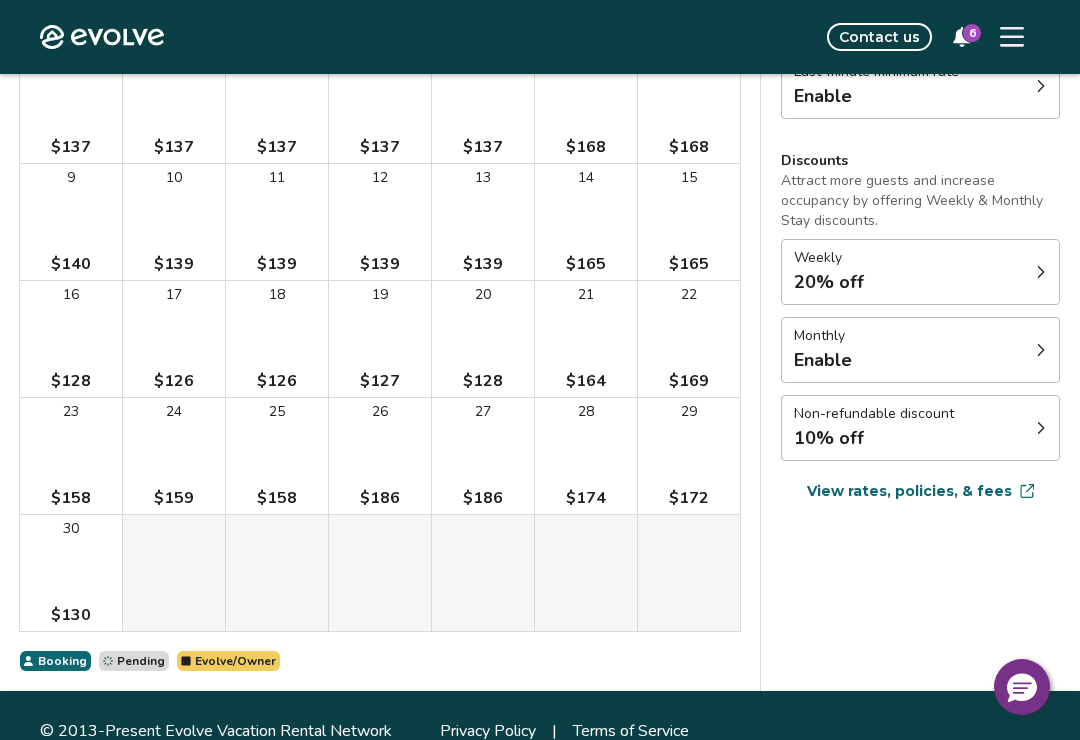 click on "Booking" at bounding box center [62, 661] 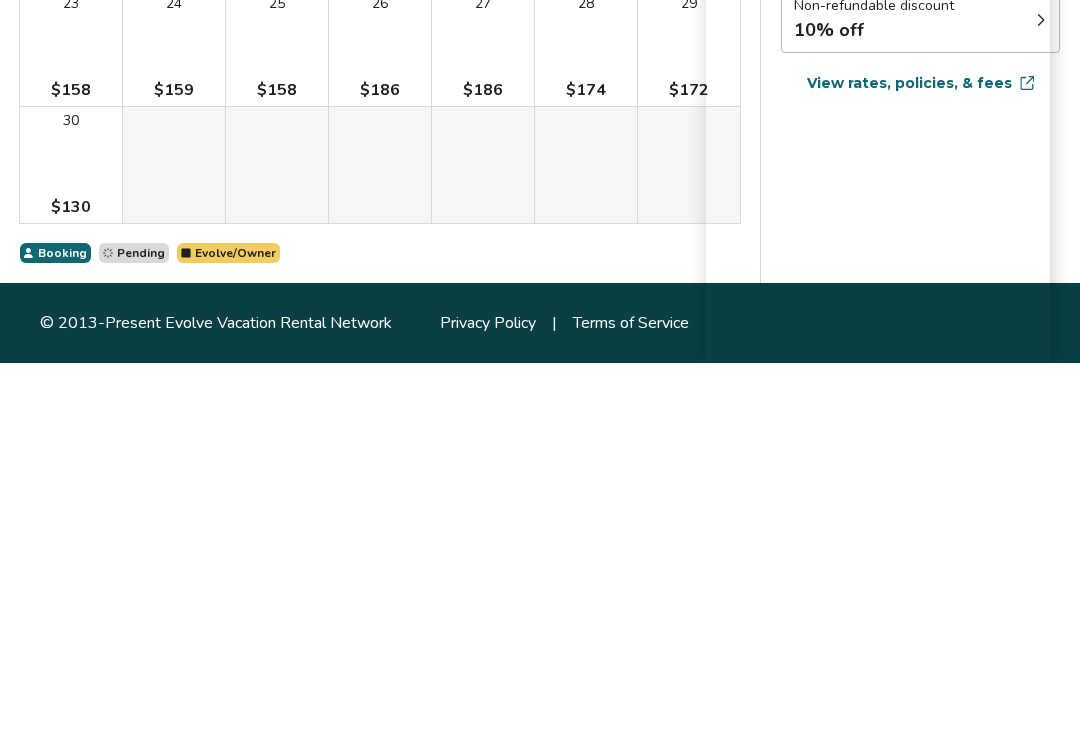 scroll, scrollTop: 371, scrollLeft: 0, axis: vertical 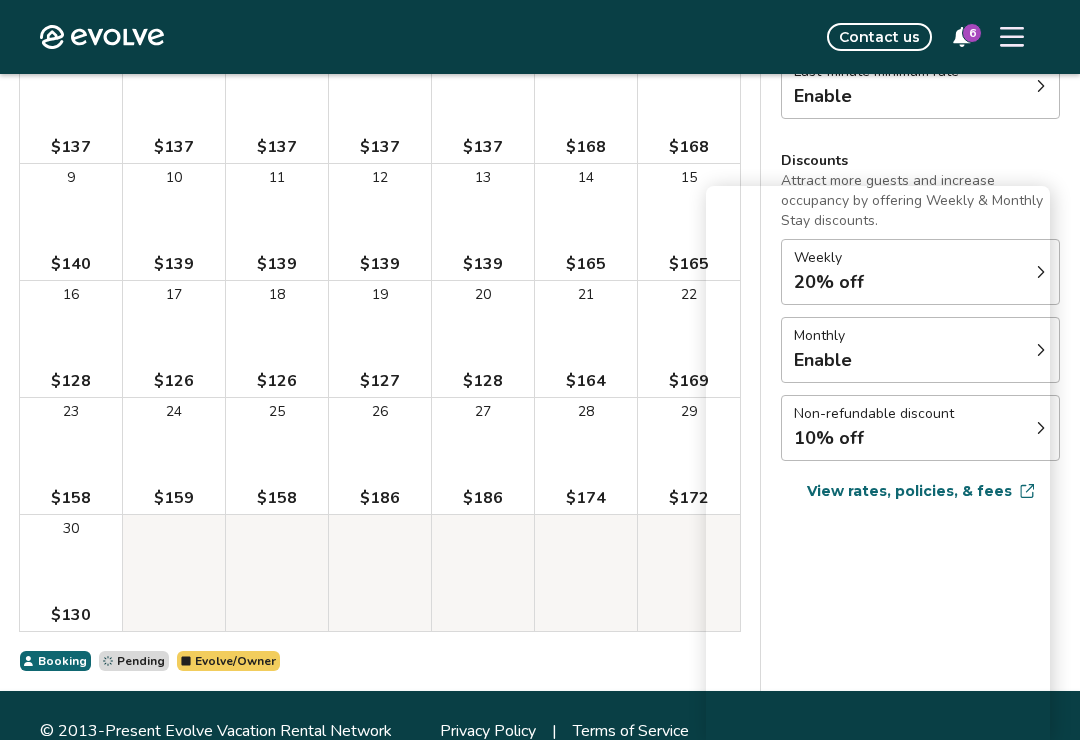 click on "Booking" at bounding box center (62, 661) 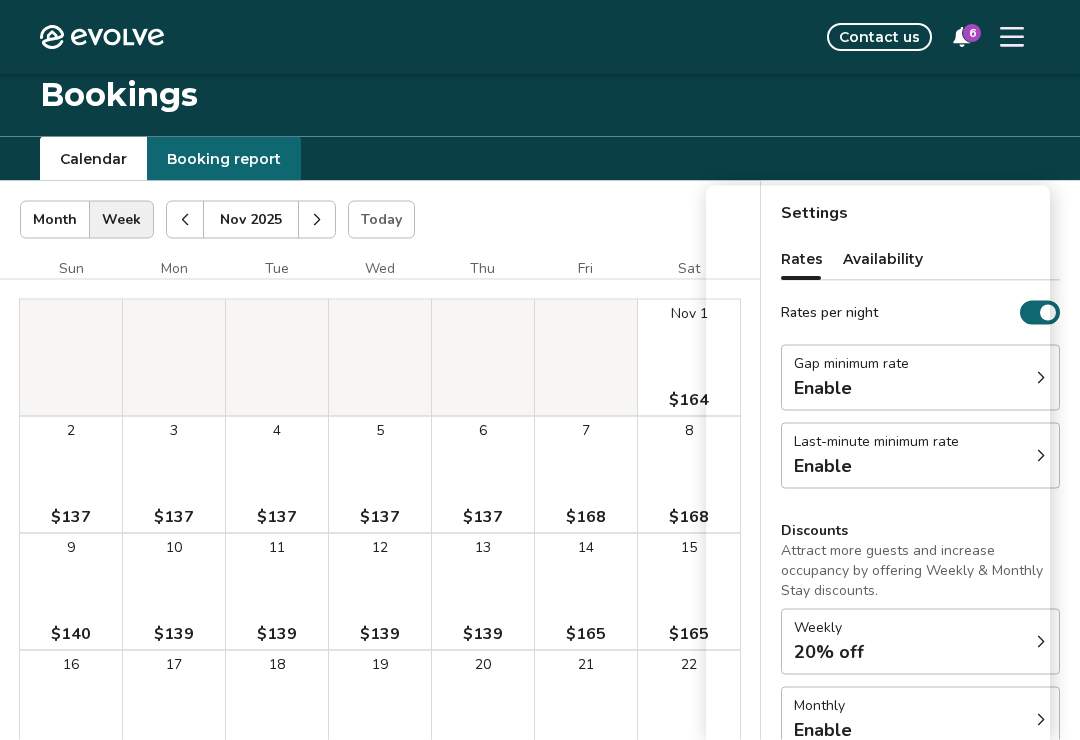scroll, scrollTop: 0, scrollLeft: 0, axis: both 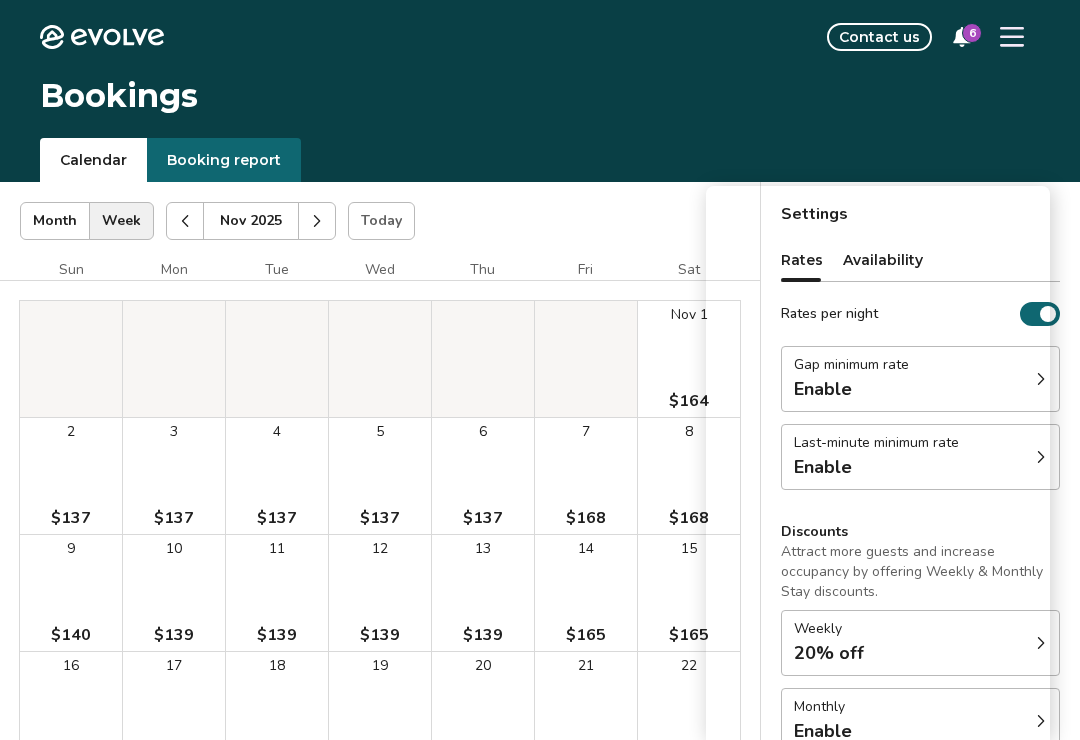 click on "Calendar" at bounding box center (93, 160) 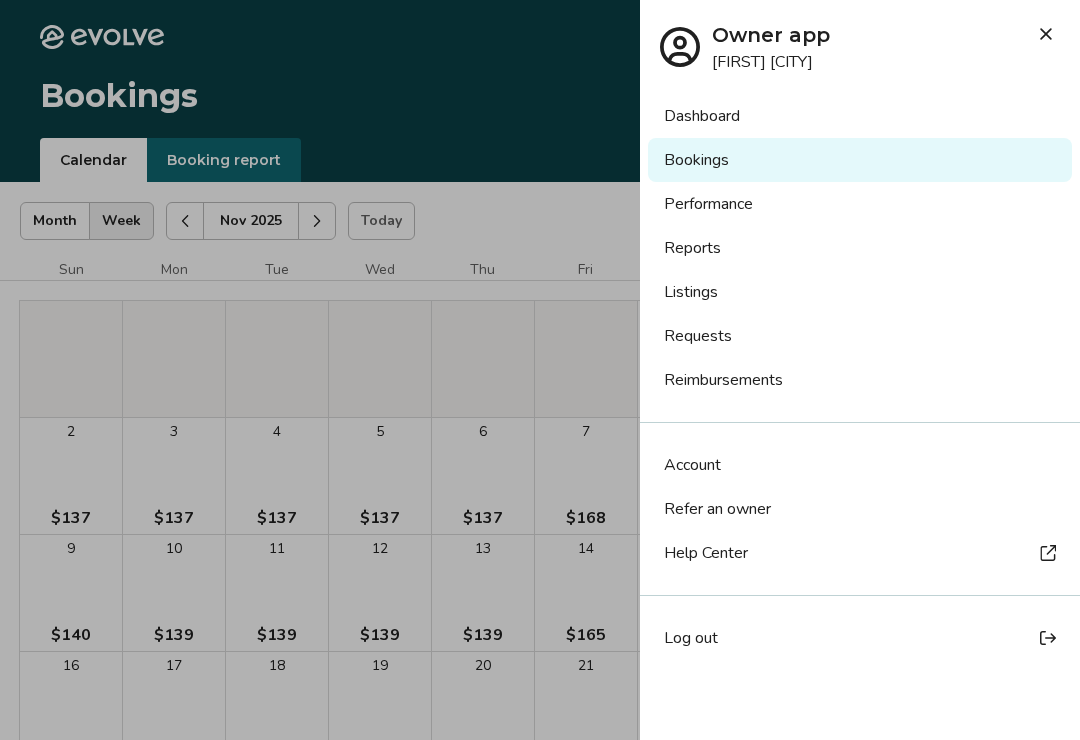 click on "Bookings" at bounding box center [860, 160] 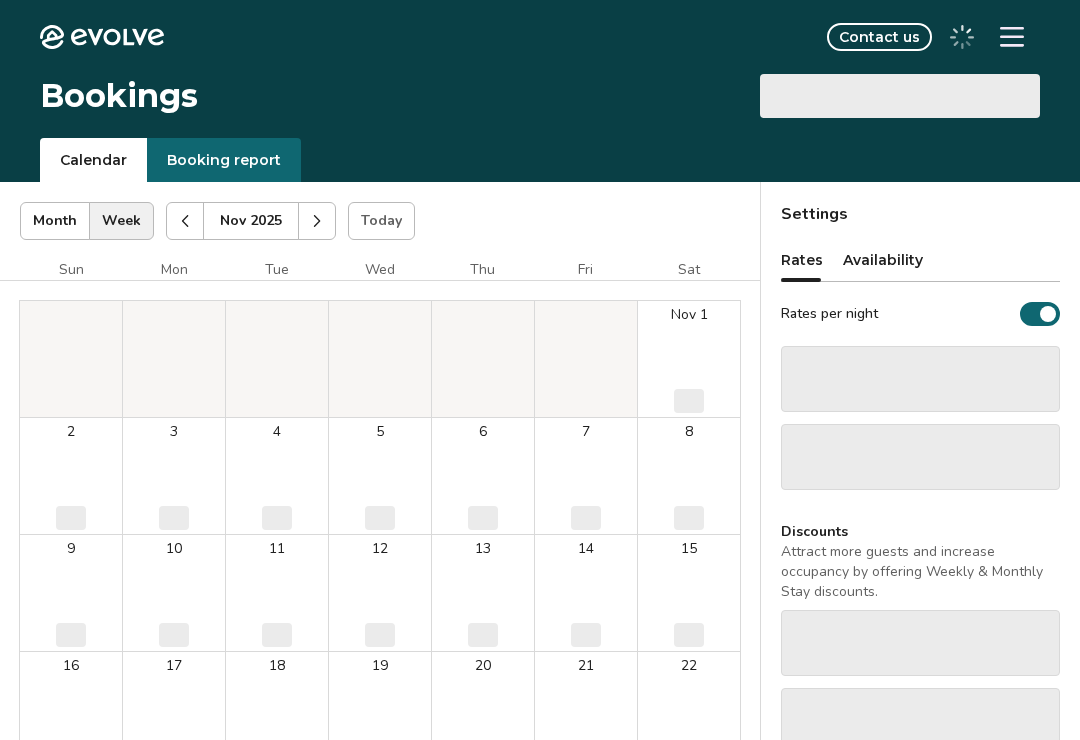 scroll, scrollTop: 0, scrollLeft: 0, axis: both 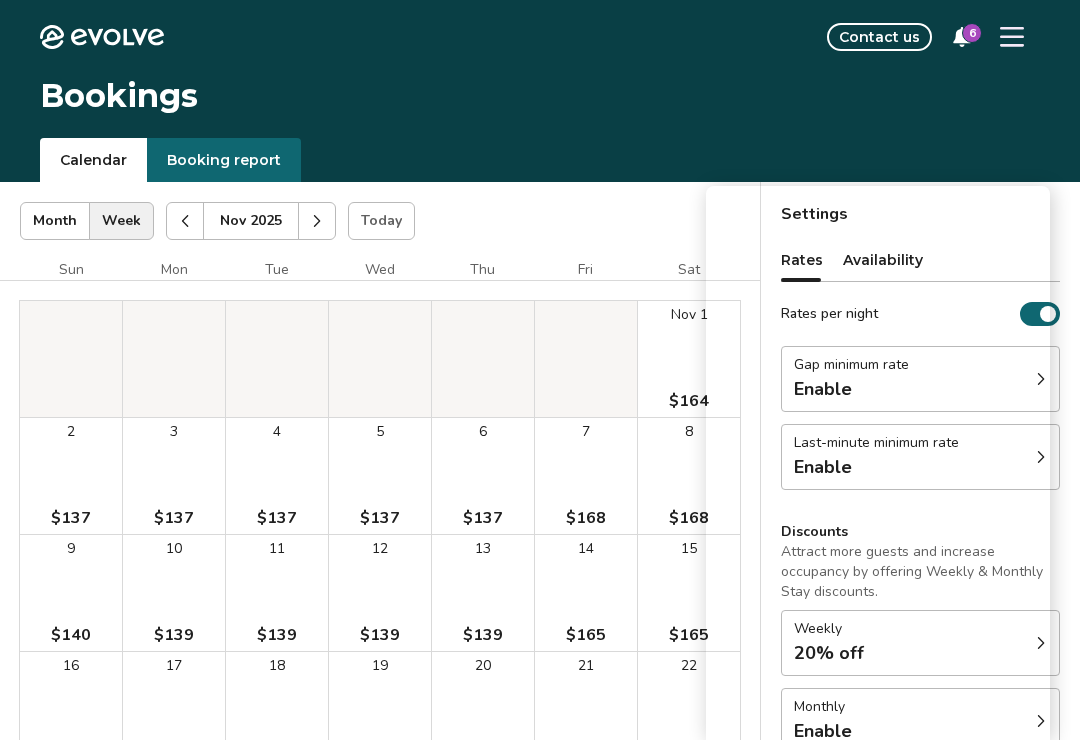 click on "Contact us" at bounding box center (879, 37) 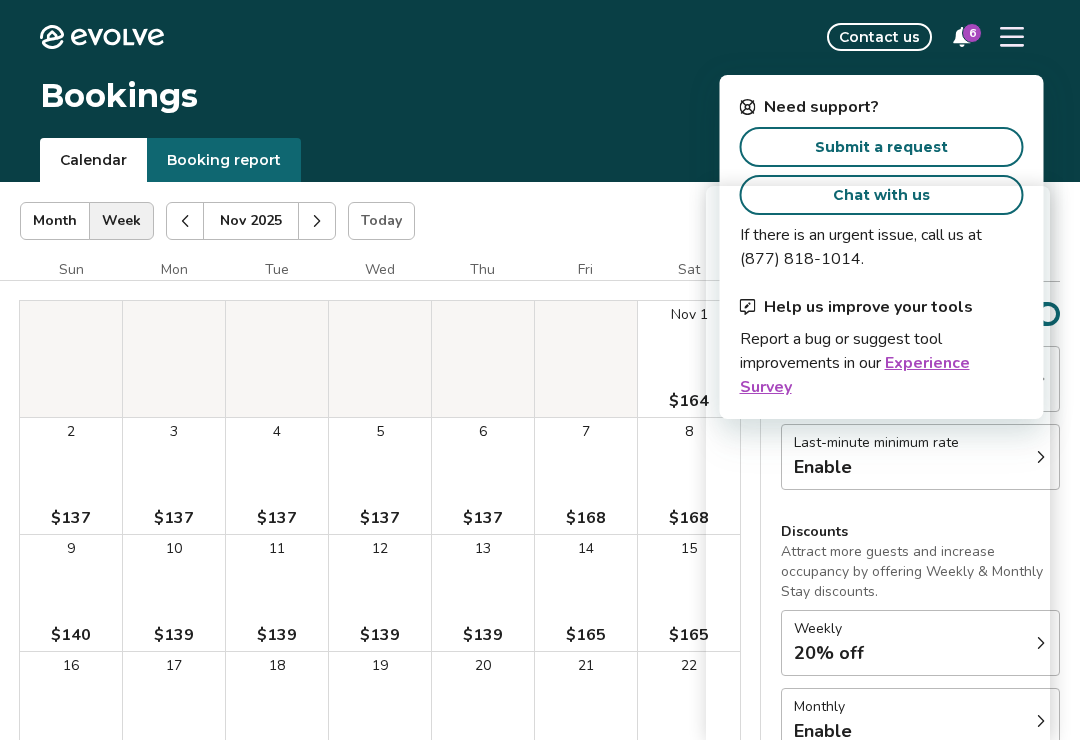 click on "Bookings" at bounding box center (540, 96) 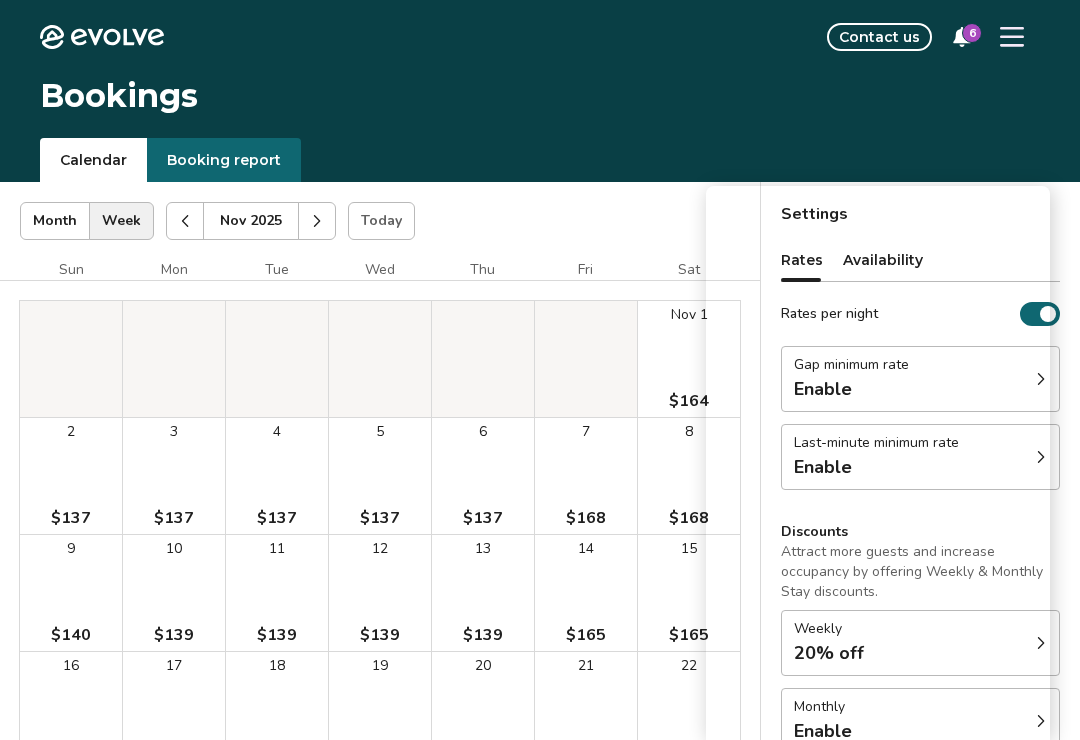 click on "6" at bounding box center [972, 33] 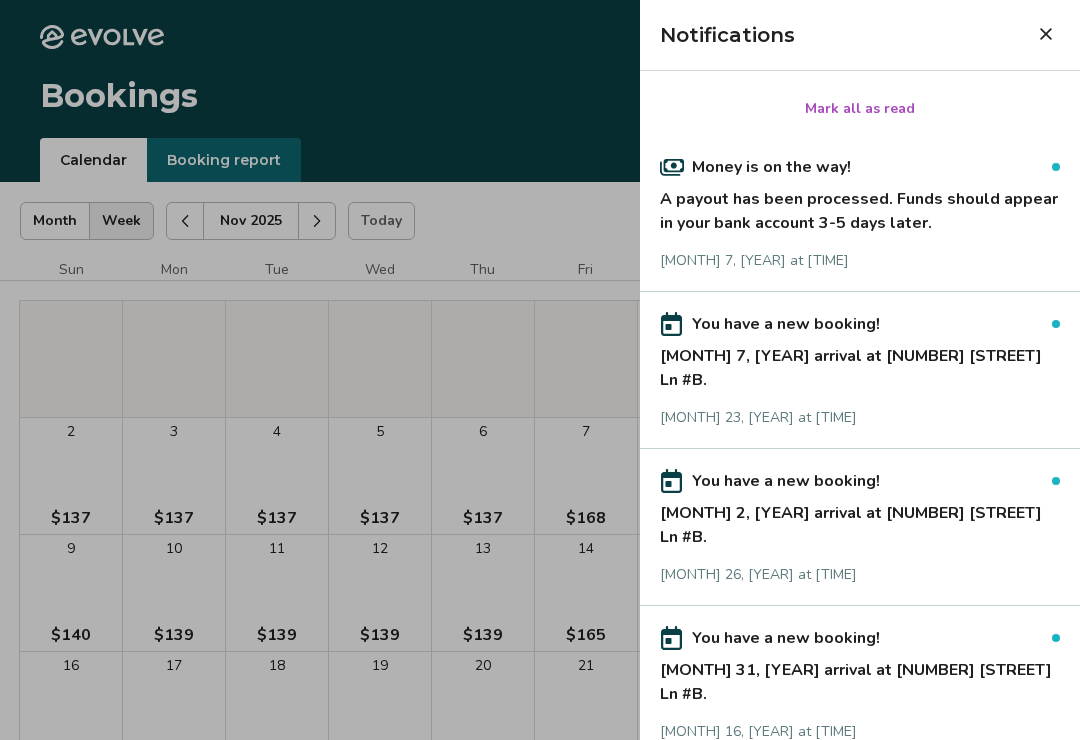 click at bounding box center (540, 370) 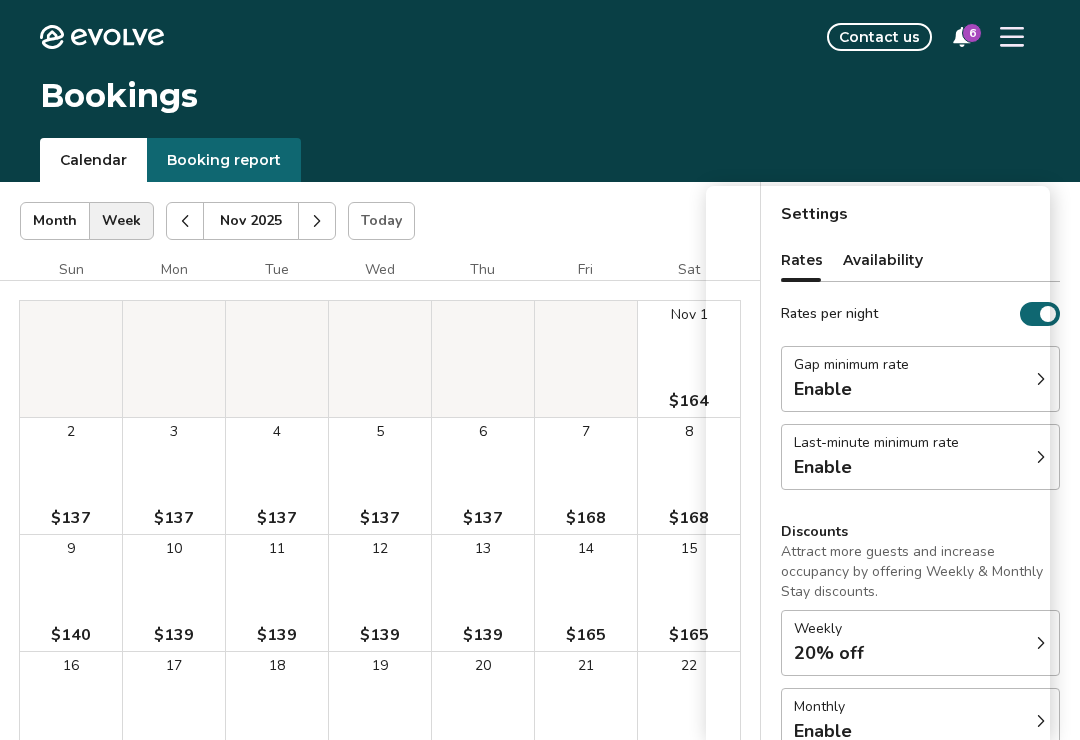 click on "[NUMBER] $137" at bounding box center (483, 476) 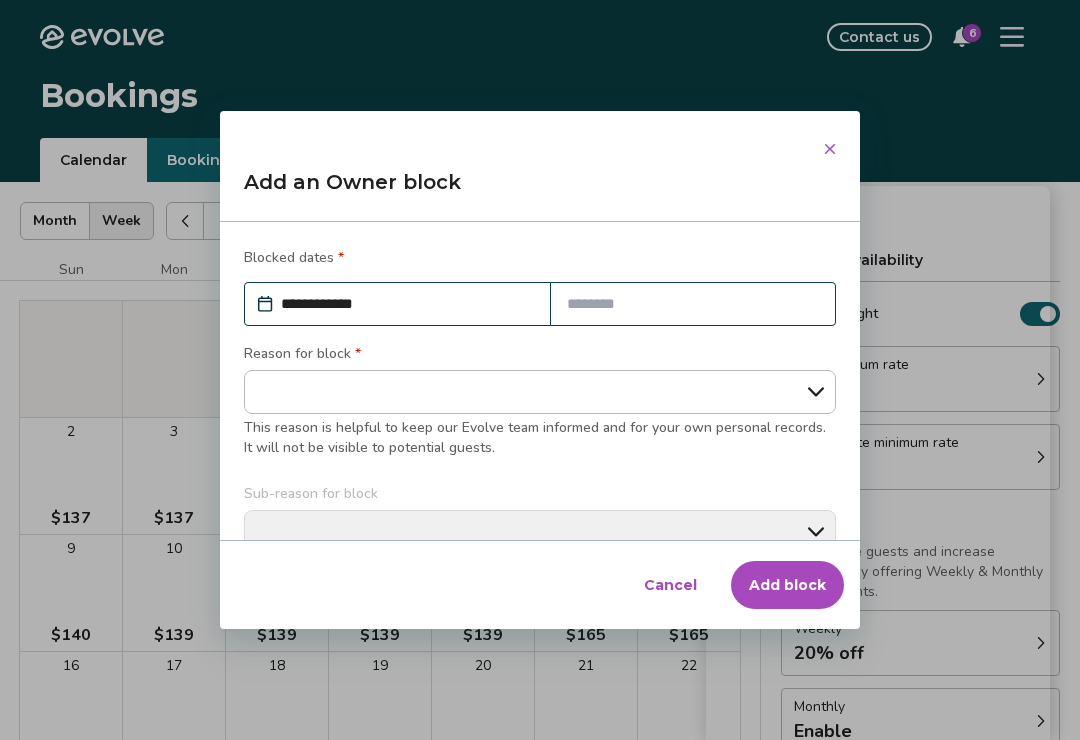 click at bounding box center (693, 304) 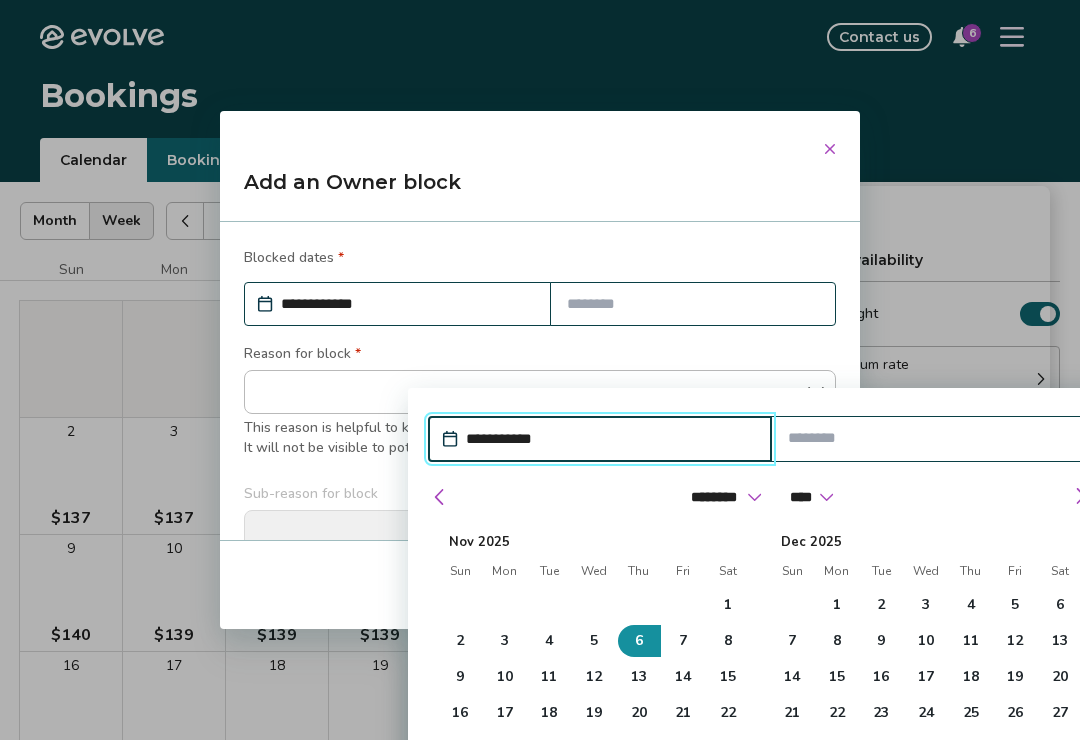 click at bounding box center [932, 438] 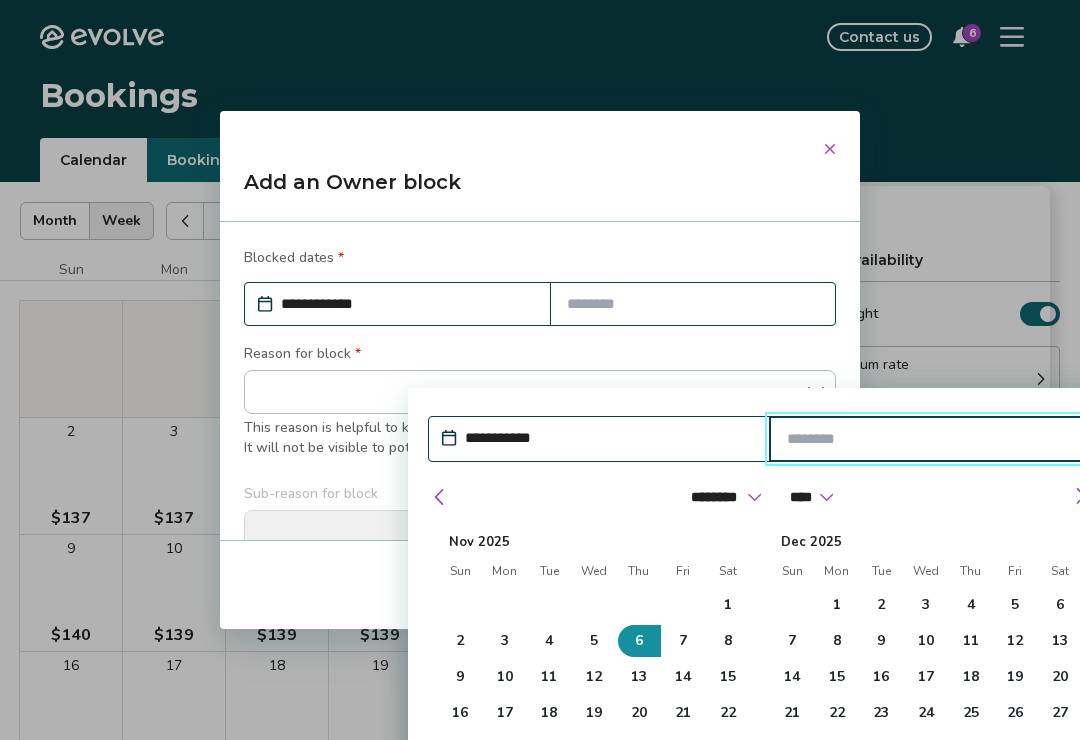 click at bounding box center (1080, 496) 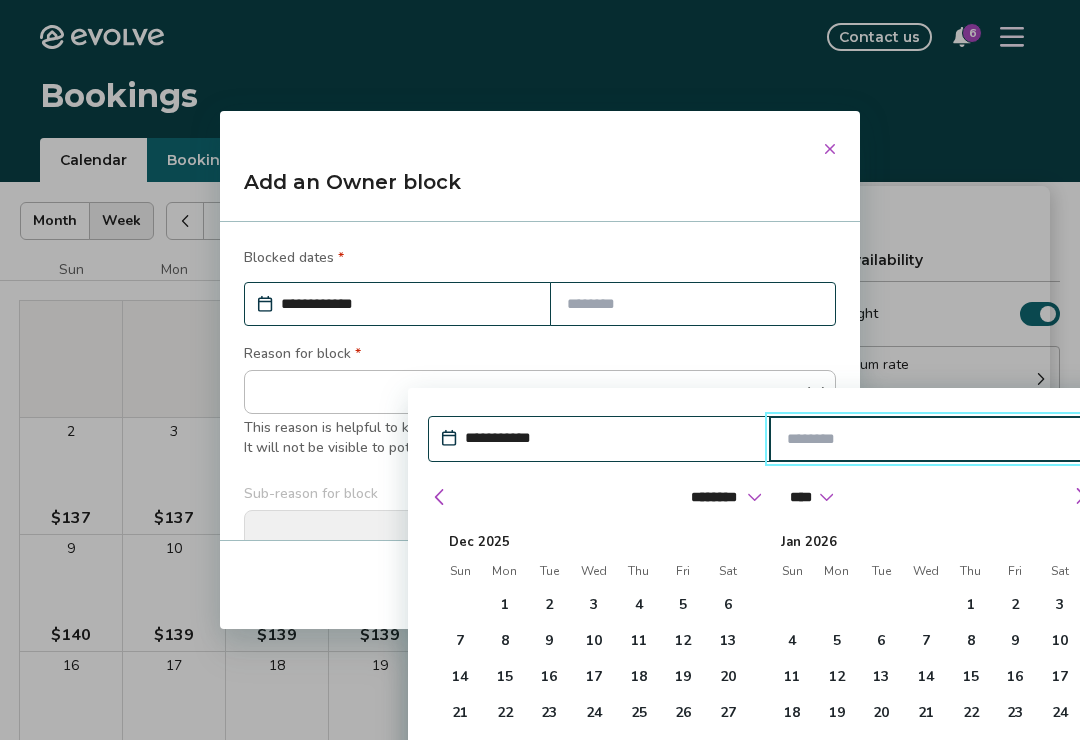 click at bounding box center [1080, 496] 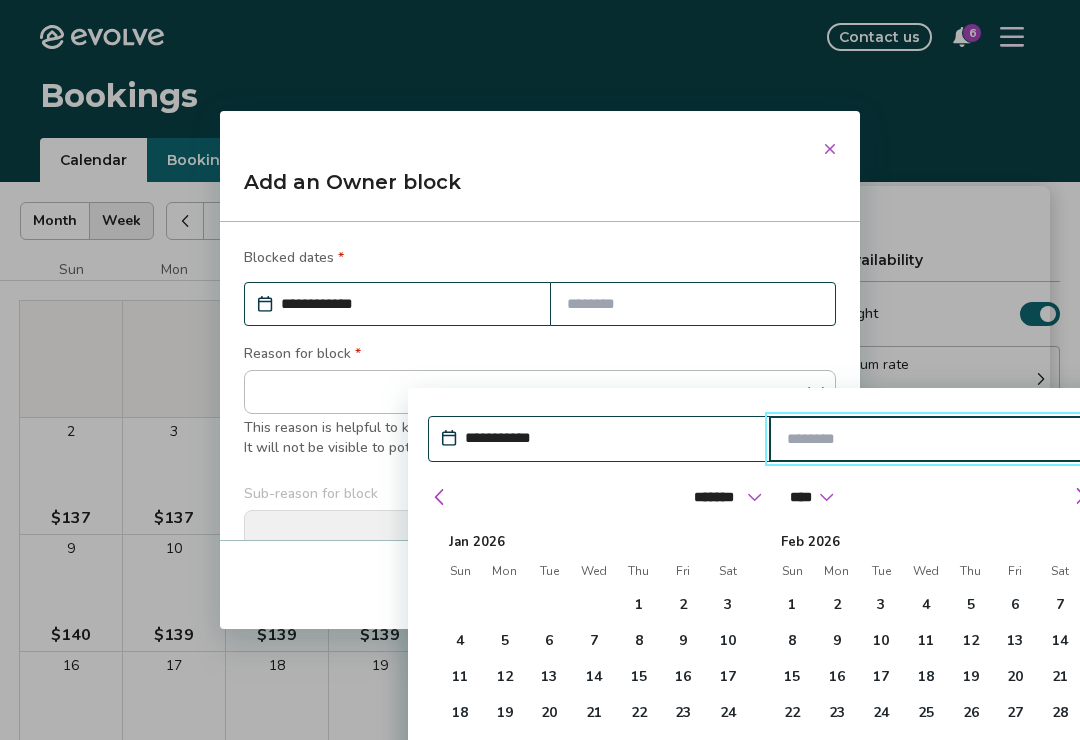 click on "******* ******** ***** ***** *** **** **** ****** ********* ******* ******** ******** **** **** **** **** **** **** **** **** **** **** **** **** **** **** **** **** **** **** **** **** ****" at bounding box center [760, 492] 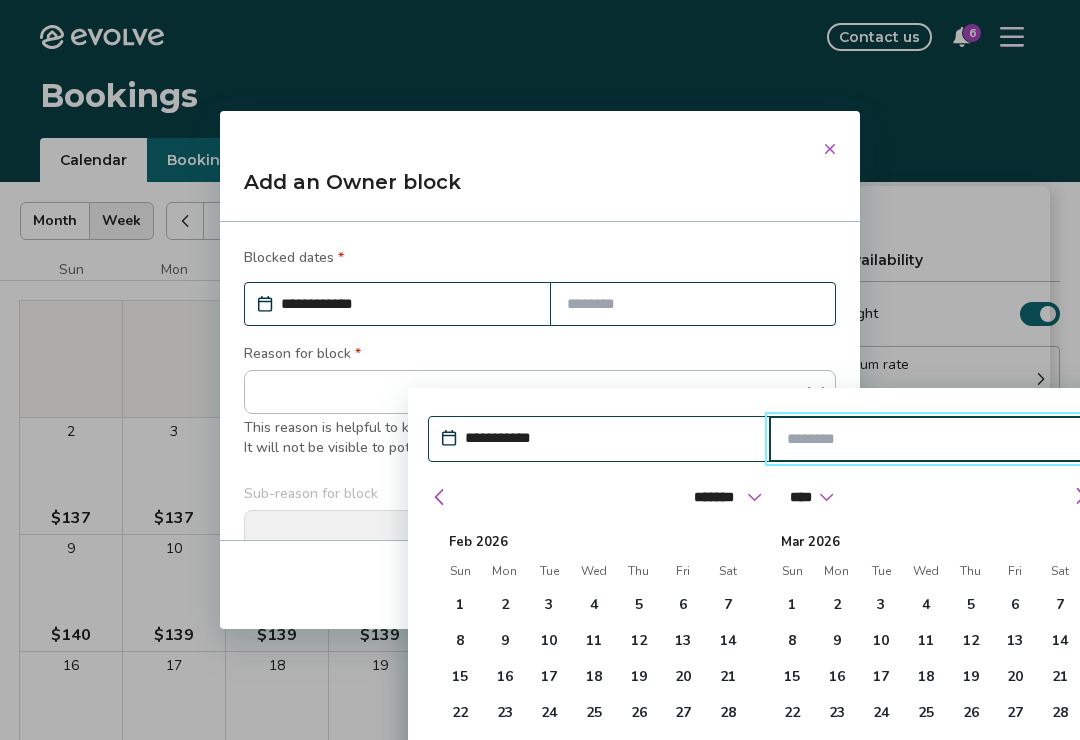 click at bounding box center [1080, 496] 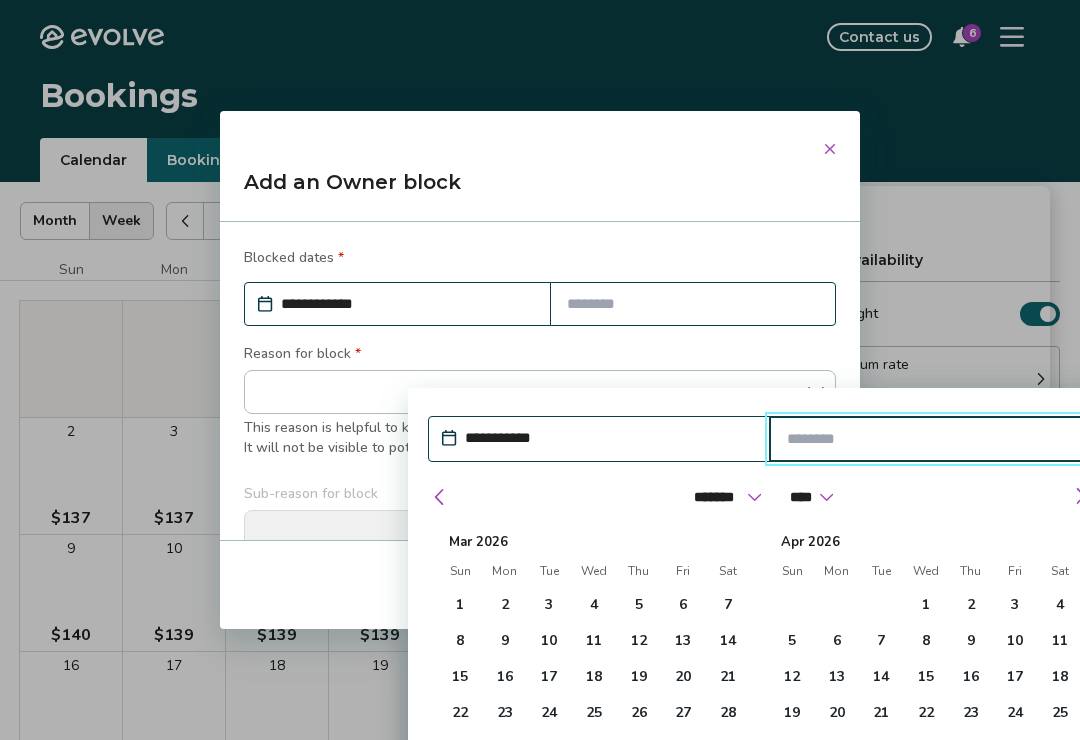 click on "6" at bounding box center (837, 641) 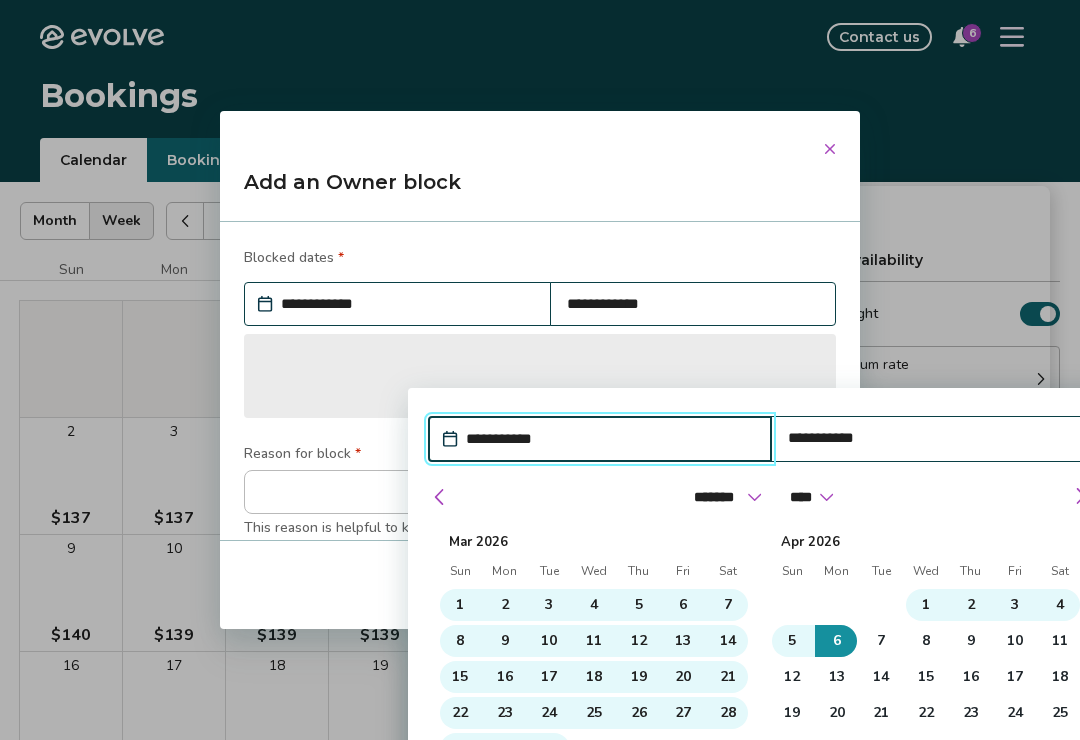 type on "*" 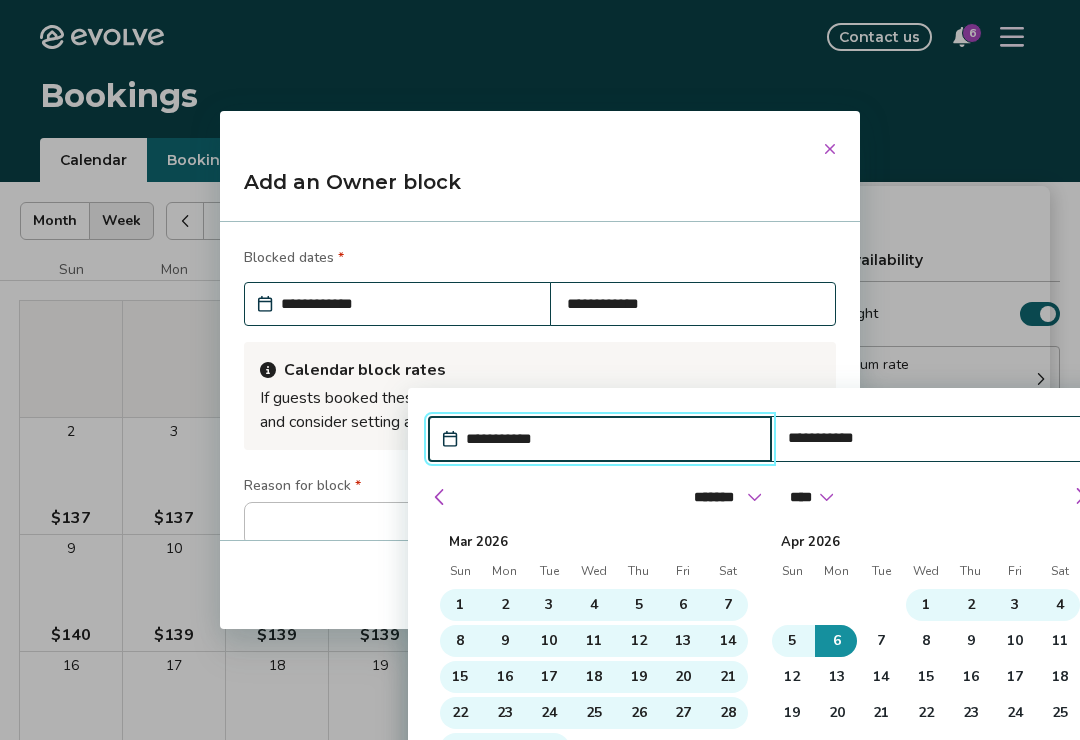 click on "Apply Dates" at bounding box center (1027, 811) 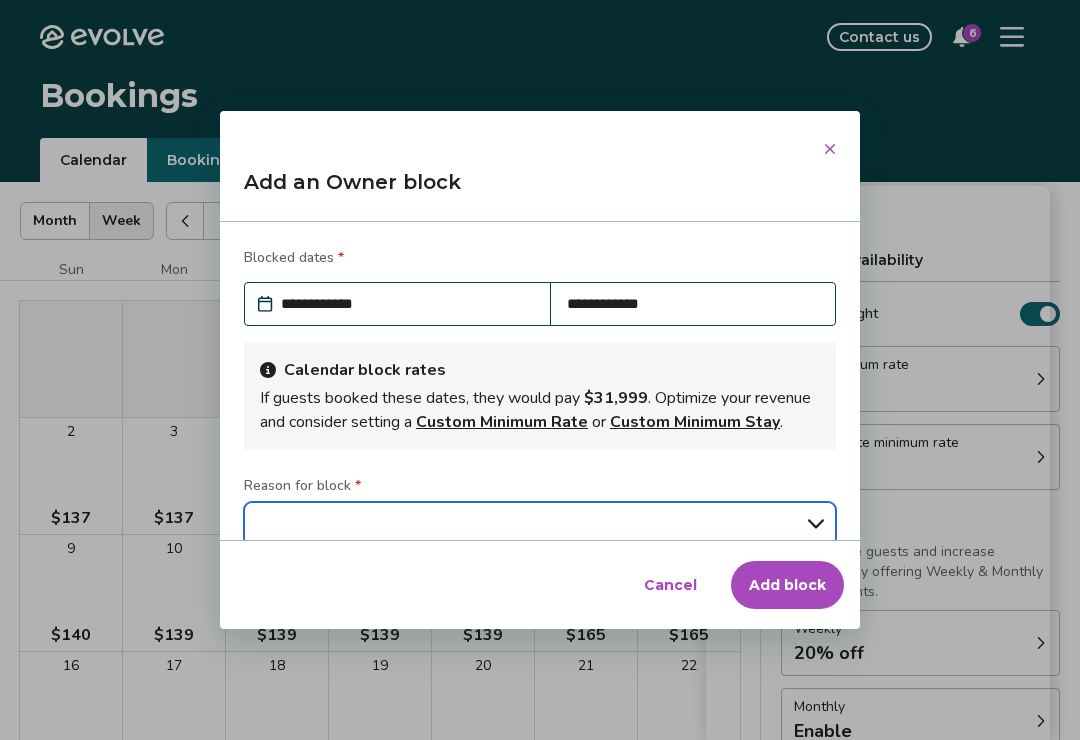 click on "**********" at bounding box center [540, 524] 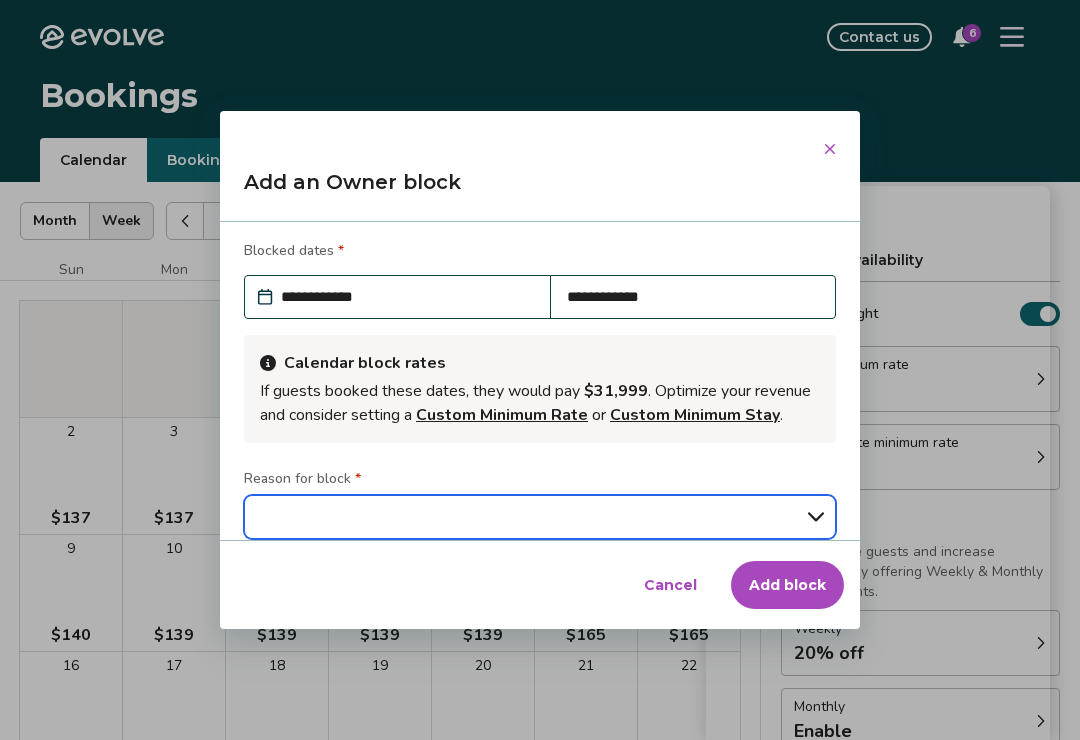 select on "**********" 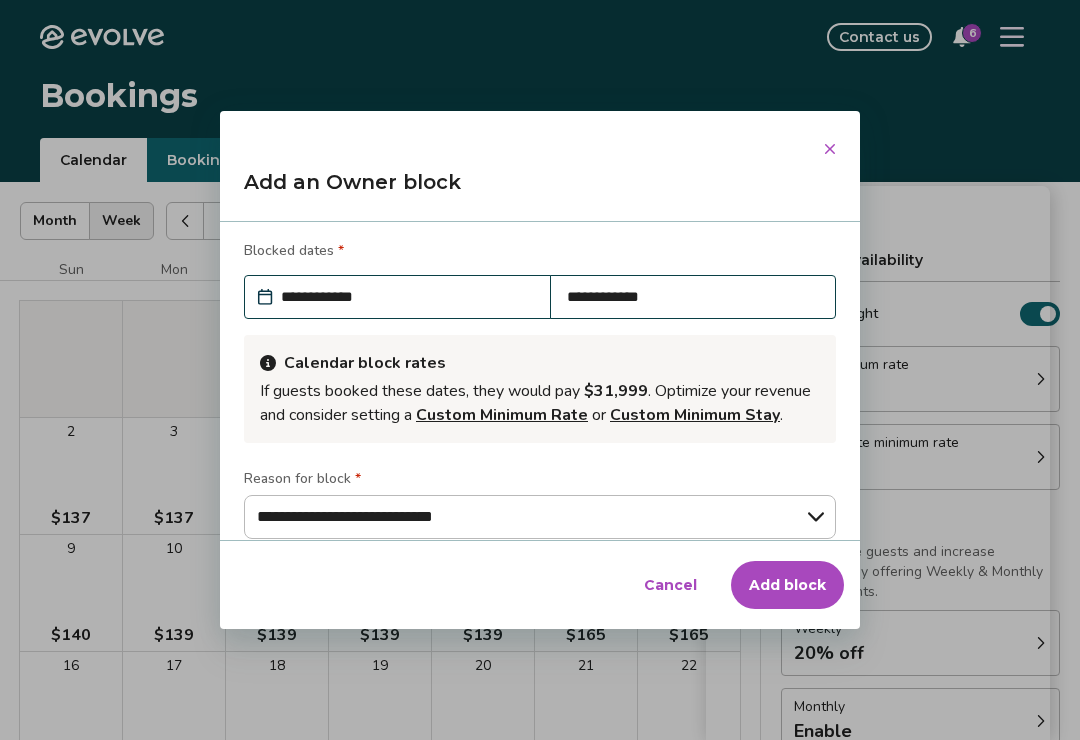 click on "Add block" at bounding box center [787, 585] 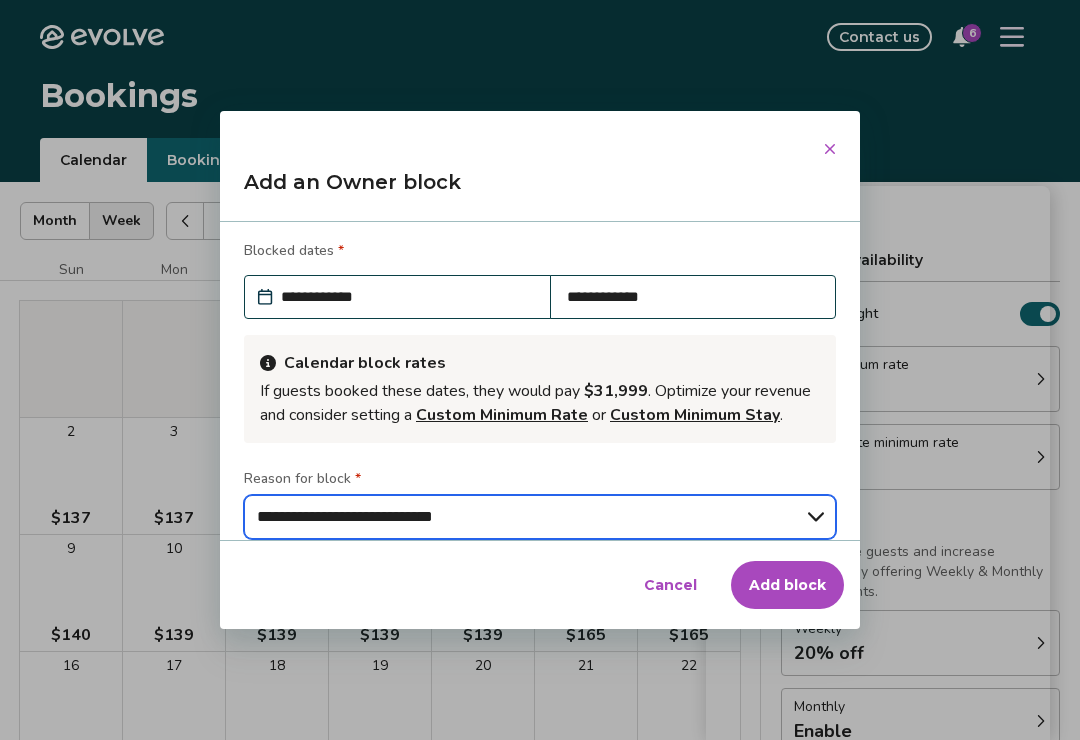 click on "**********" at bounding box center (540, 517) 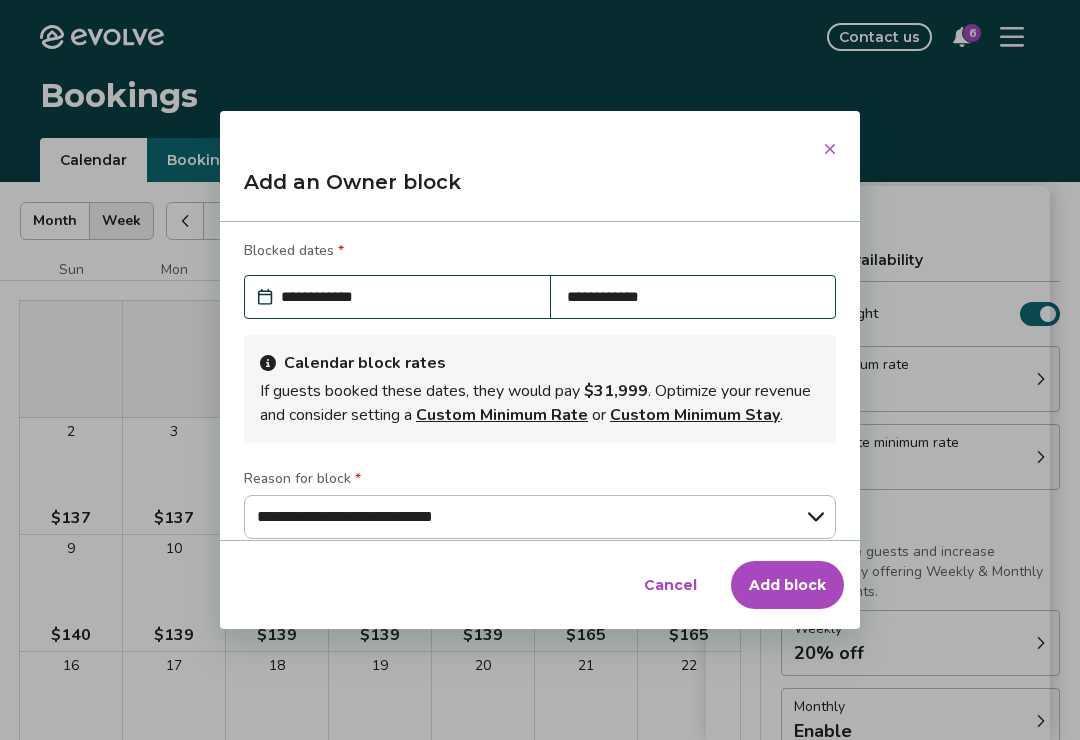 click on "Add block" at bounding box center (787, 585) 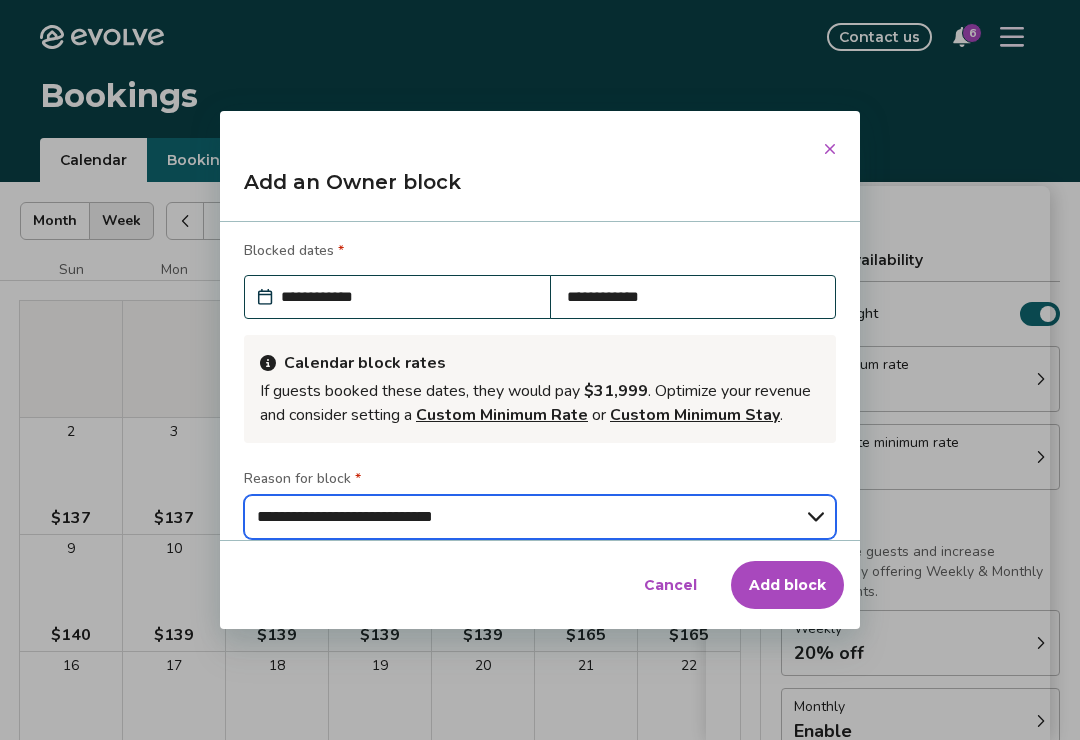 click on "**********" at bounding box center (540, 517) 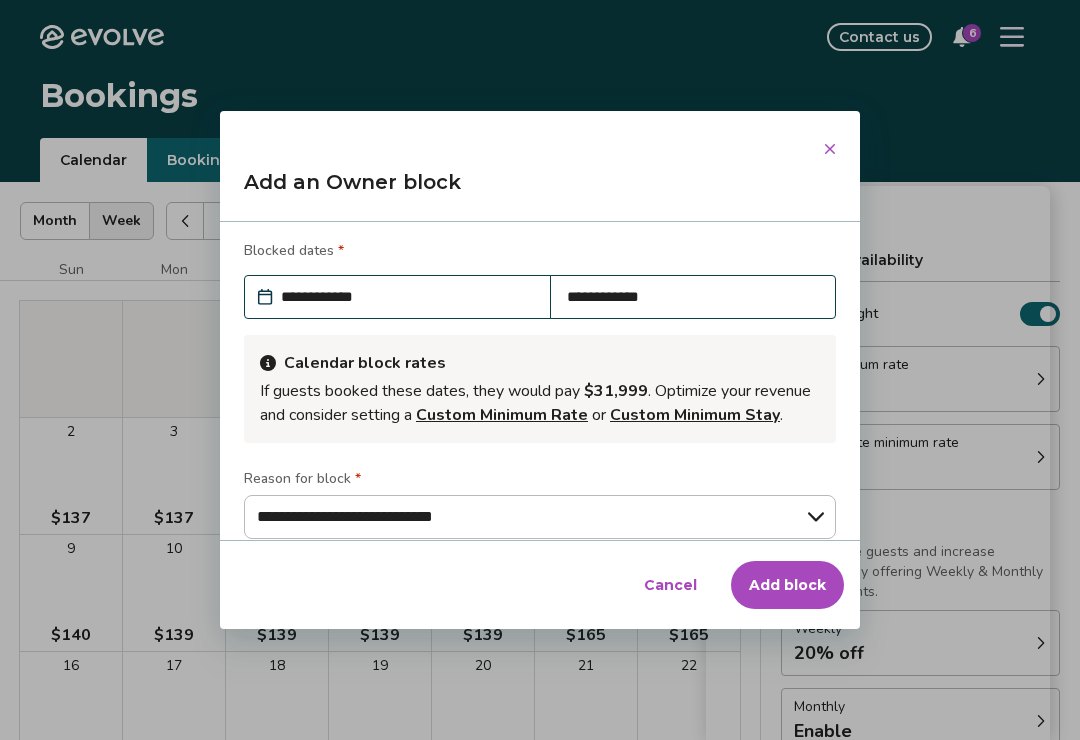 click on "Add block" at bounding box center [787, 585] 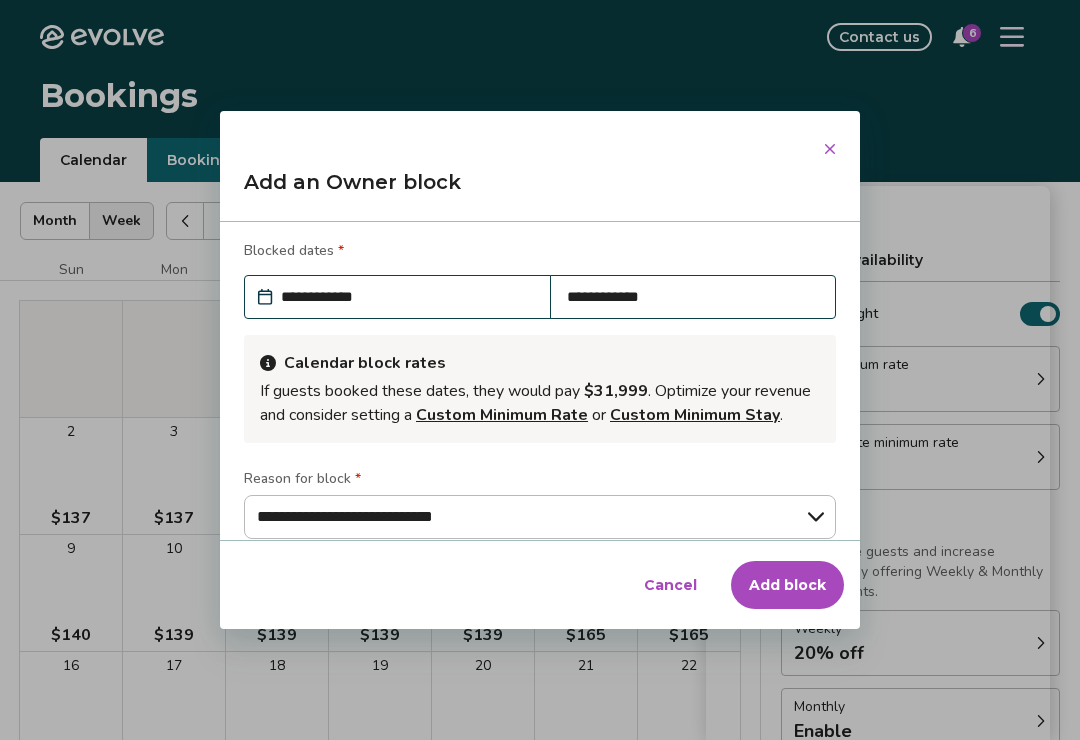 click on "**********" at bounding box center [407, 297] 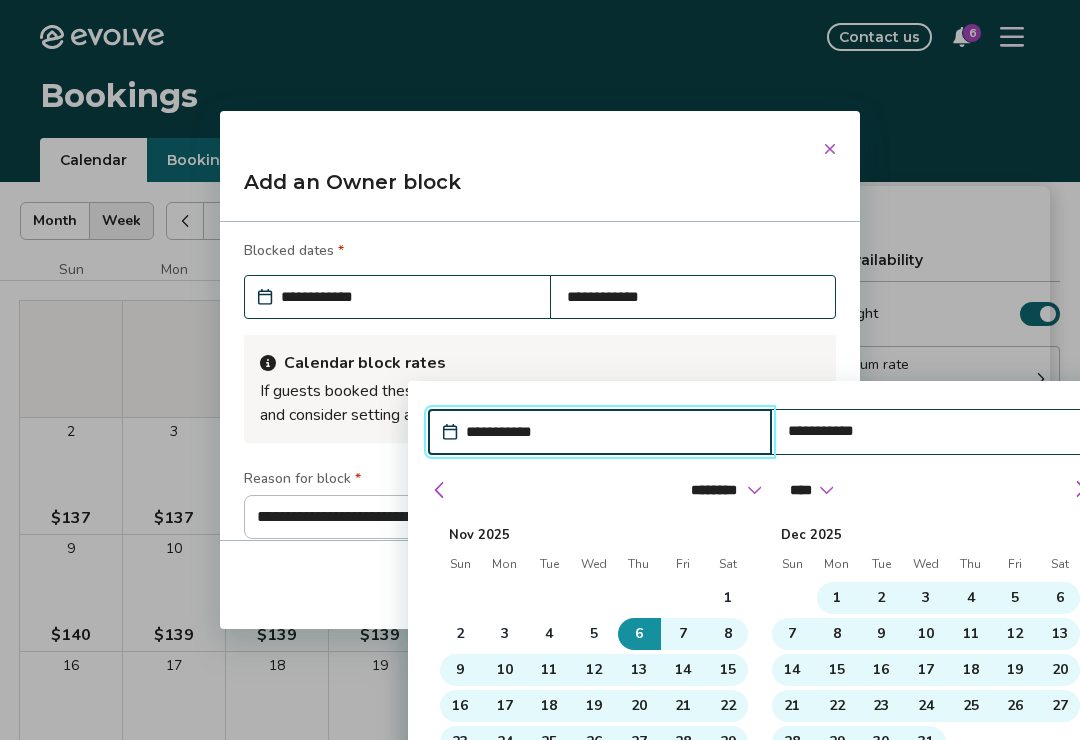 click on "8" at bounding box center (727, 634) 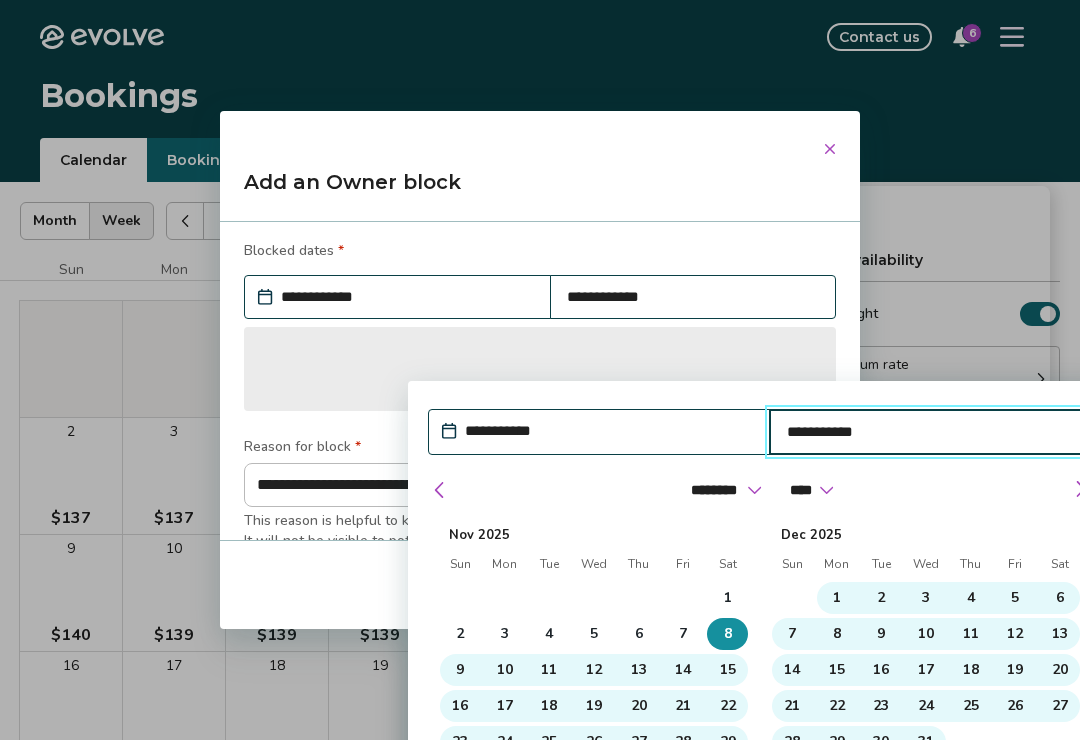 type on "*" 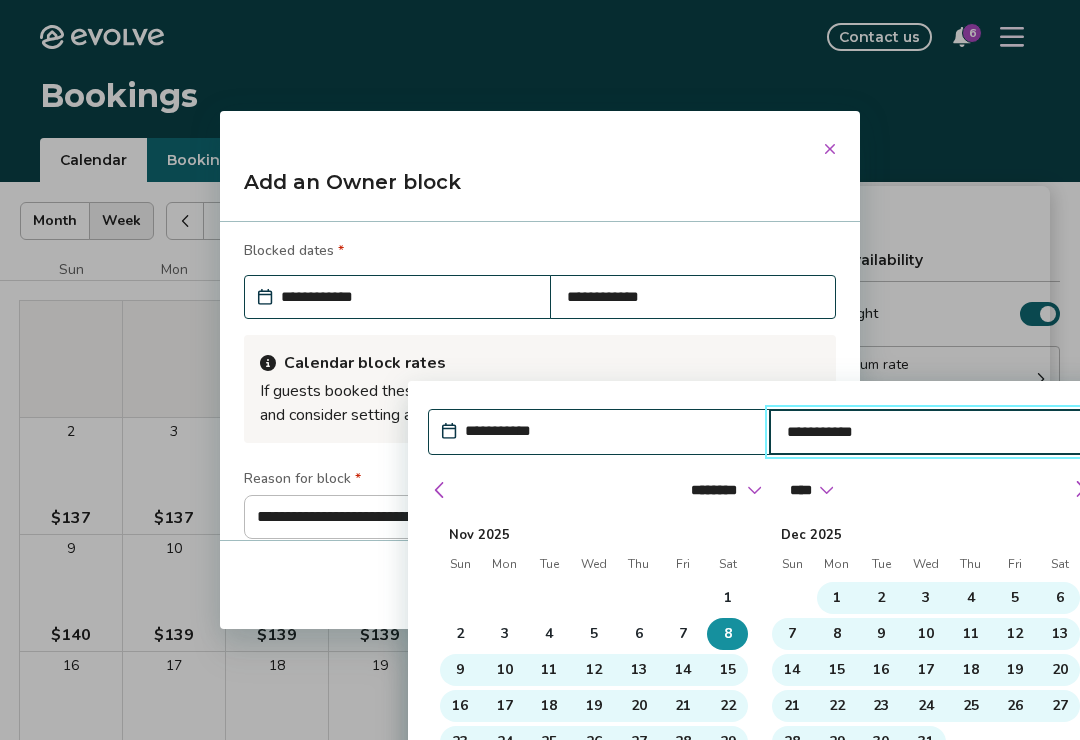 click on "Apply Dates" at bounding box center (1027, 840) 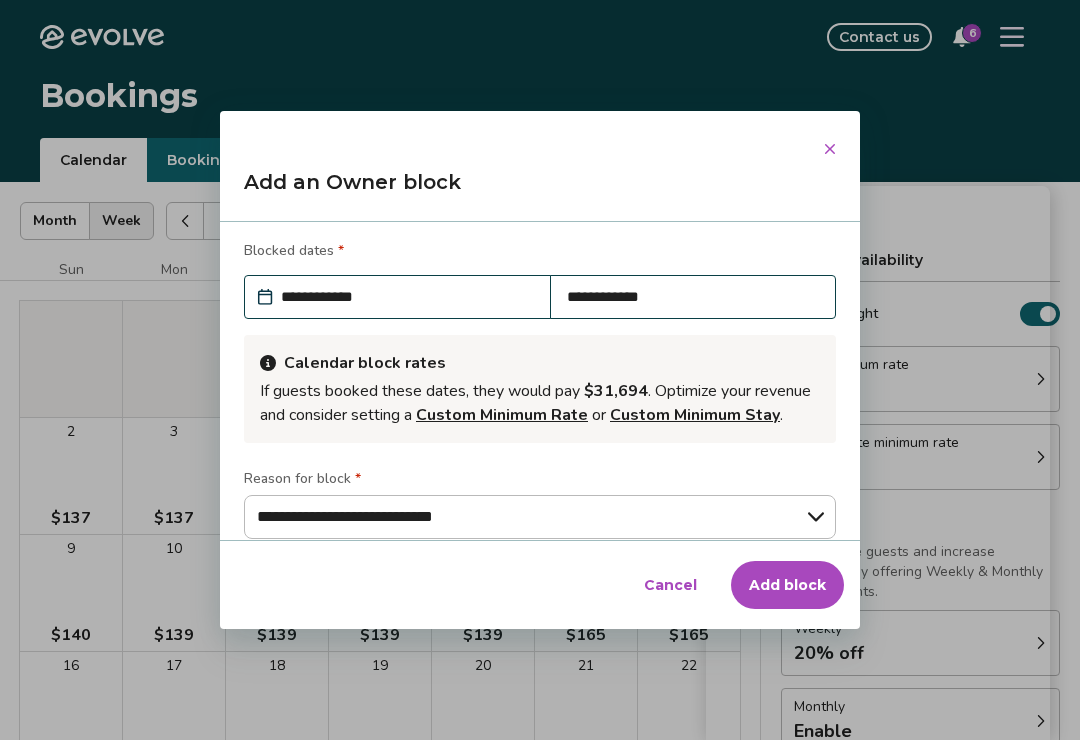click on "Add block" at bounding box center [787, 585] 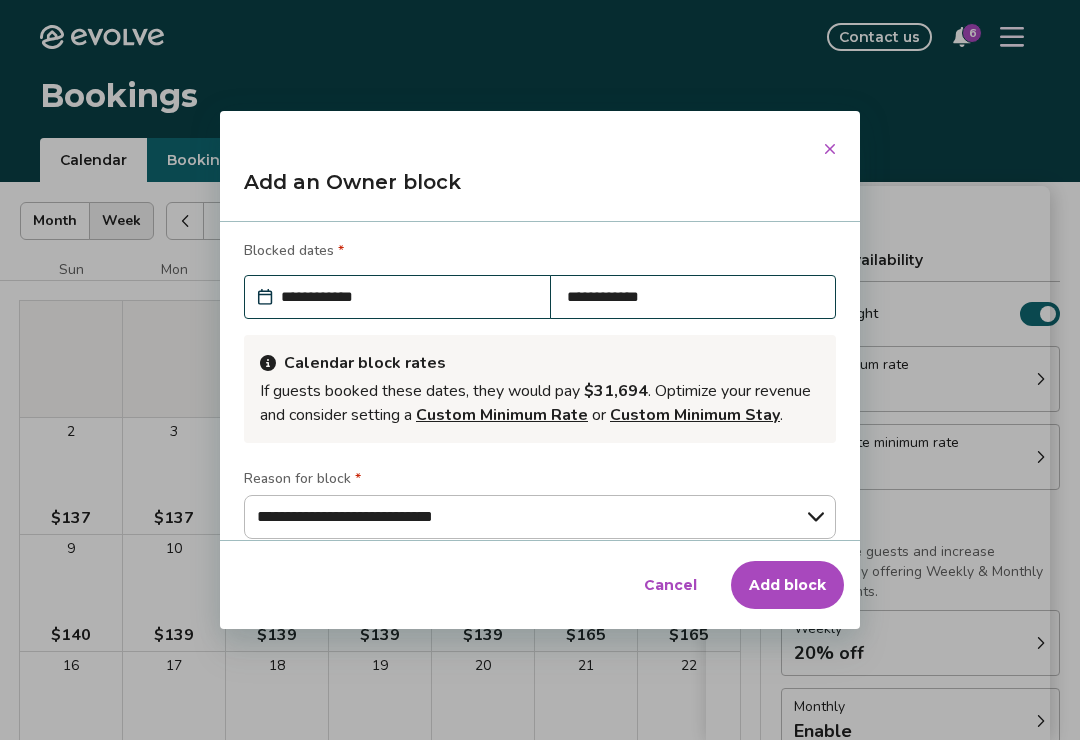 click on "Add block" at bounding box center [787, 585] 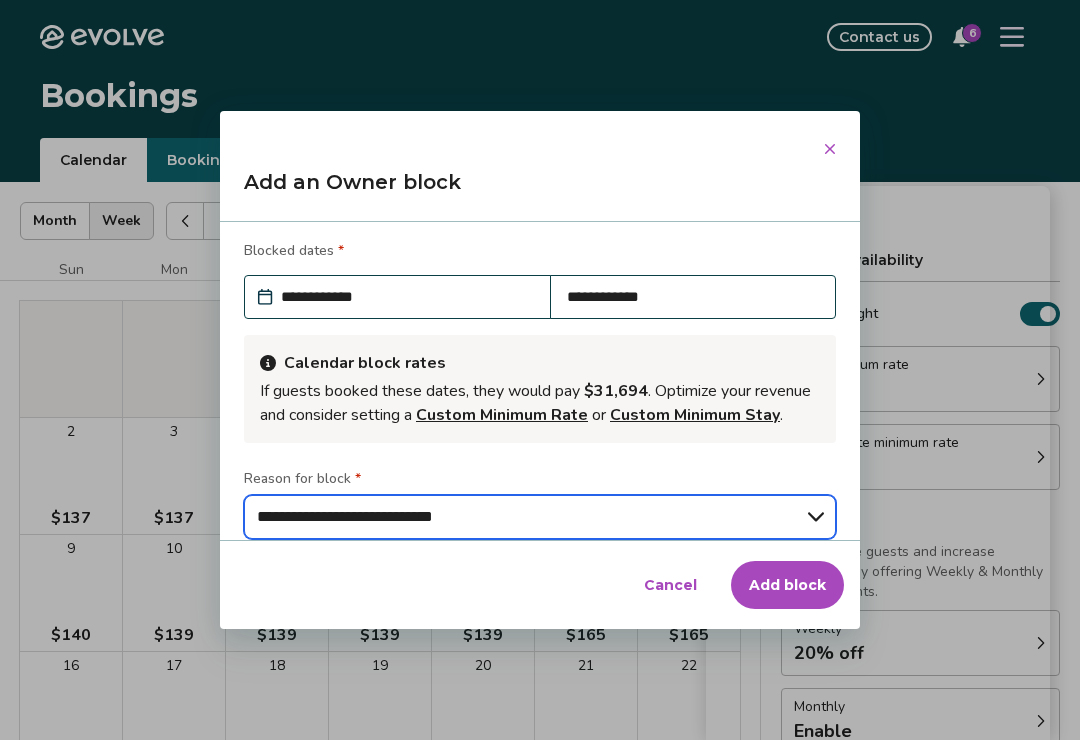 click on "**********" at bounding box center (540, 517) 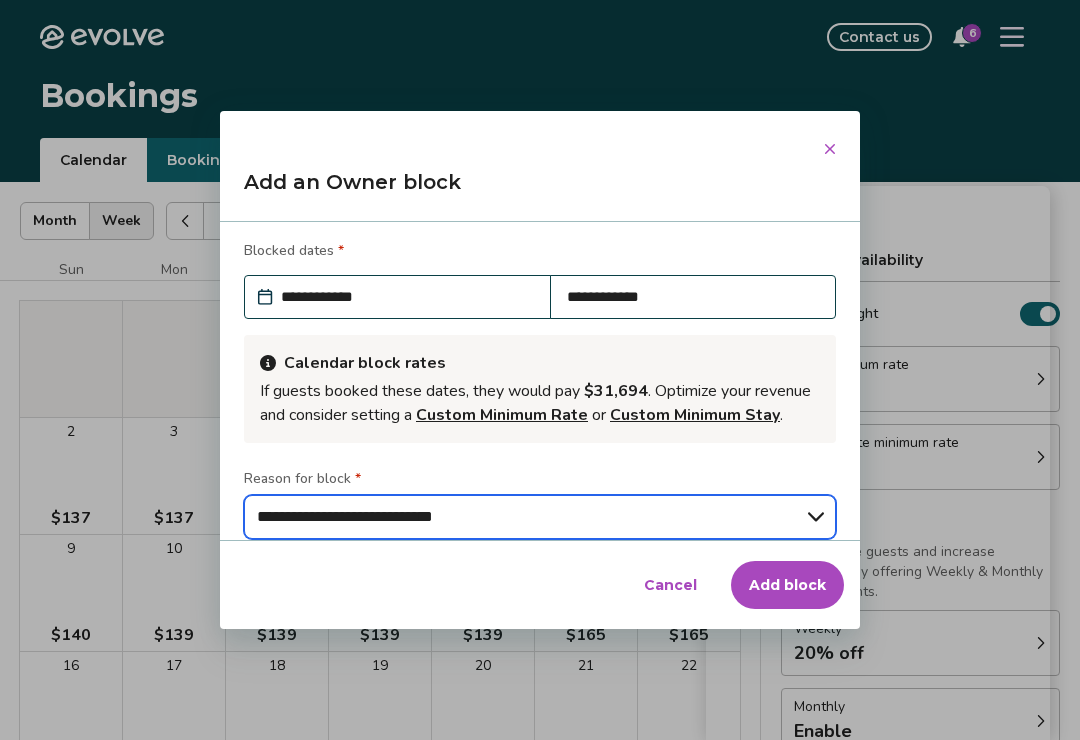 click on "**********" at bounding box center (540, 517) 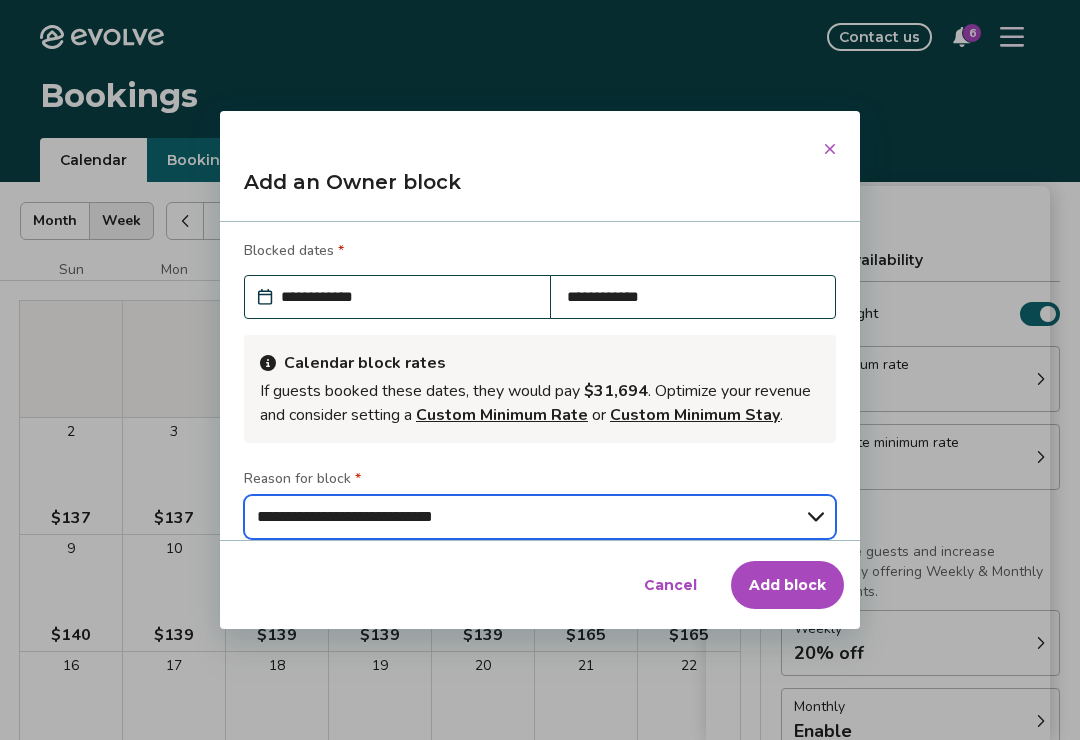 click on "**********" at bounding box center [540, 517] 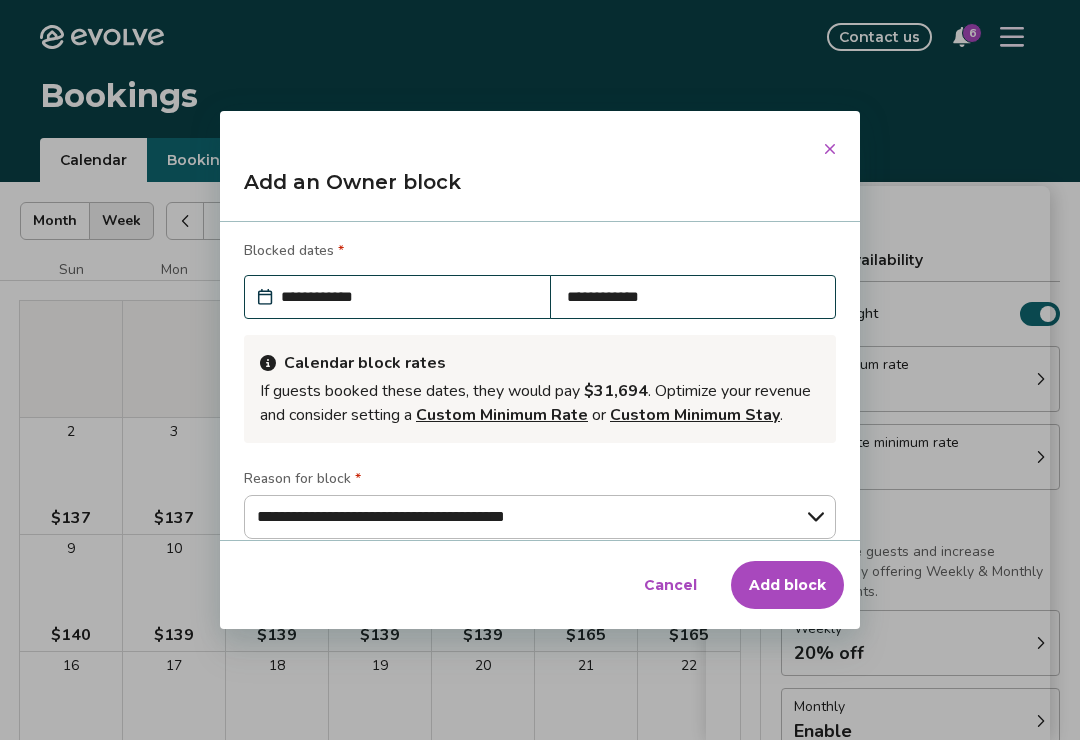 click on "Add block" at bounding box center [787, 585] 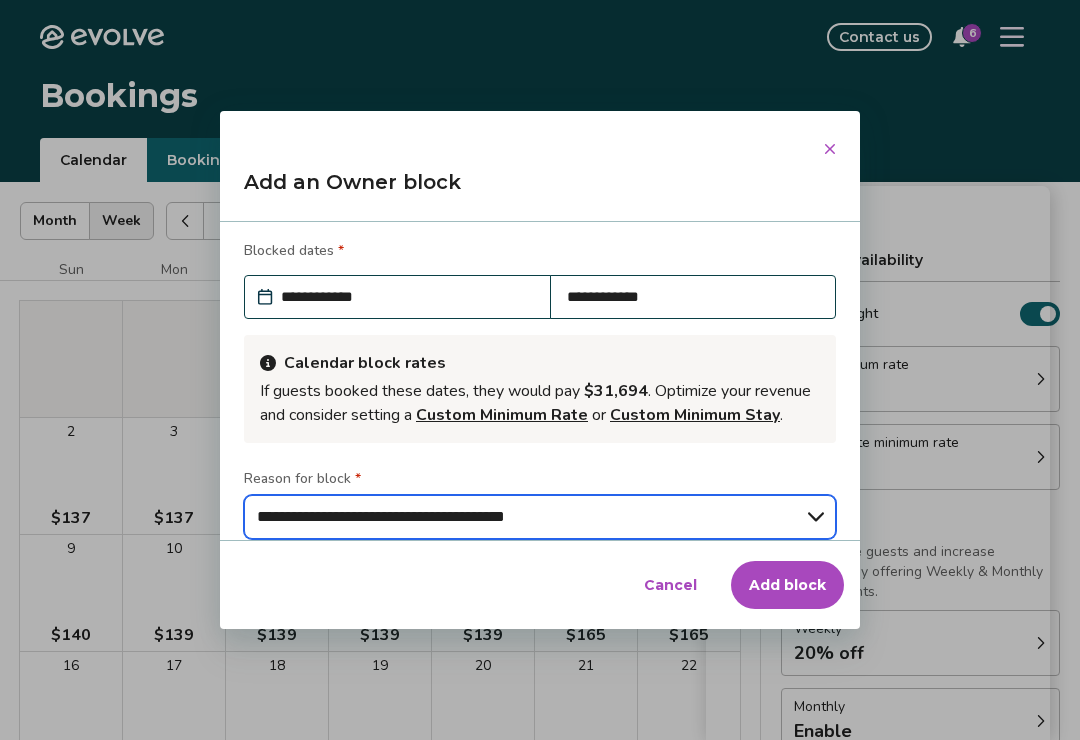 click on "**********" at bounding box center (540, 517) 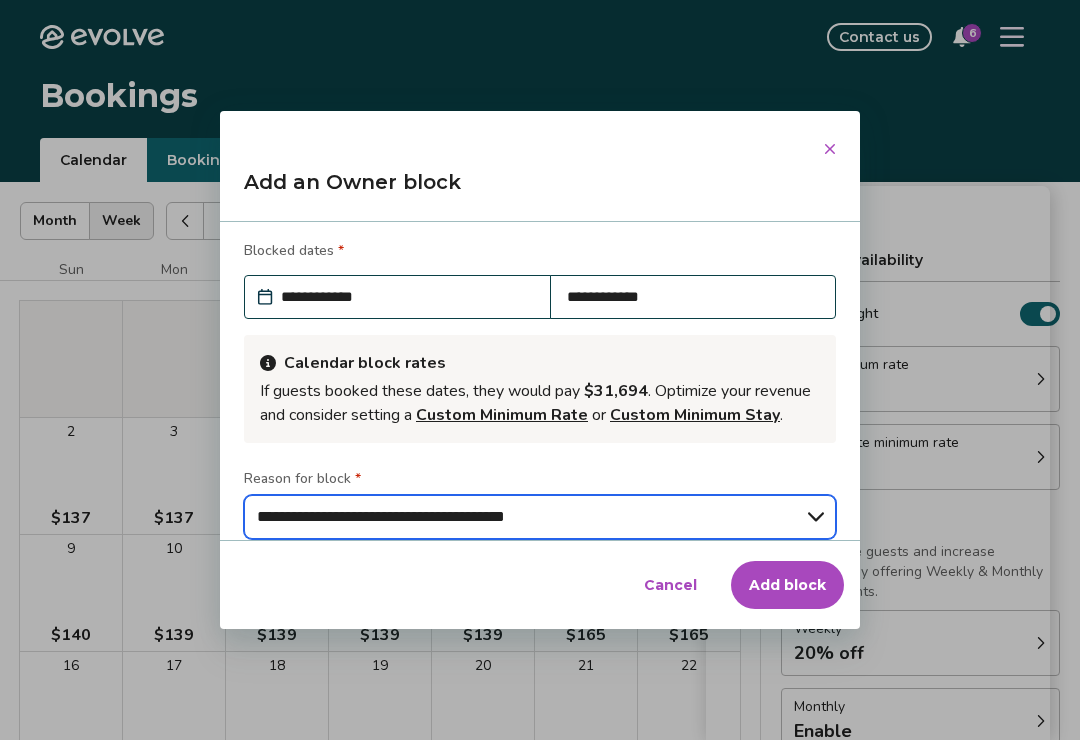 select on "**********" 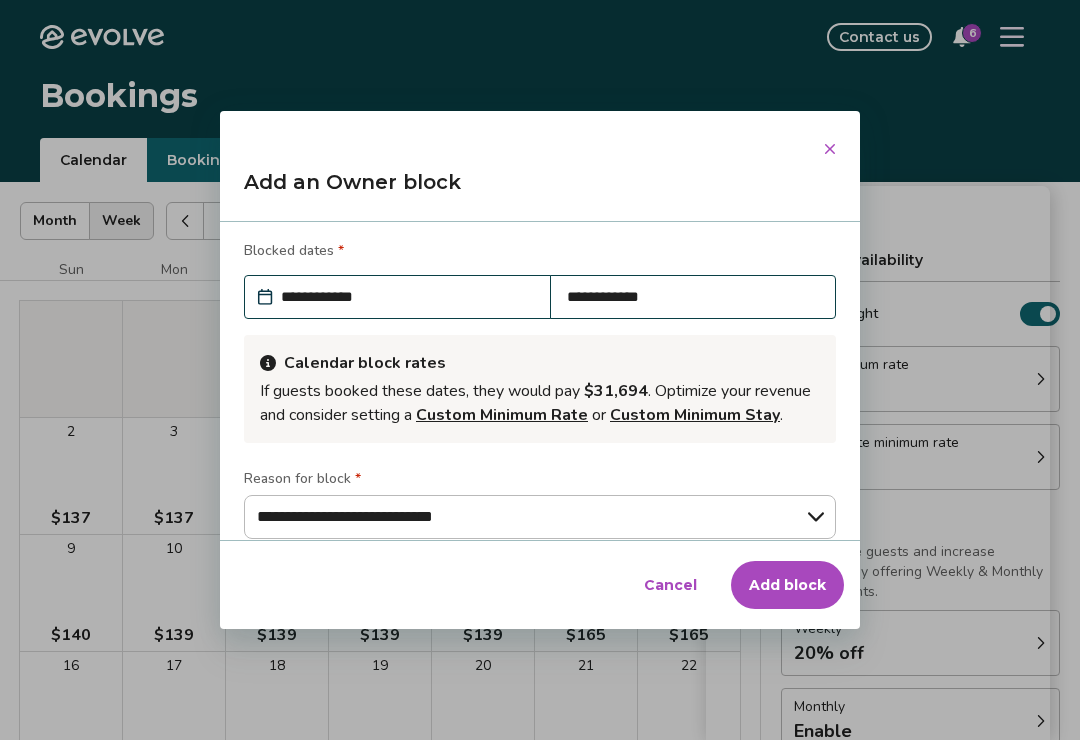 click on "Add block" at bounding box center (787, 585) 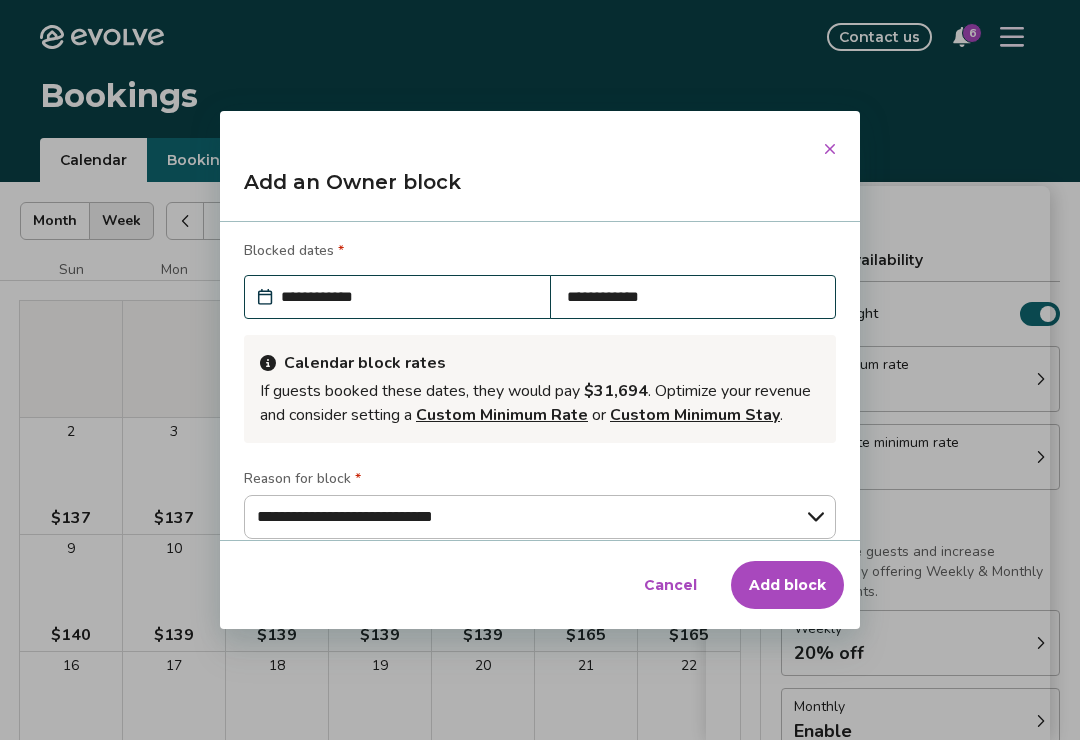 click at bounding box center [830, 149] 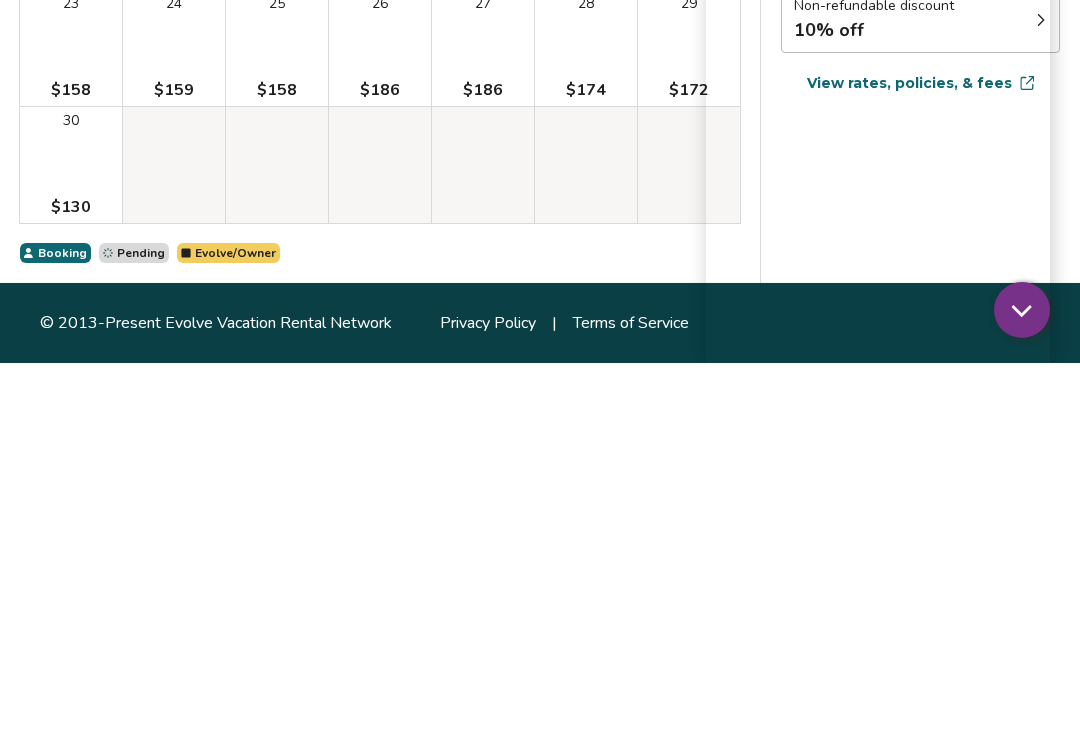 scroll, scrollTop: 371, scrollLeft: 0, axis: vertical 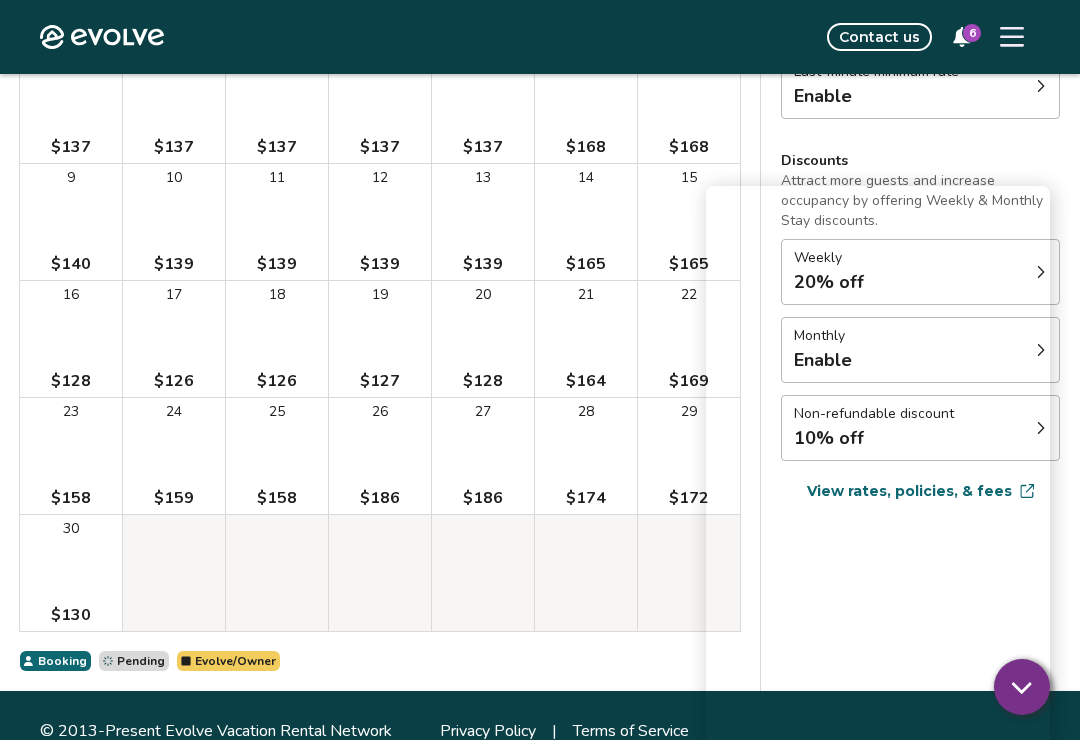 click on "Evolve Contact us 6" at bounding box center (540, 37) 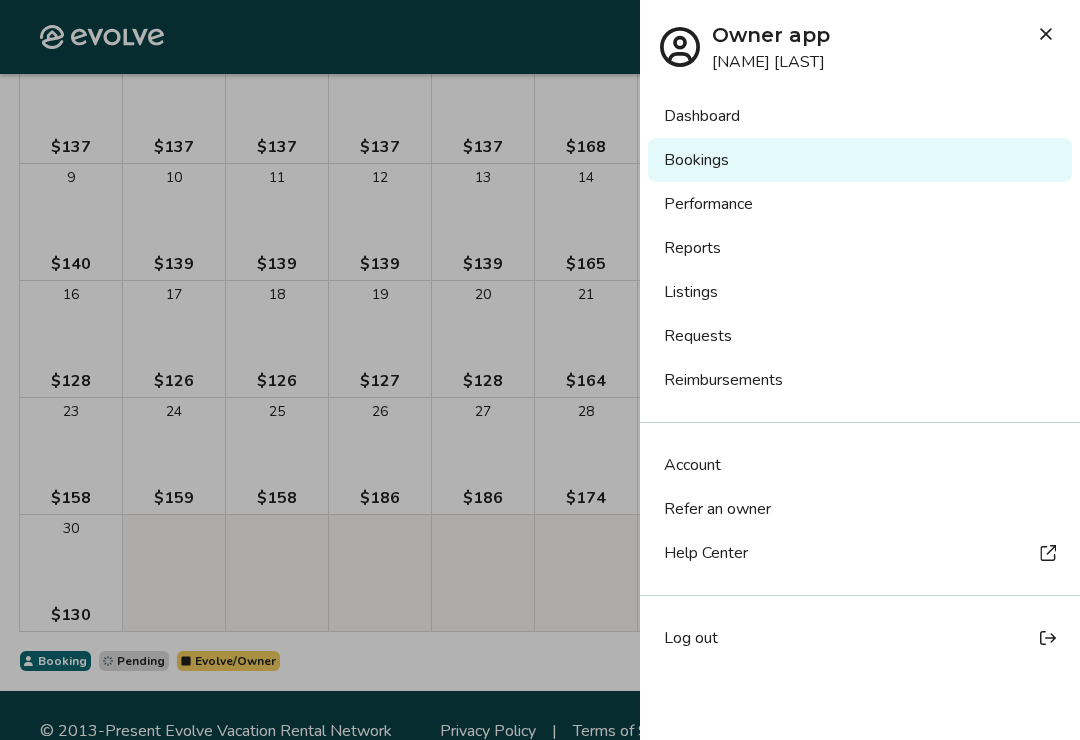 click on "Bookings" at bounding box center (860, 160) 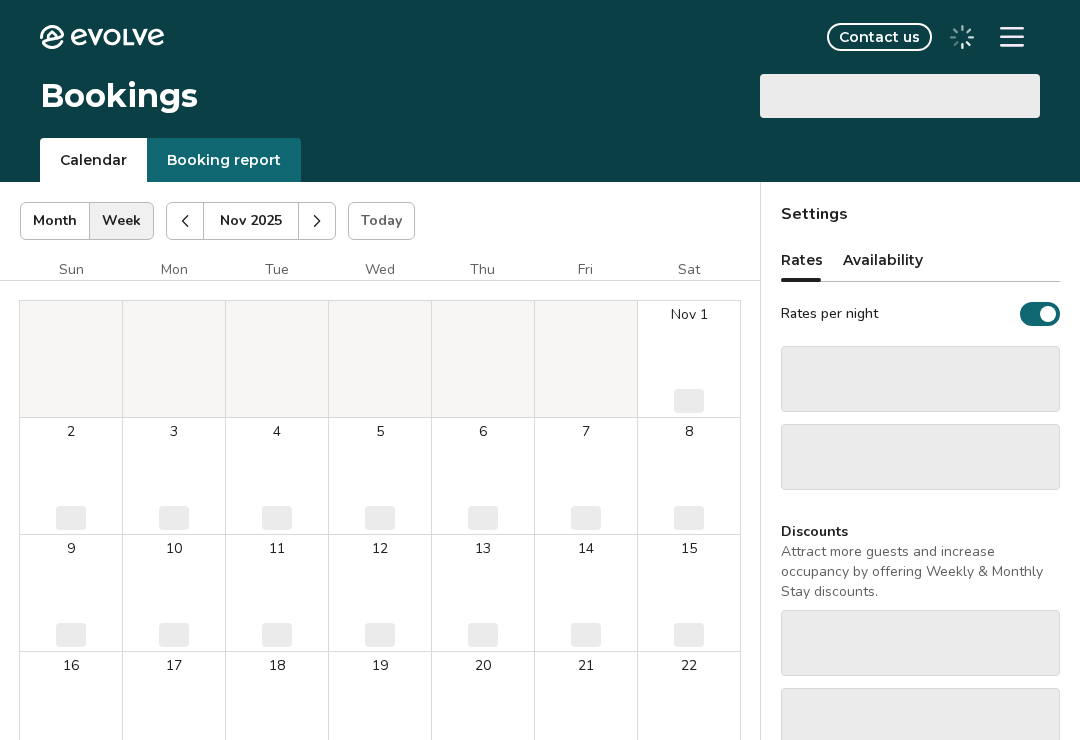scroll, scrollTop: 0, scrollLeft: 0, axis: both 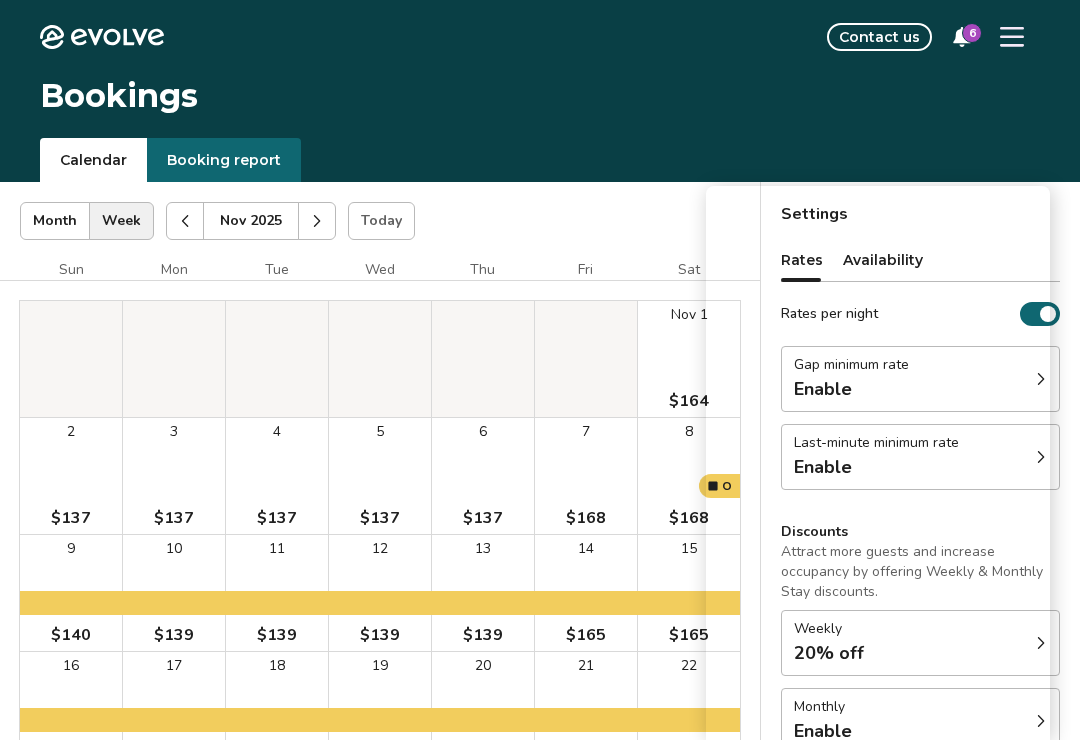 click on "Bookings" at bounding box center (540, 106) 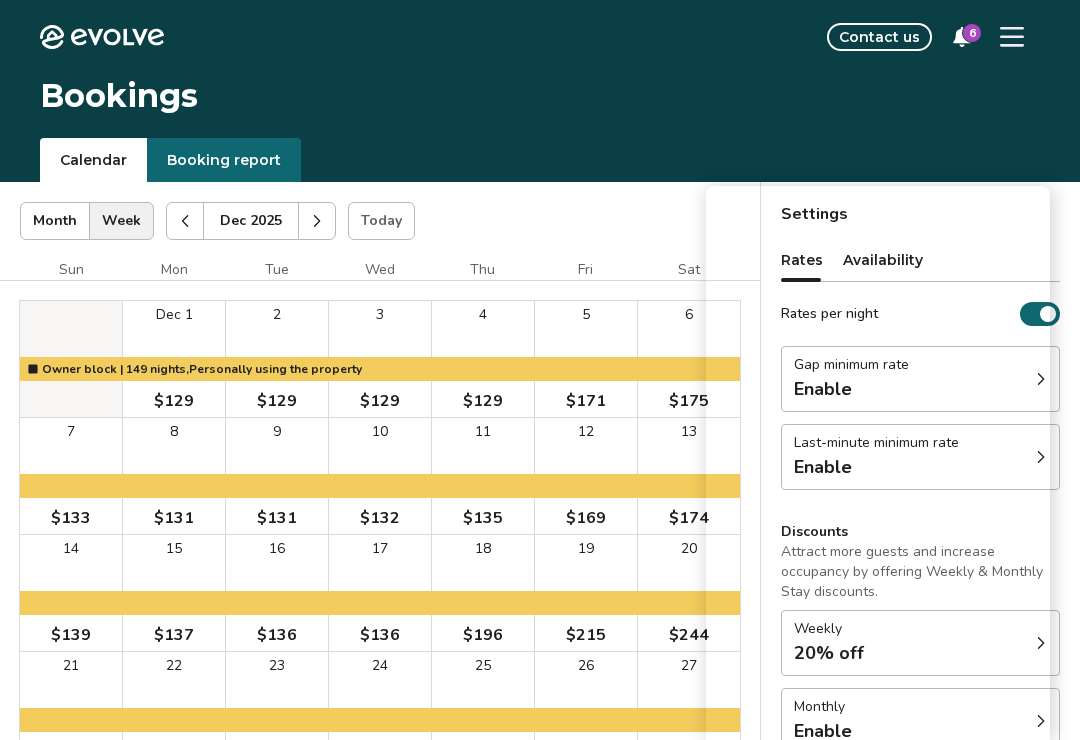 click at bounding box center (317, 221) 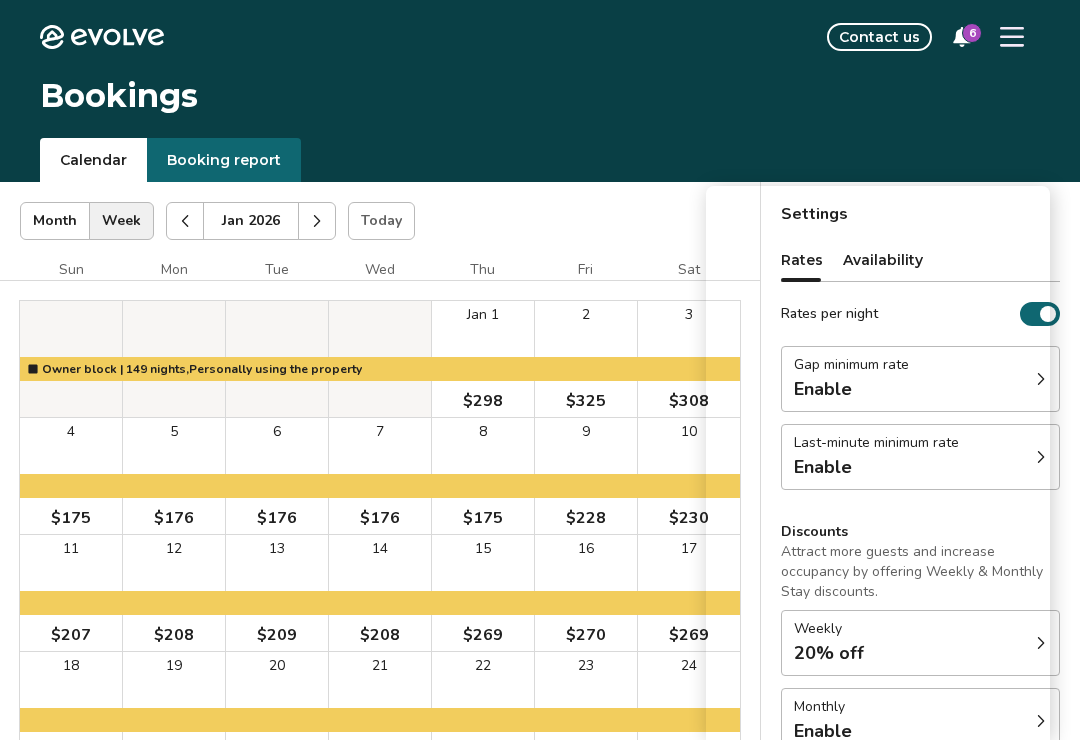 click 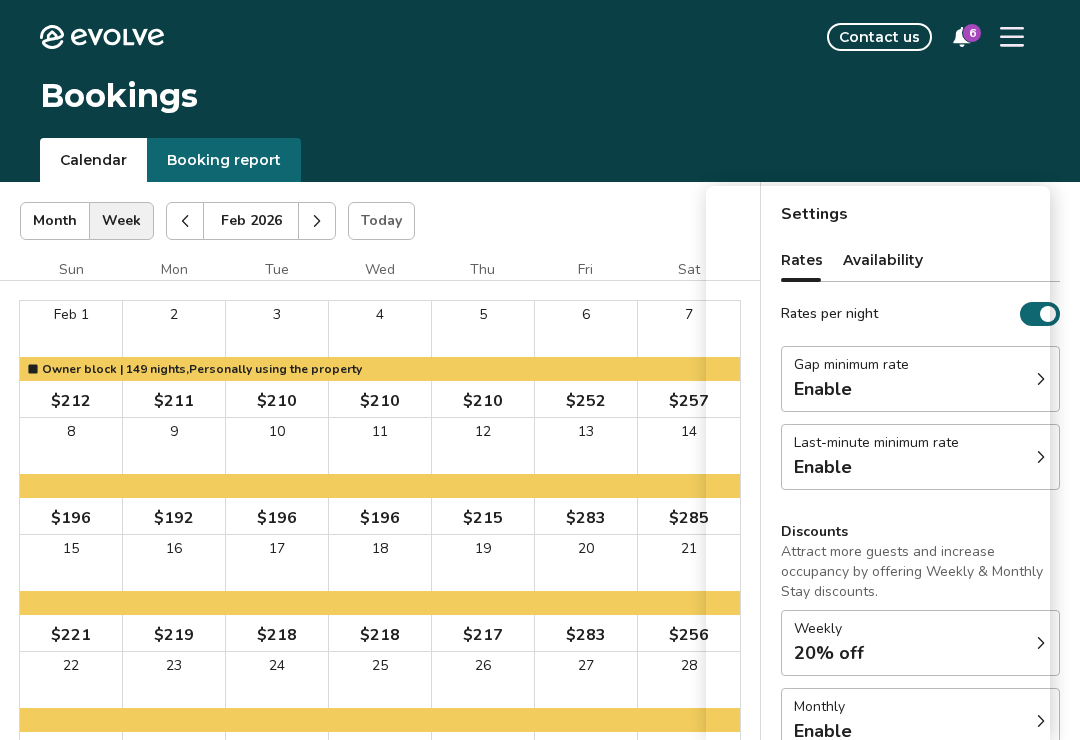 click at bounding box center [317, 221] 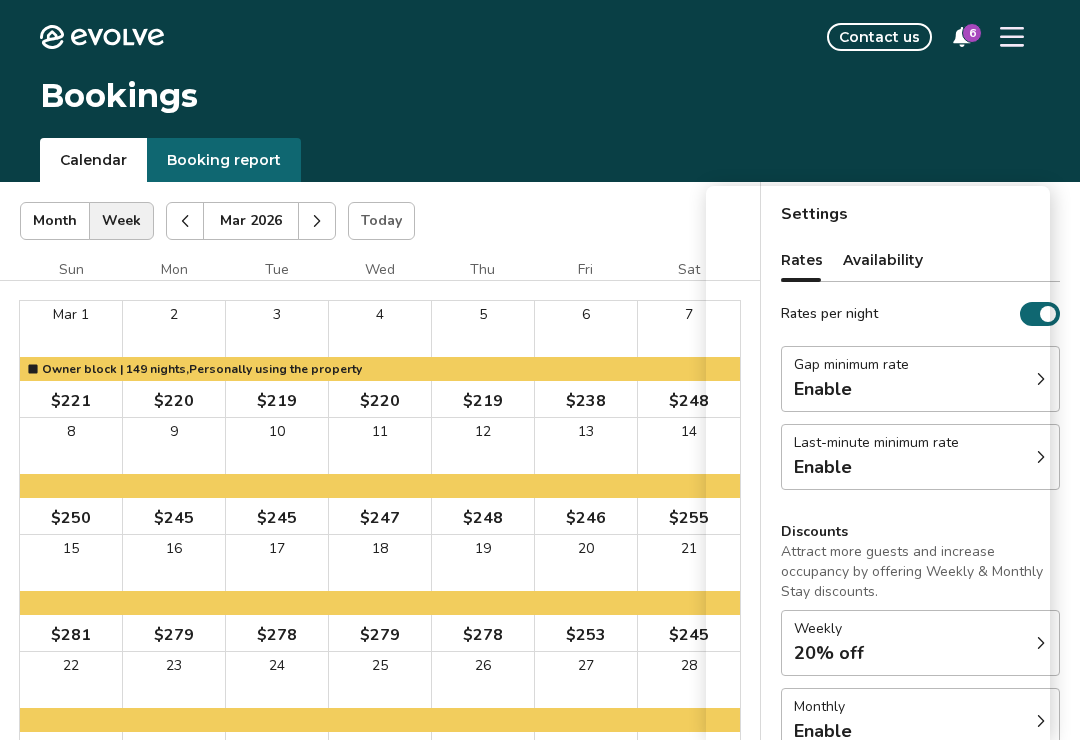 click at bounding box center [317, 221] 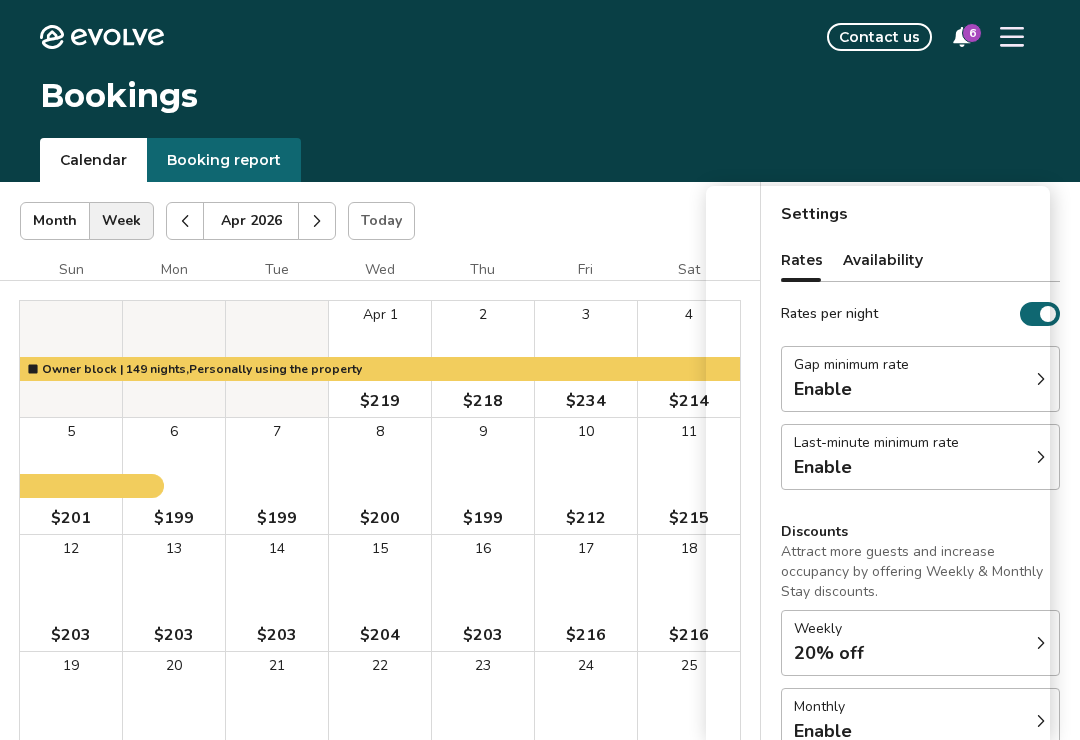 click on "Calendar" at bounding box center [93, 160] 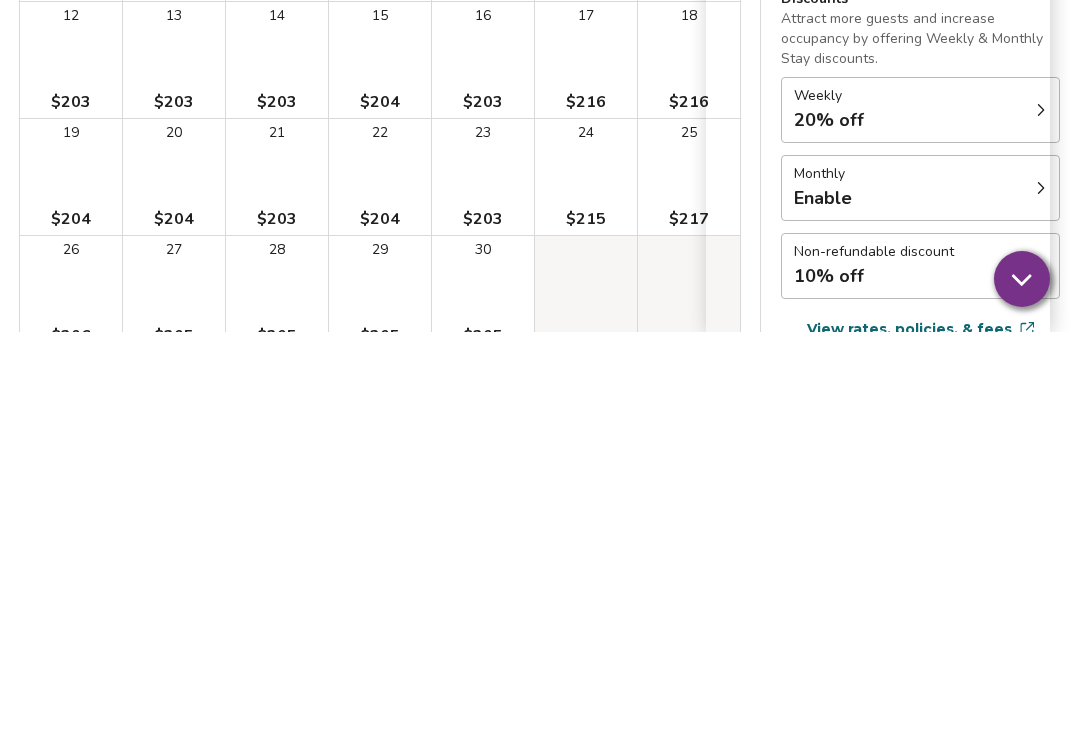 scroll, scrollTop: 294, scrollLeft: 0, axis: vertical 